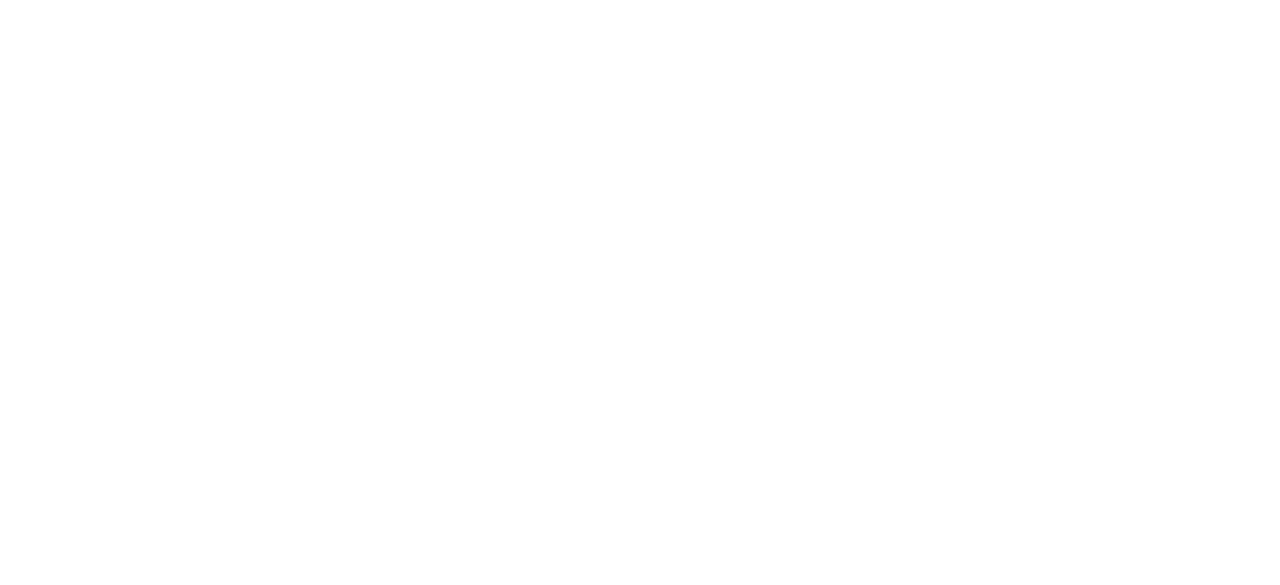 scroll, scrollTop: 0, scrollLeft: 0, axis: both 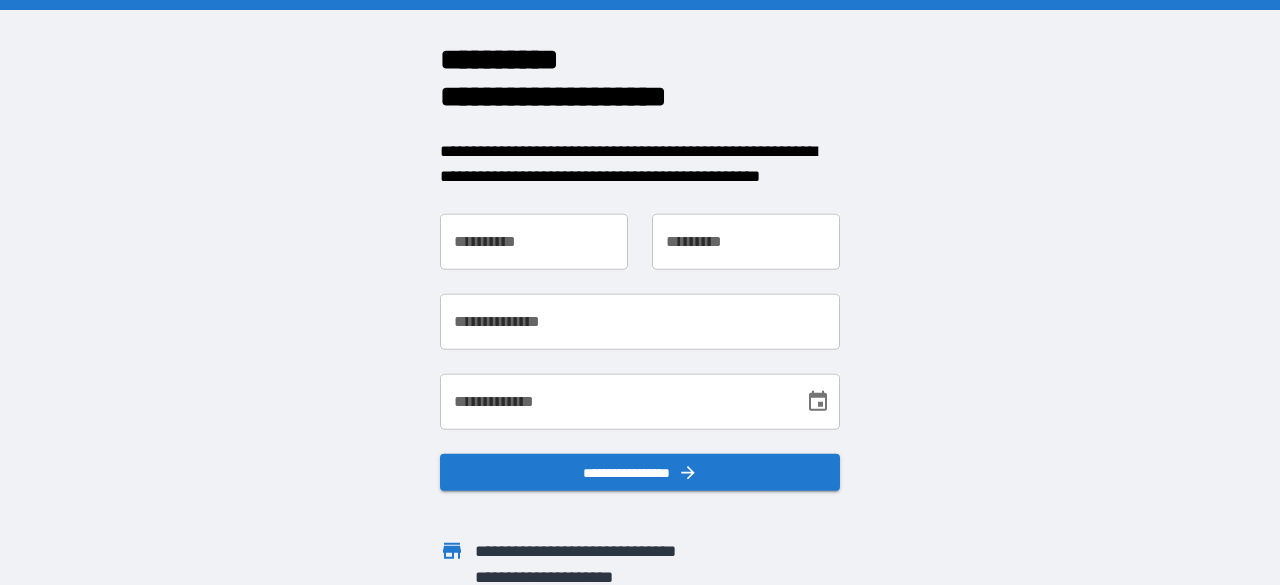 click on "**********" at bounding box center [534, 241] 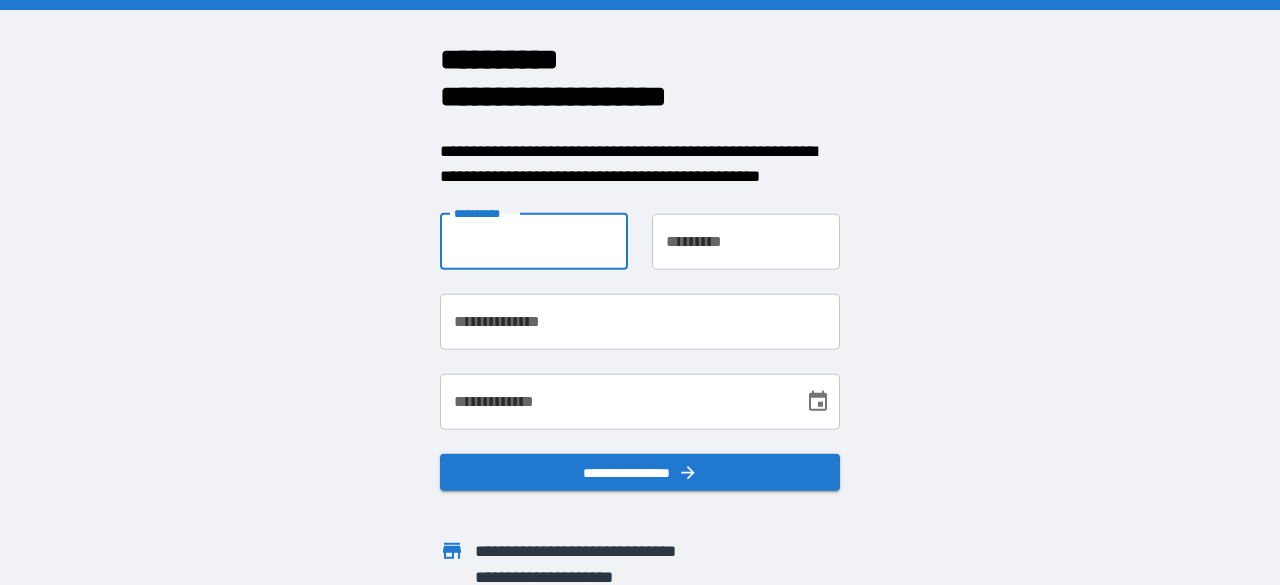 type on "******" 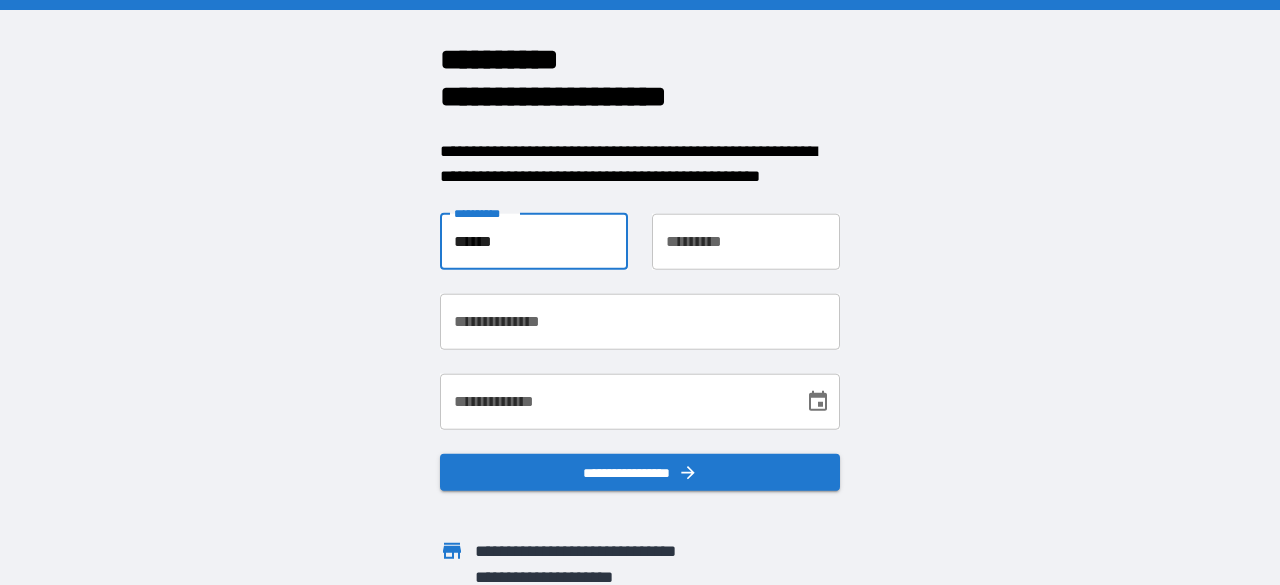 type on "*******" 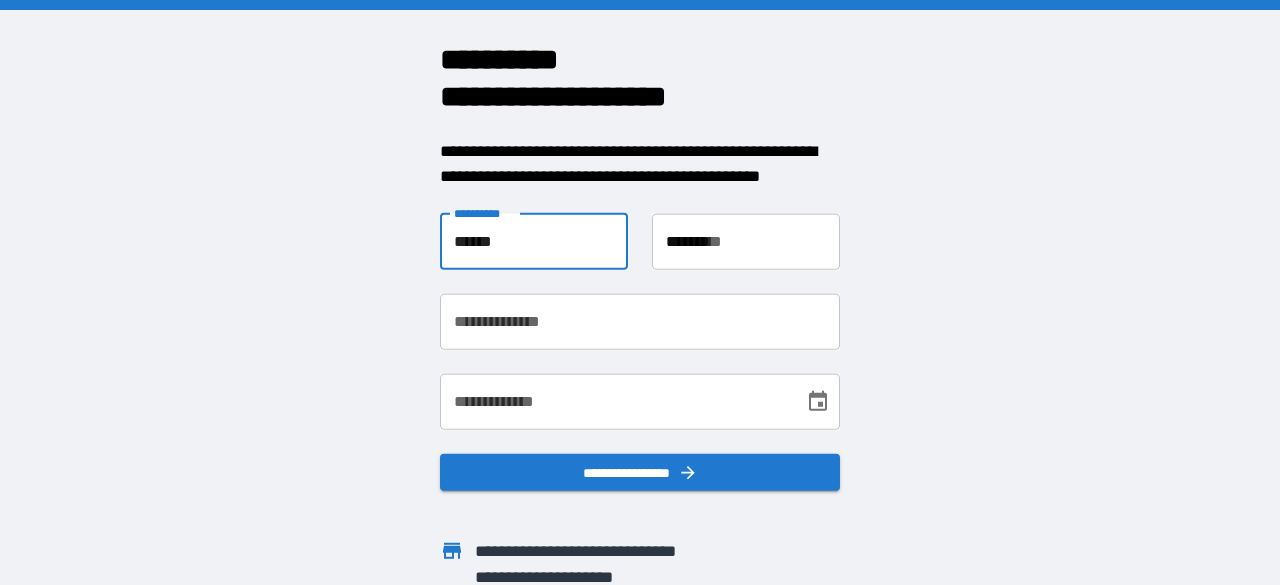 type on "**********" 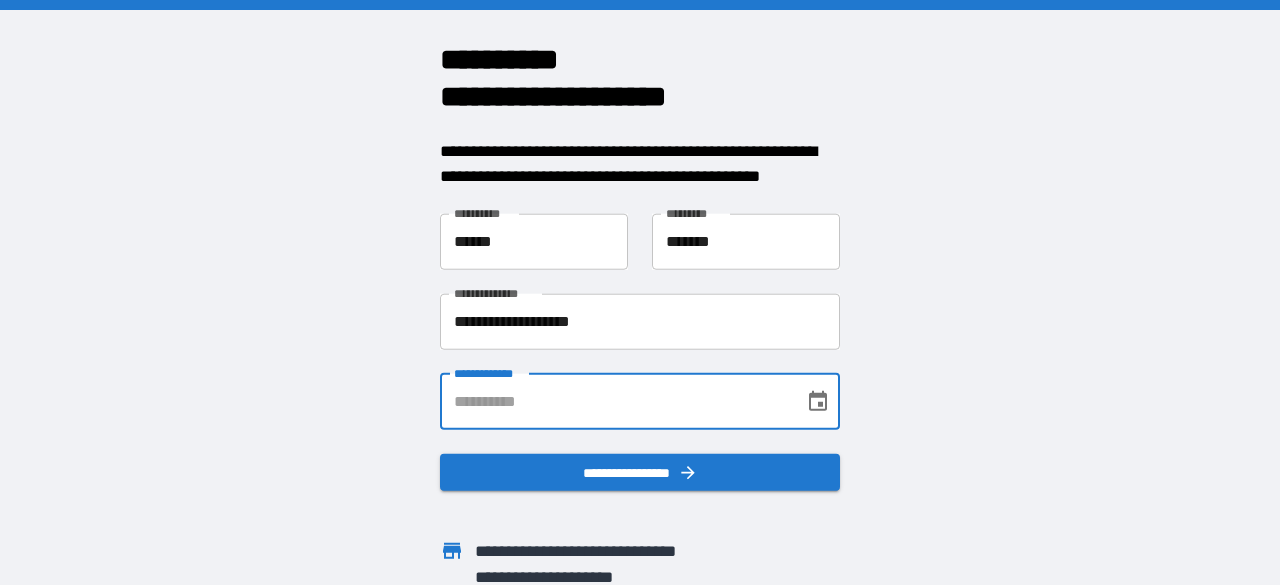click on "**********" at bounding box center [615, 401] 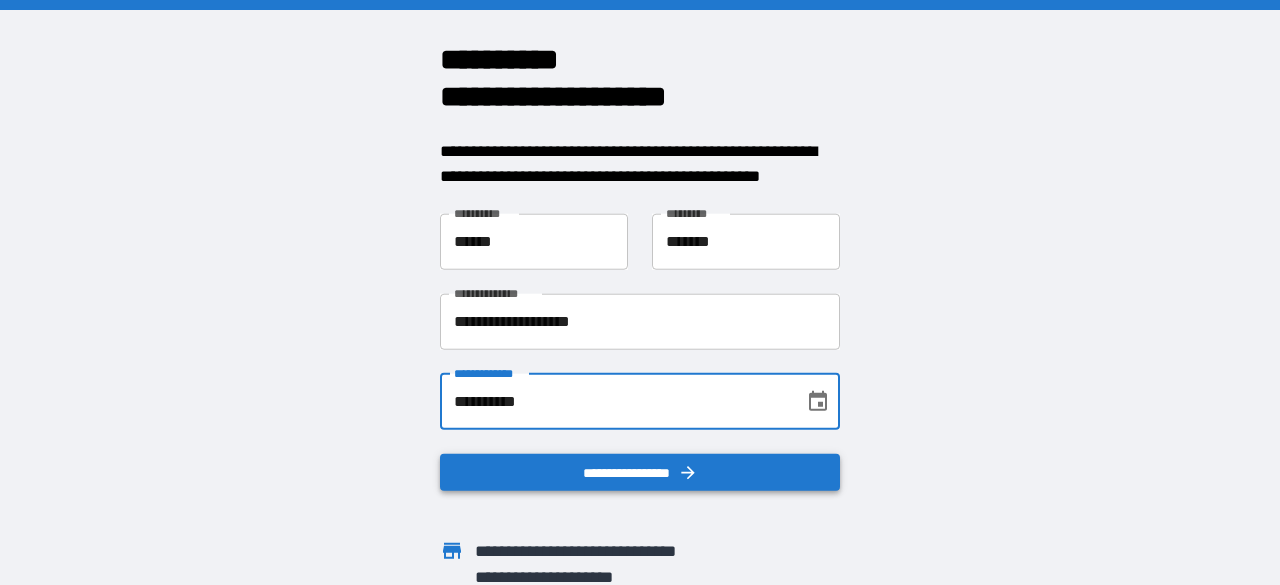 type on "**********" 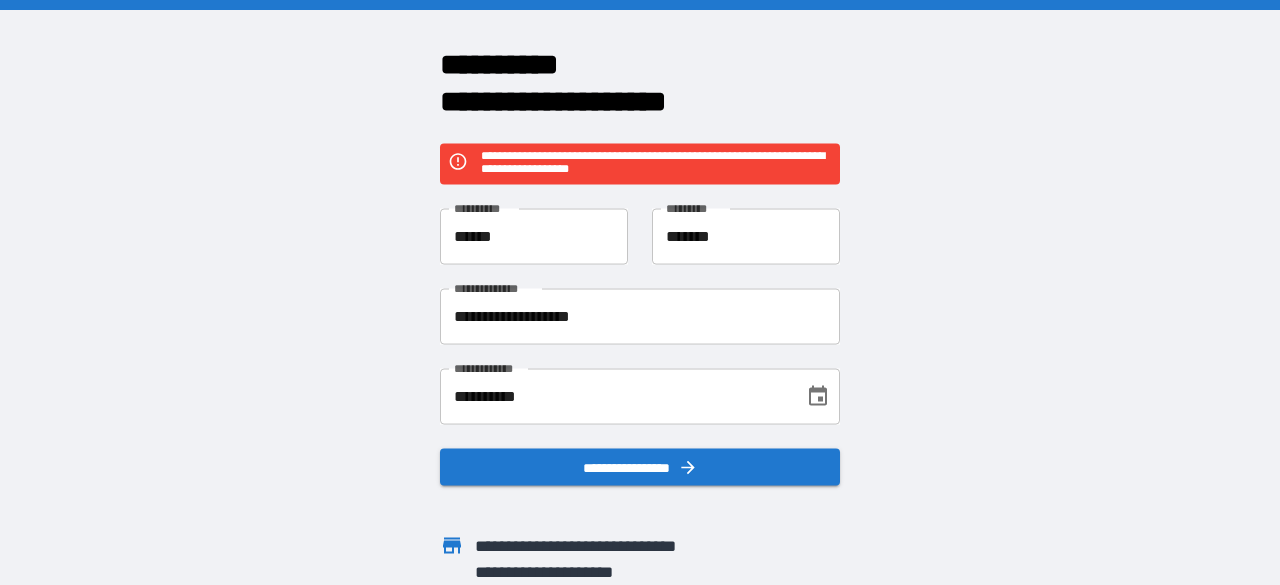 scroll, scrollTop: 50, scrollLeft: 0, axis: vertical 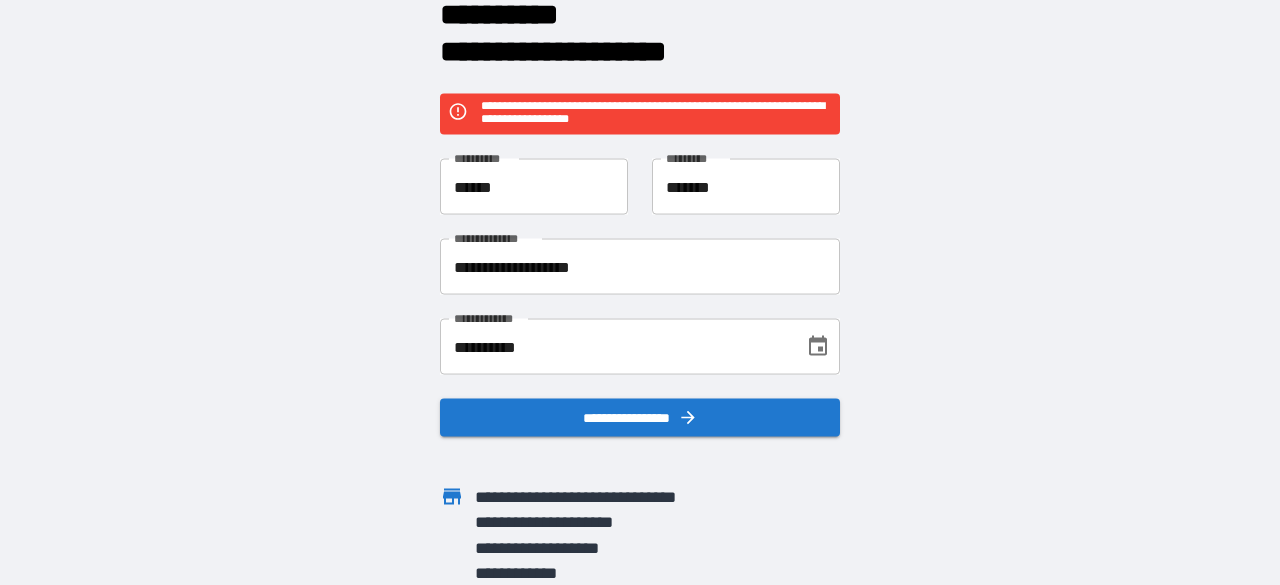 click on "**********" at bounding box center (615, 347) 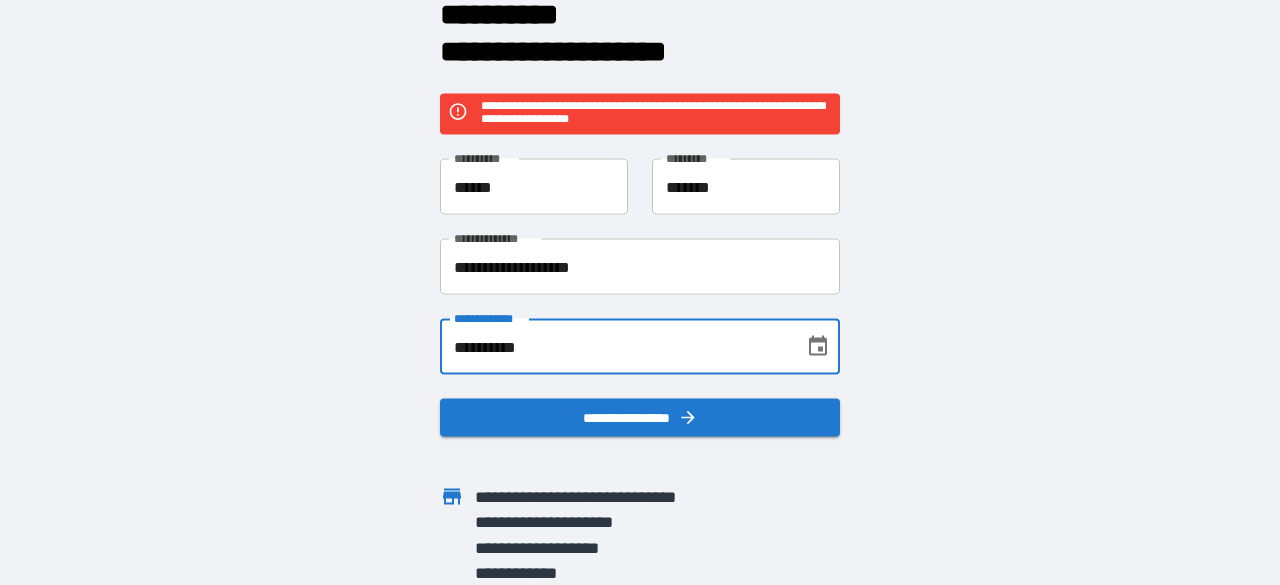 click on "**********" at bounding box center (640, 267) 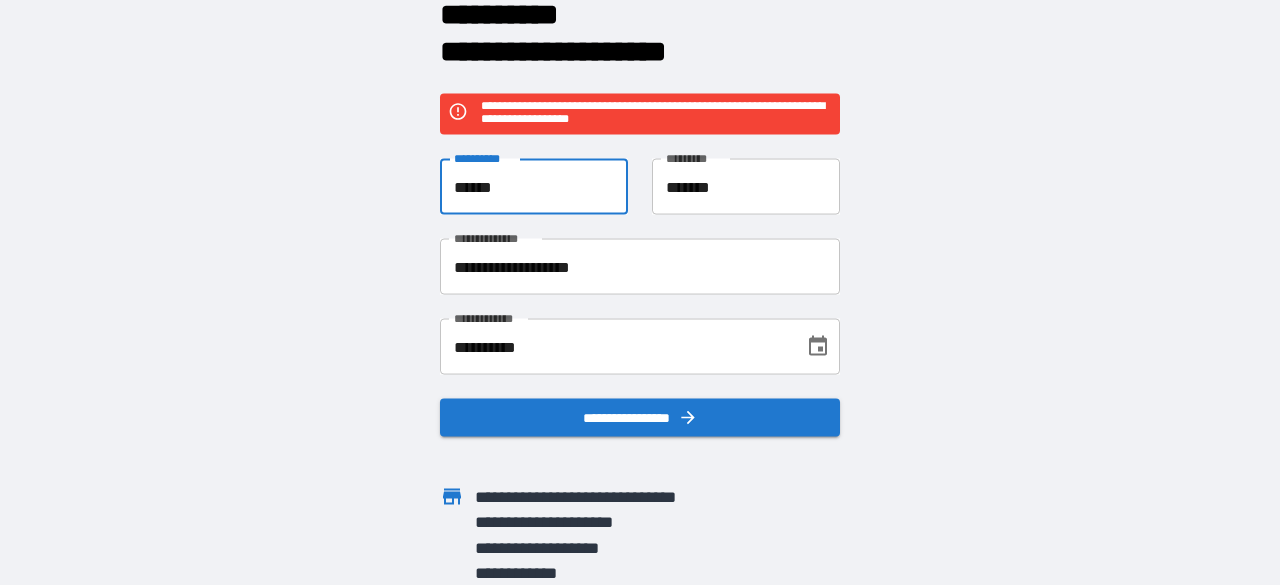 drag, startPoint x: 524, startPoint y: 197, endPoint x: 184, endPoint y: 137, distance: 345.25354 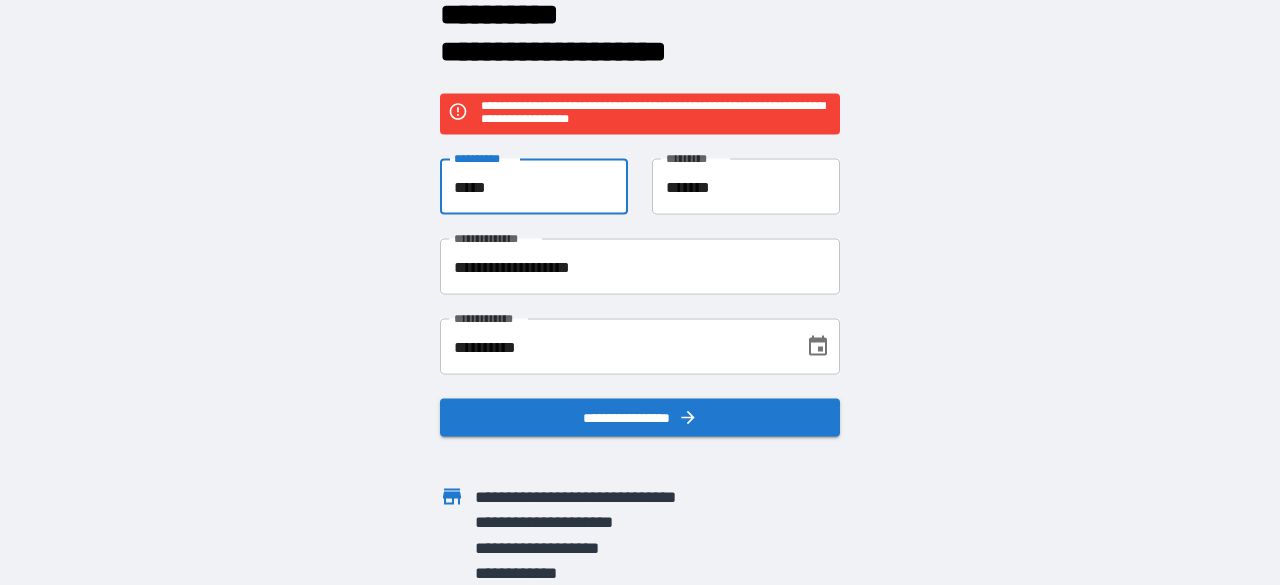 type on "******" 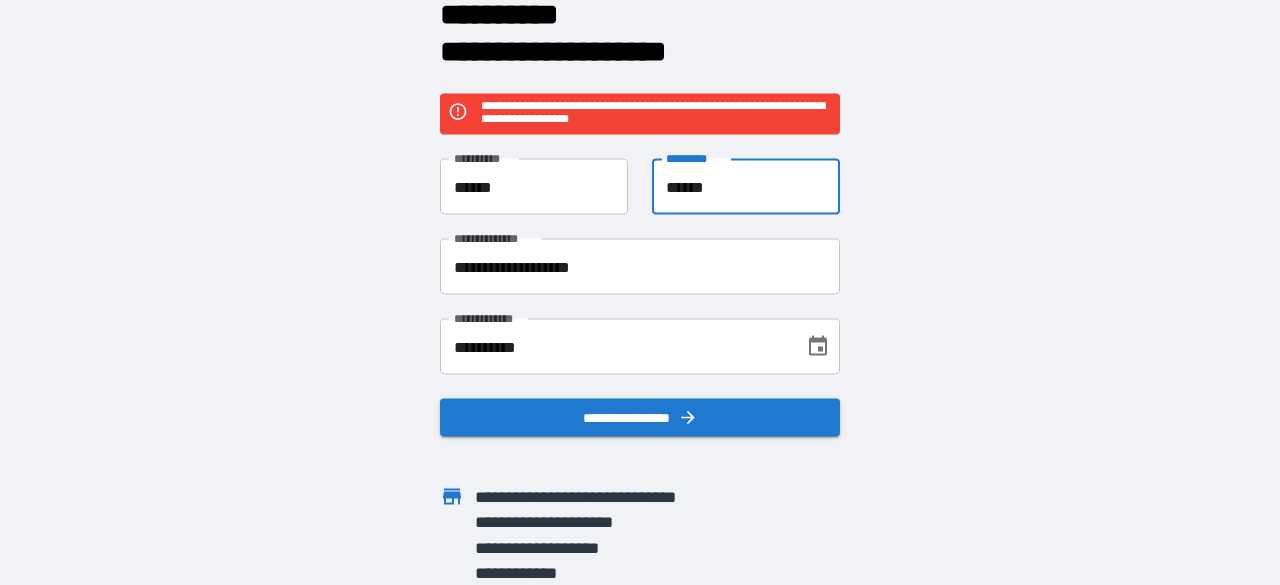 type on "*******" 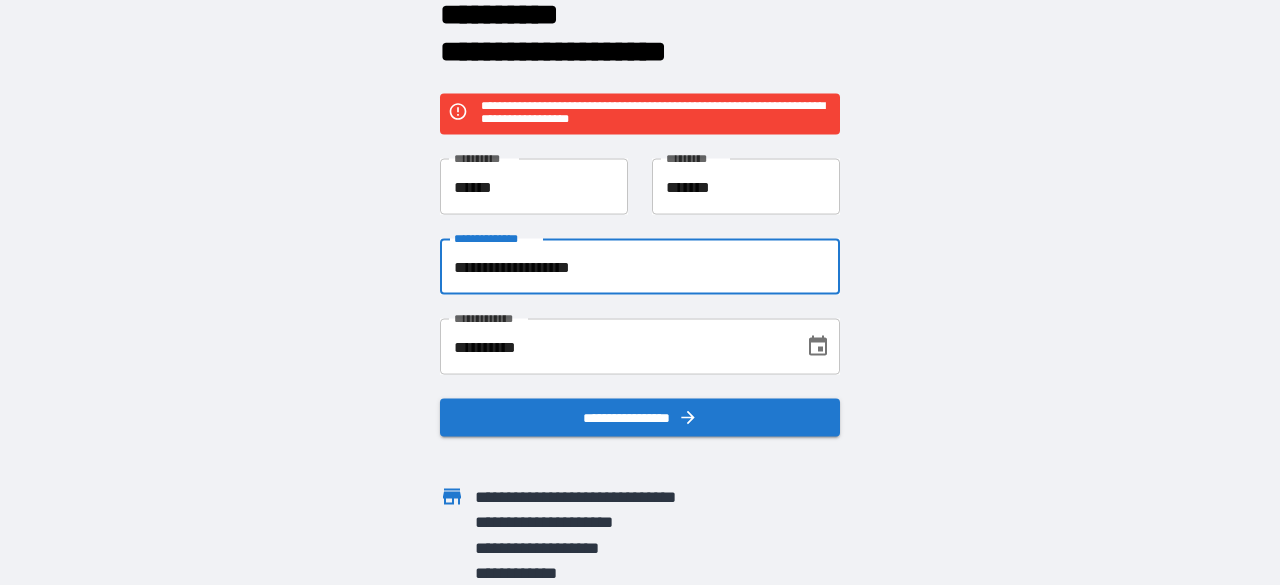 type on "**********" 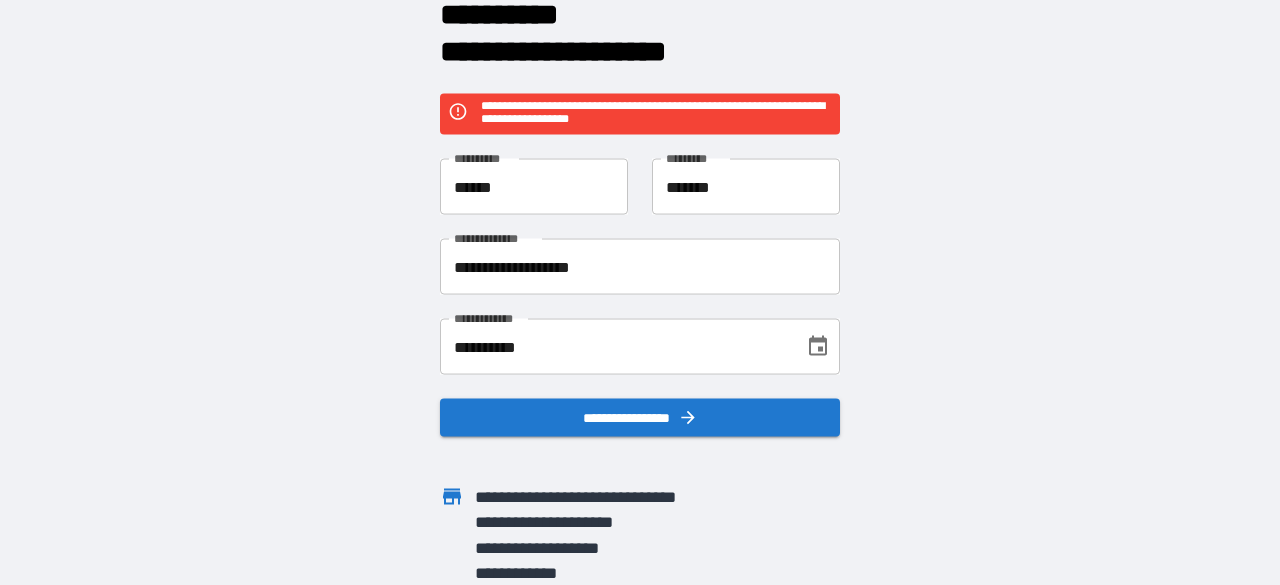 click on "**********" at bounding box center [640, 292] 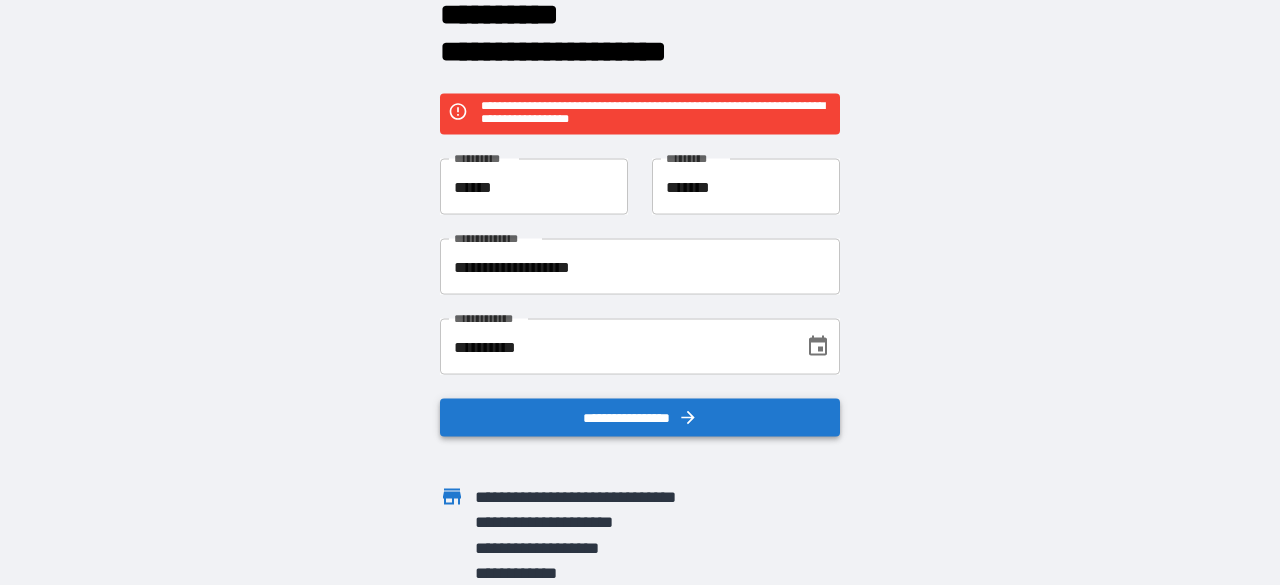 click on "**********" at bounding box center (640, 418) 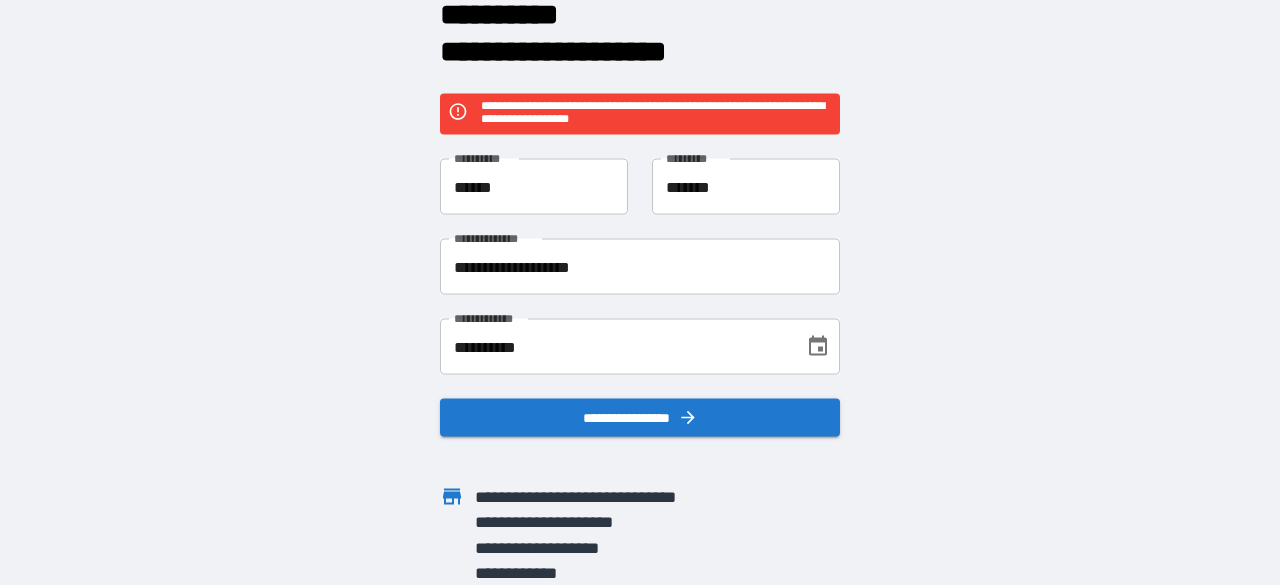 scroll, scrollTop: 0, scrollLeft: 0, axis: both 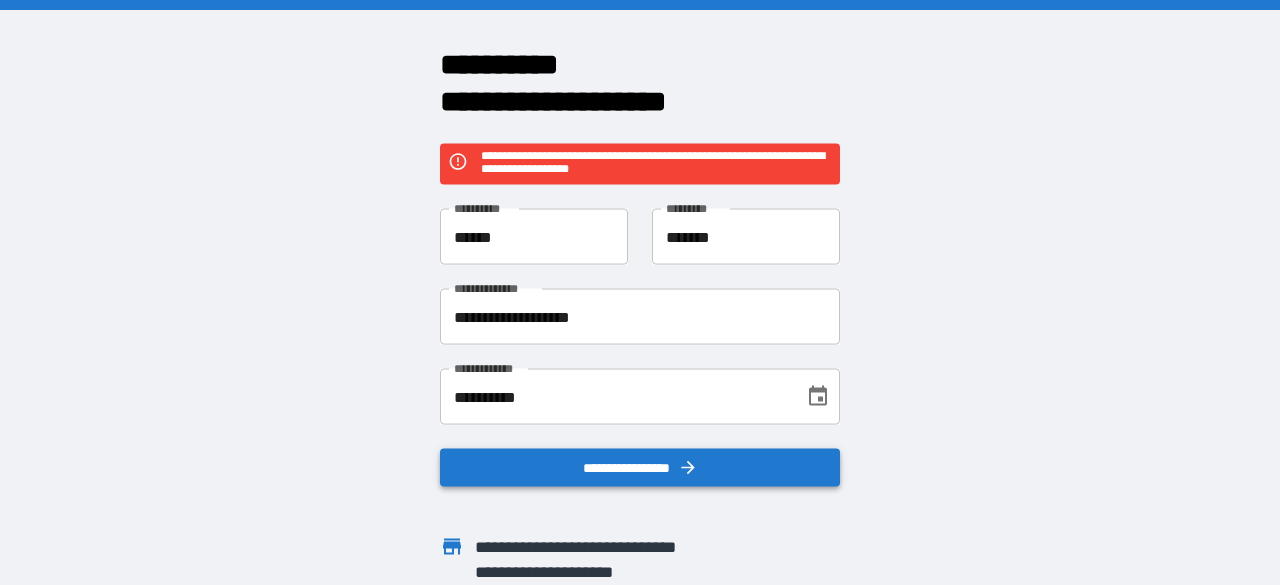 click on "**********" at bounding box center [640, 468] 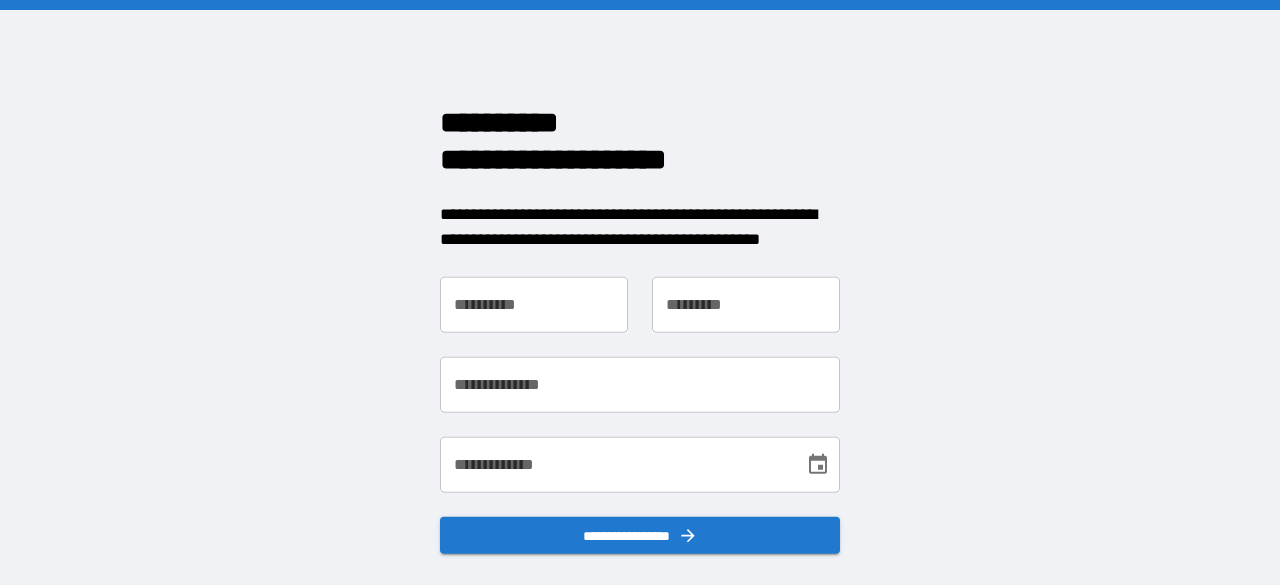 scroll, scrollTop: 0, scrollLeft: 0, axis: both 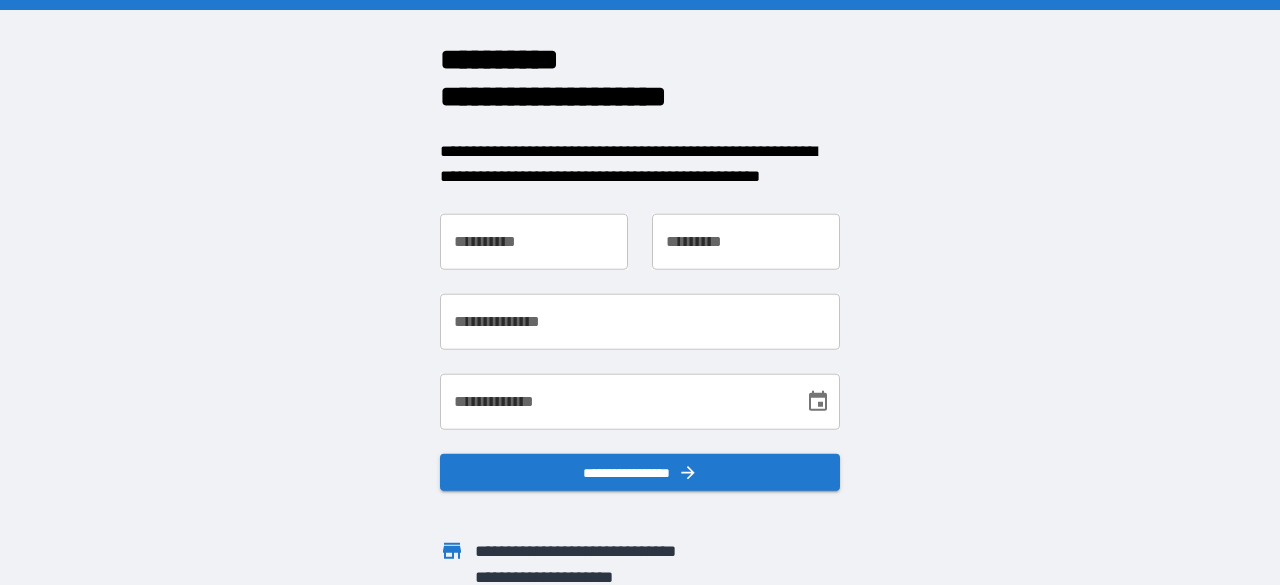 click on "**********" at bounding box center (534, 241) 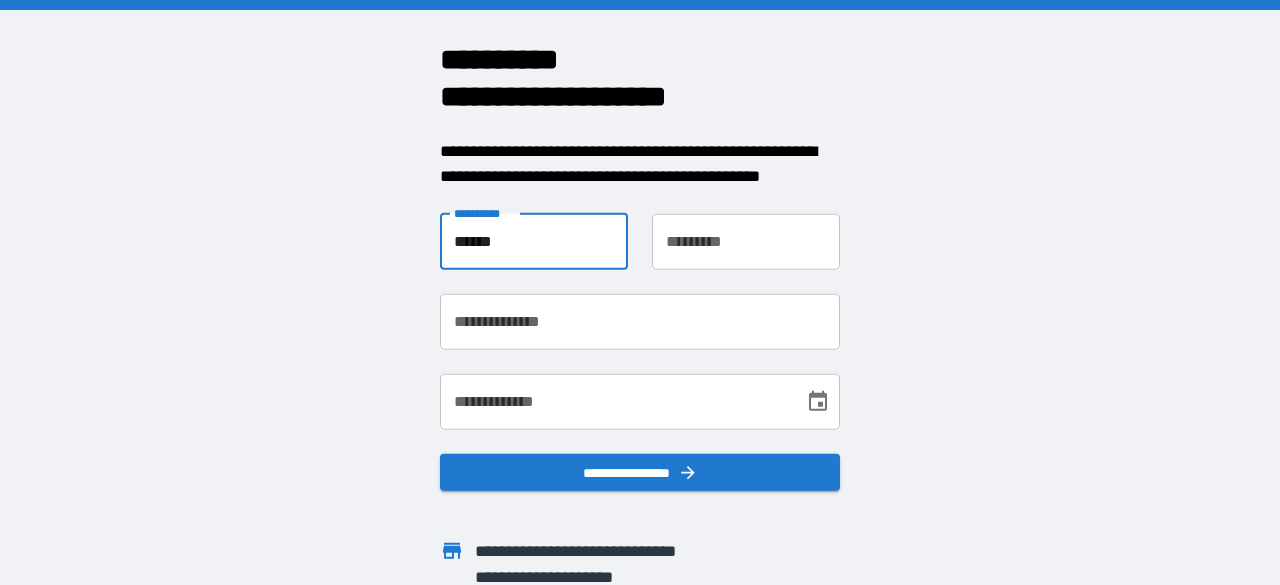 type on "******" 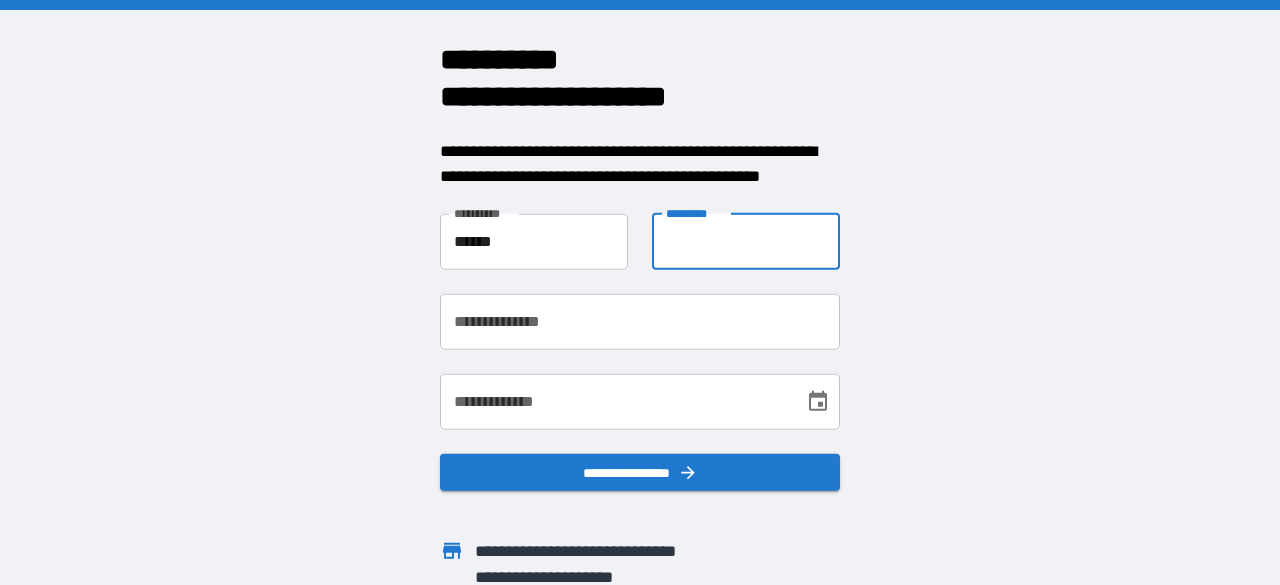 type on "*" 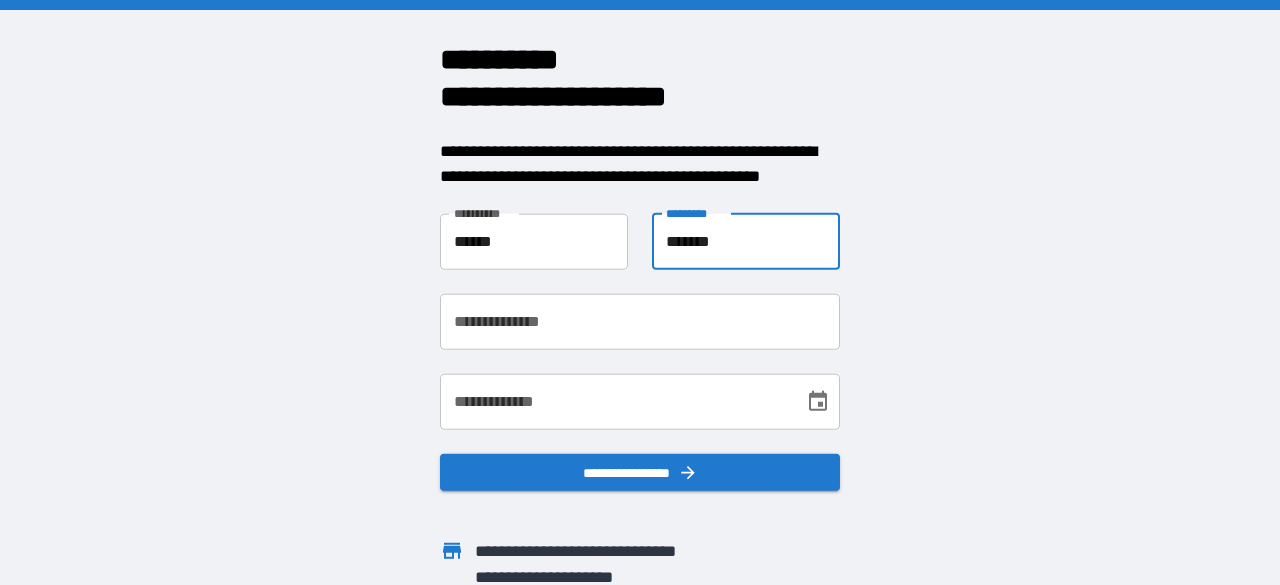 type on "*******" 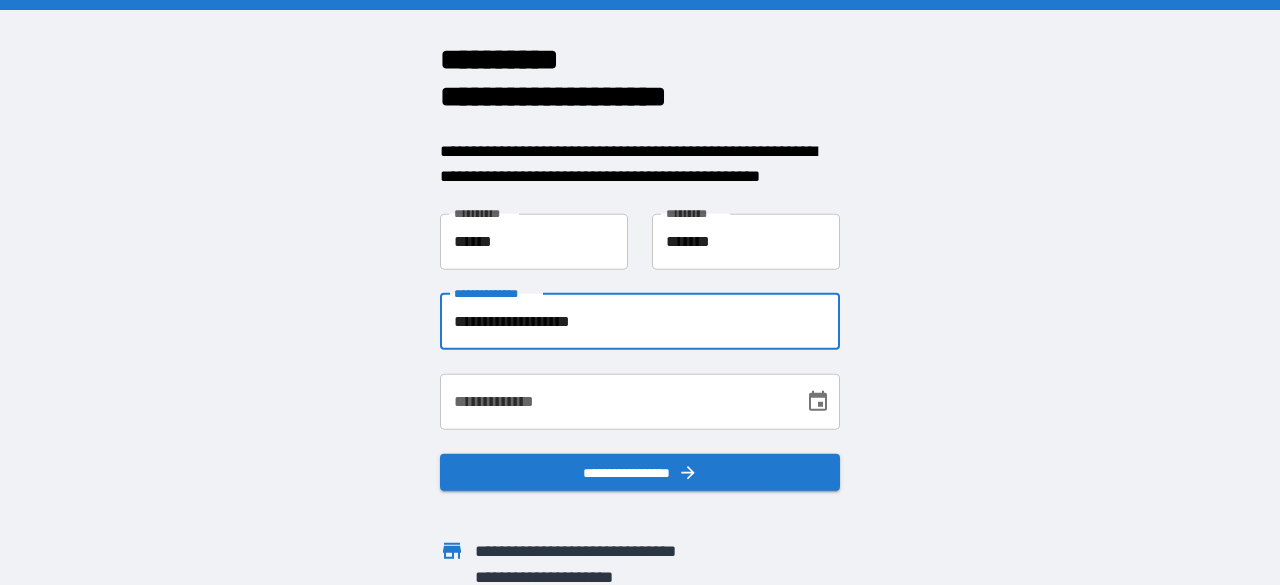type on "**********" 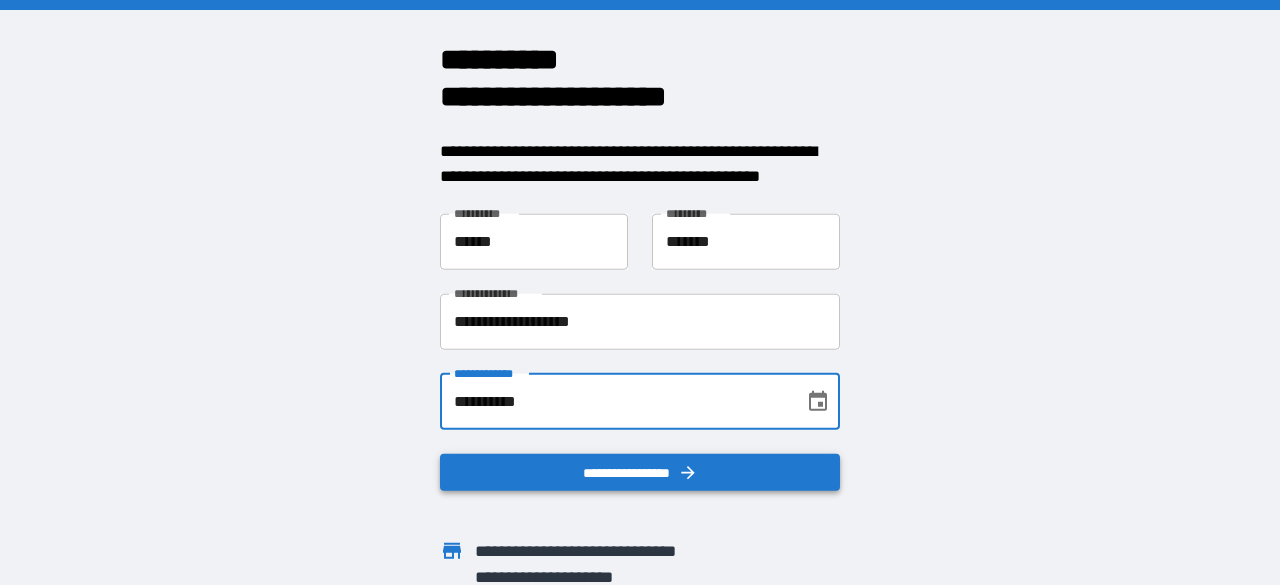 type on "**********" 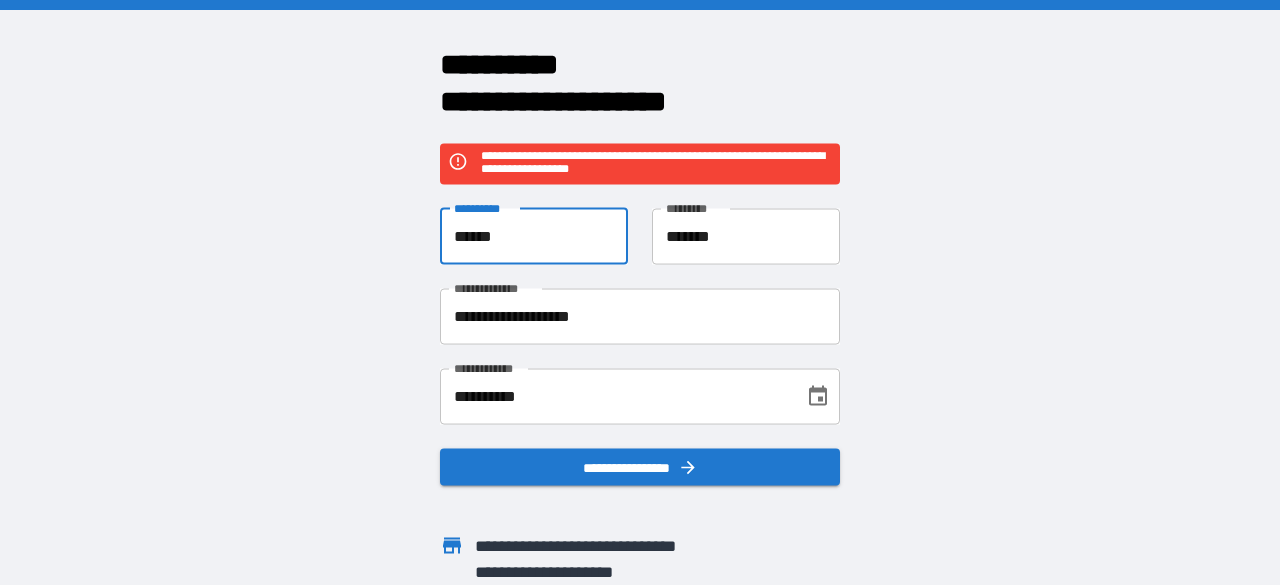 click on "******" at bounding box center (534, 236) 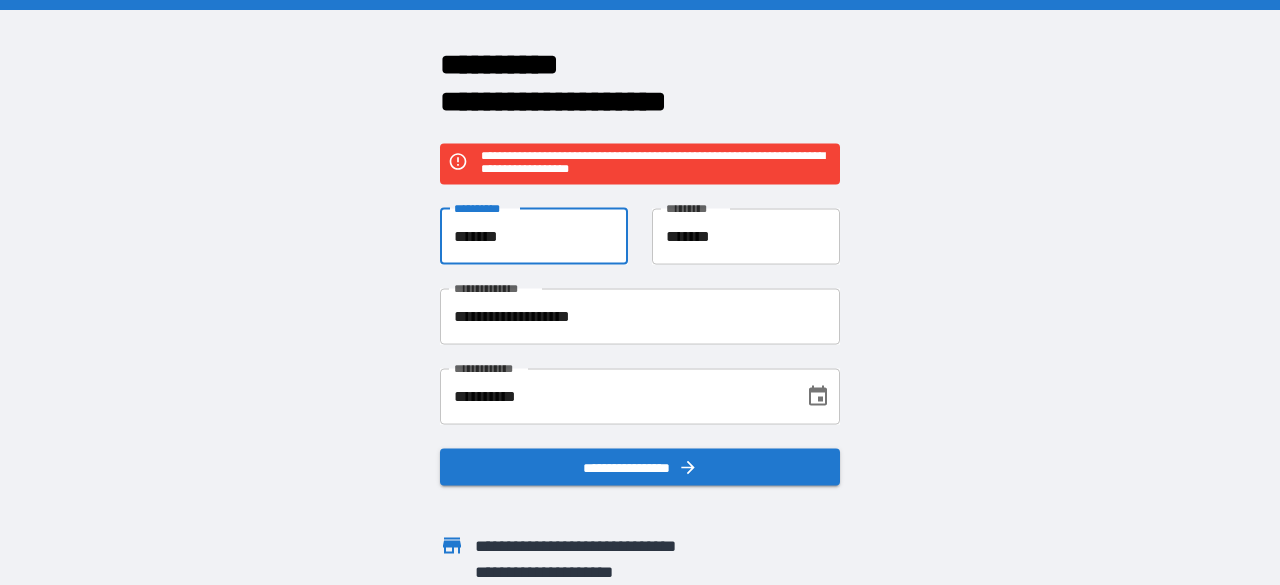 click on "**********" at bounding box center (640, 292) 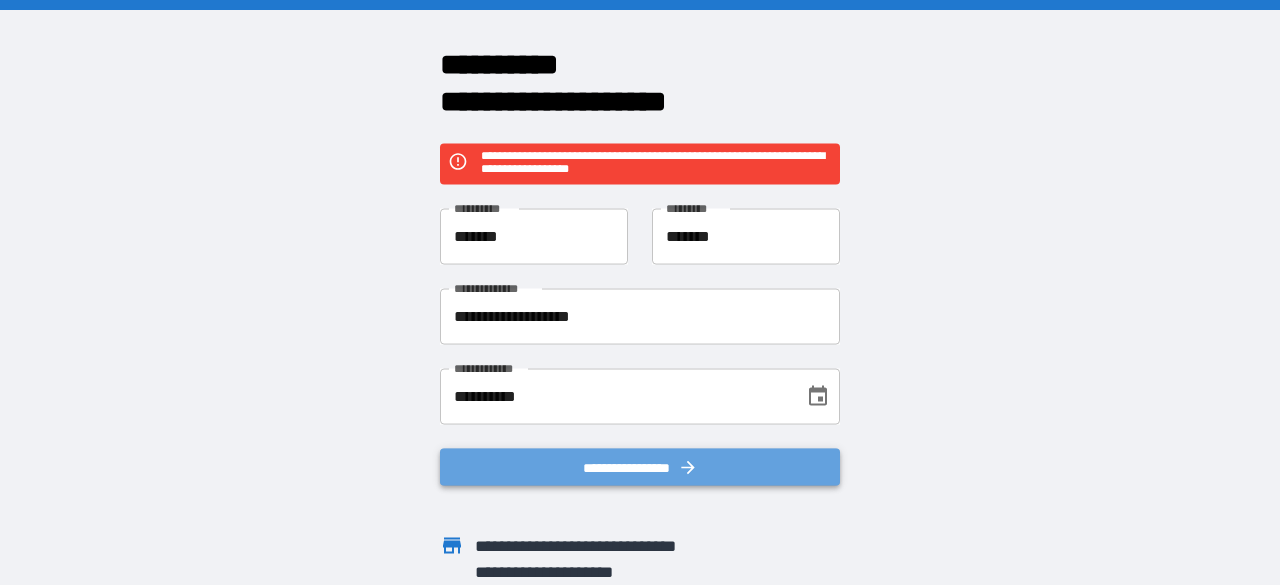 click on "**********" at bounding box center [640, 467] 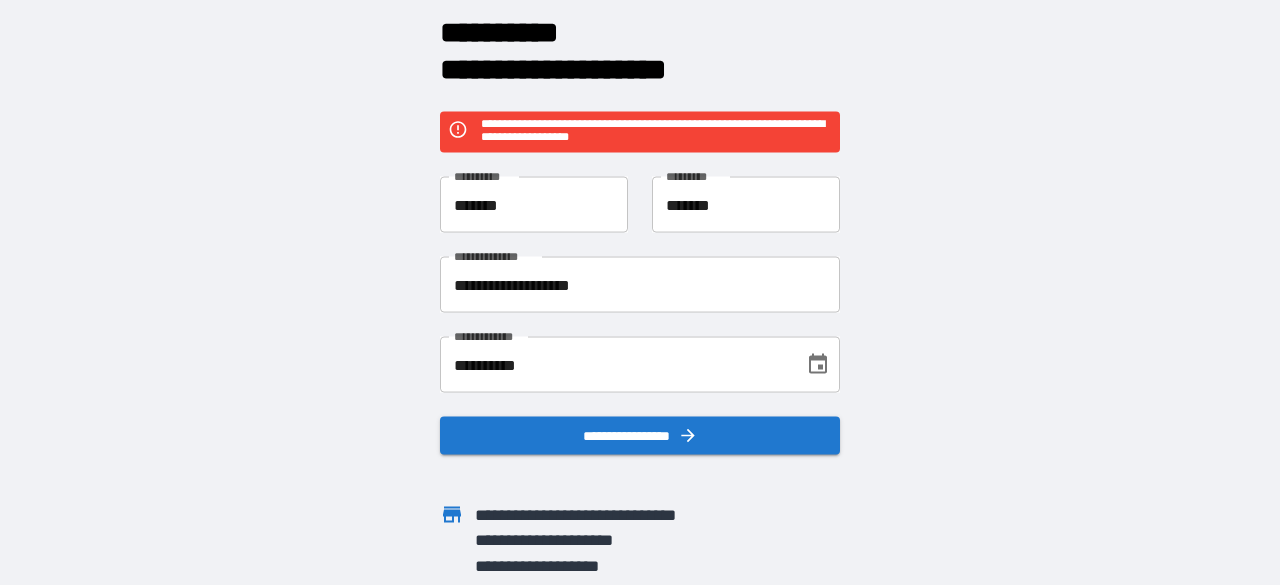 scroll, scrollTop: 50, scrollLeft: 0, axis: vertical 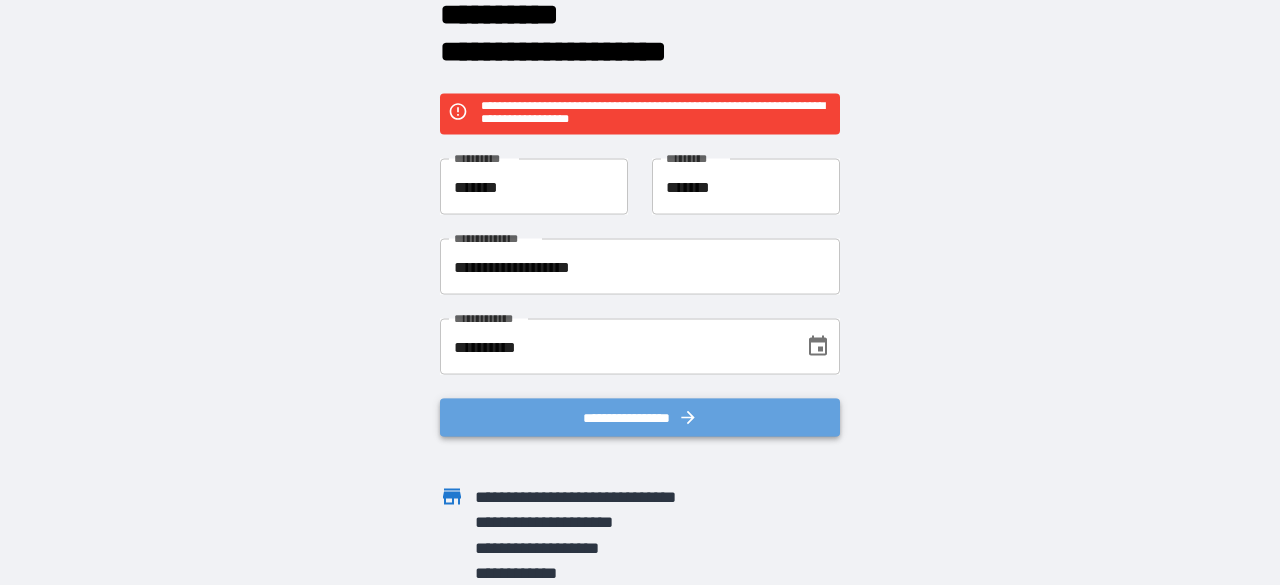 click on "**********" at bounding box center (640, 418) 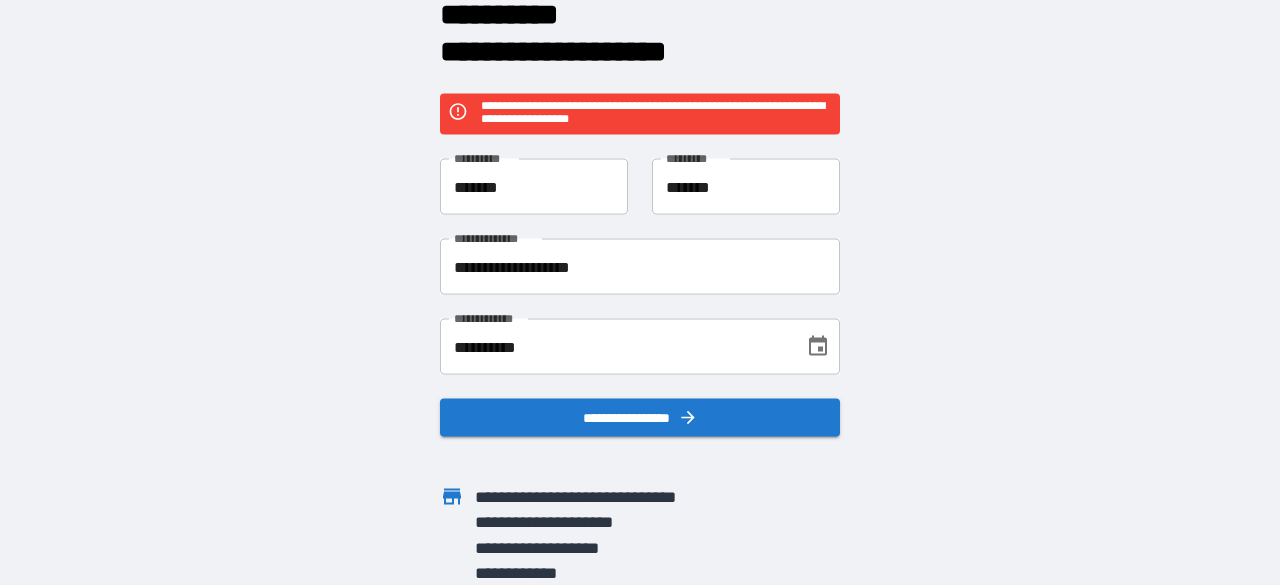 click on "*******" at bounding box center [534, 187] 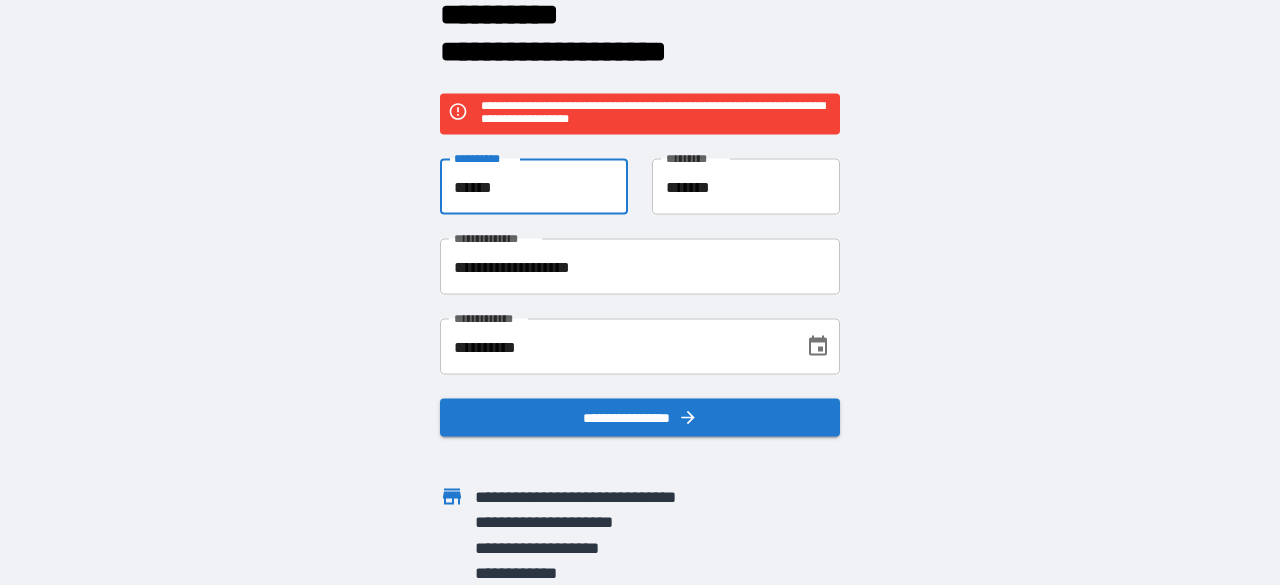 type on "******" 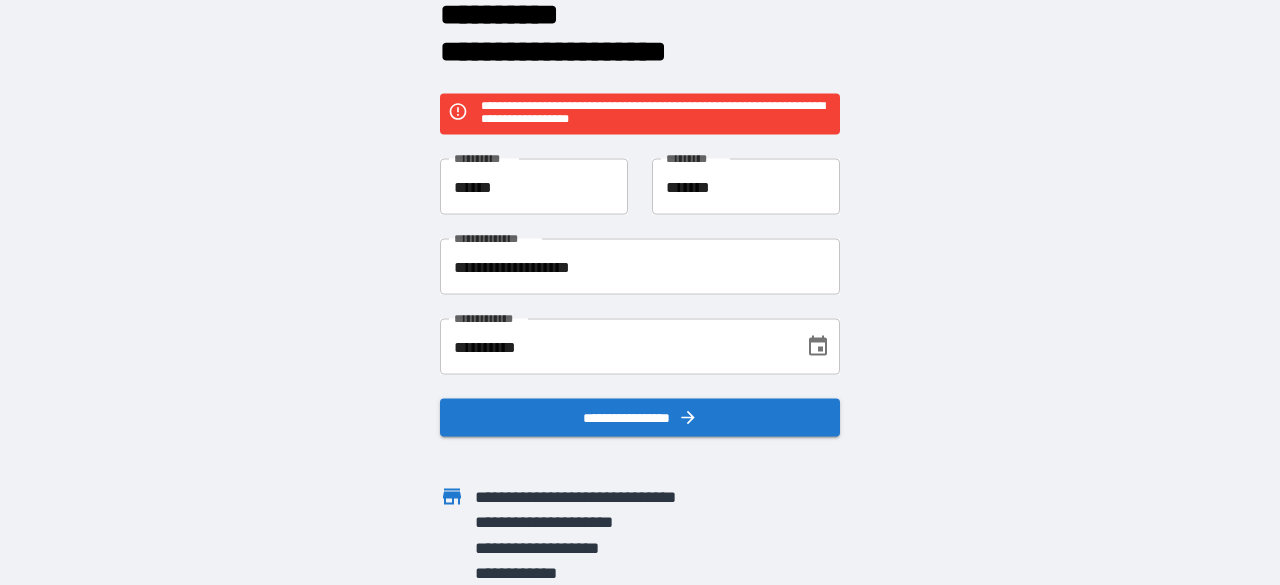 click on "**********" at bounding box center (640, 292) 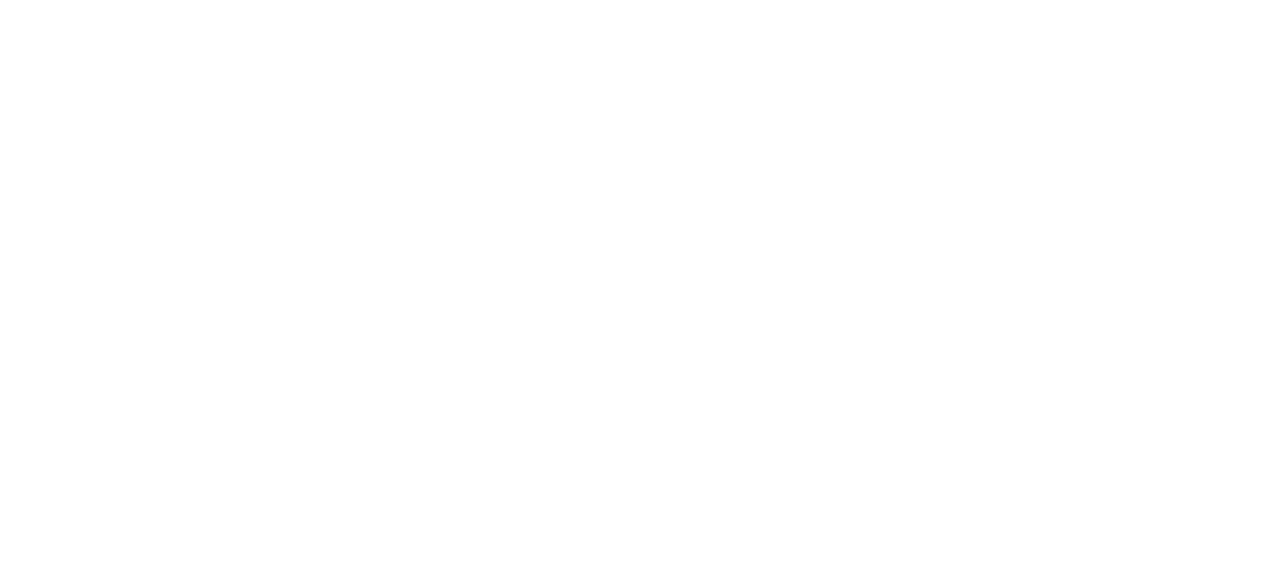scroll, scrollTop: 0, scrollLeft: 0, axis: both 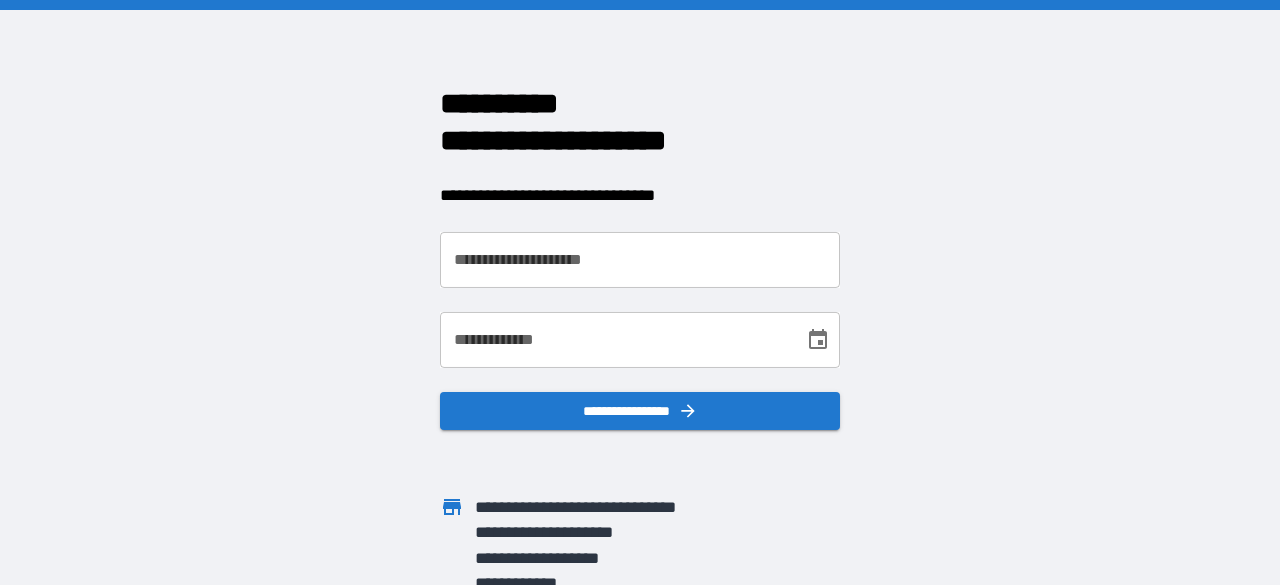 drag, startPoint x: 624, startPoint y: 250, endPoint x: 617, endPoint y: 237, distance: 14.764823 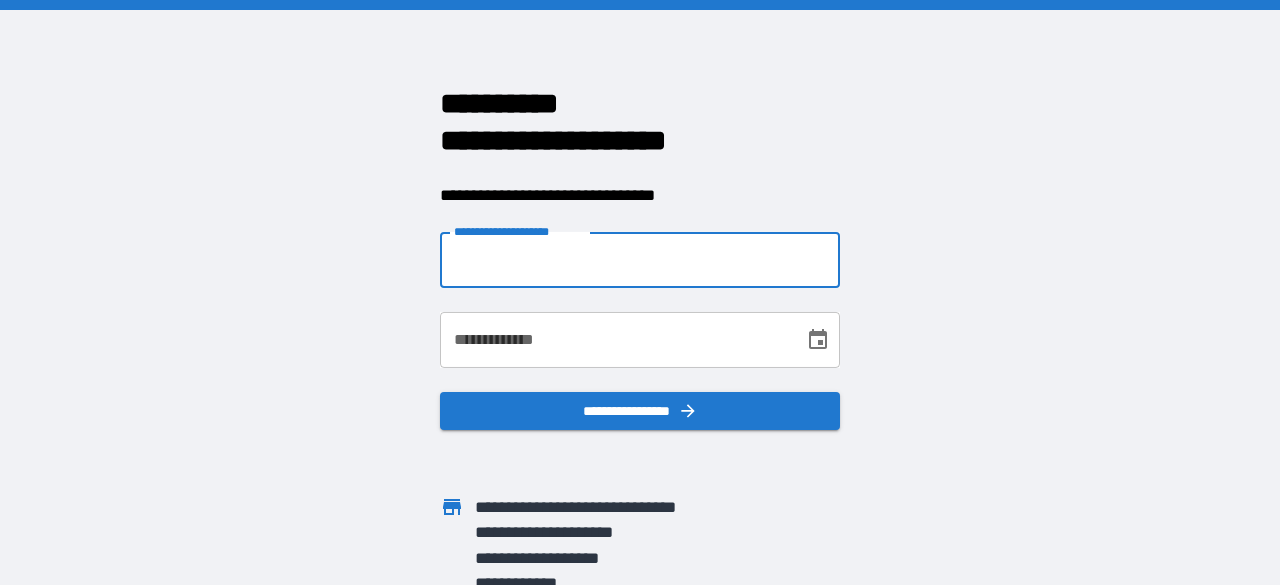 type on "**********" 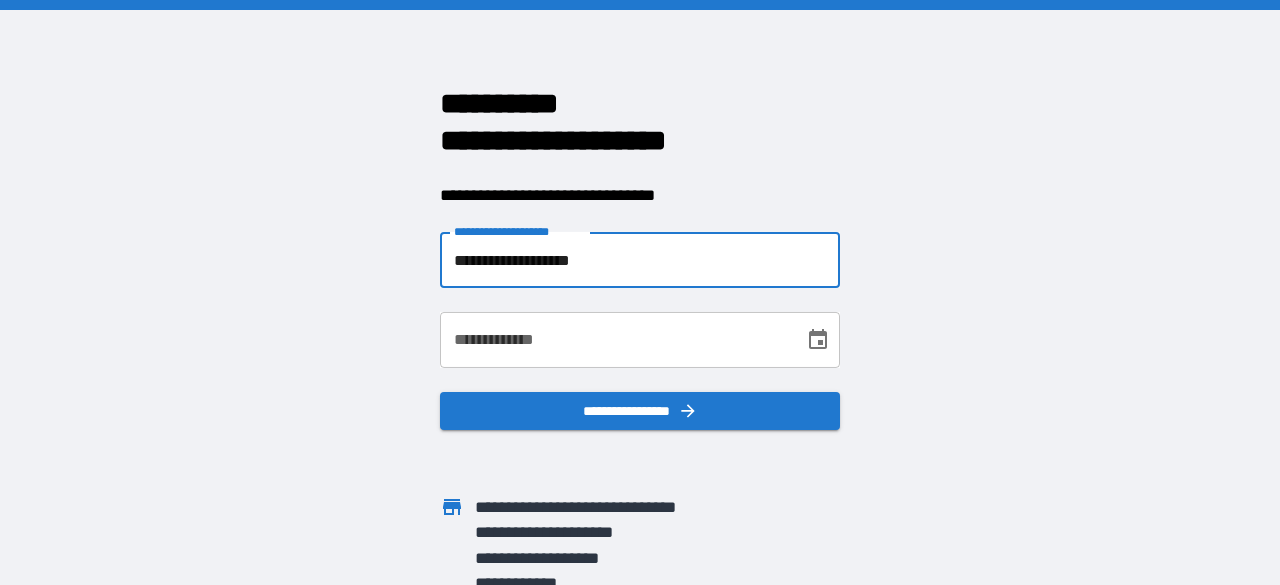 click on "**********" at bounding box center (615, 340) 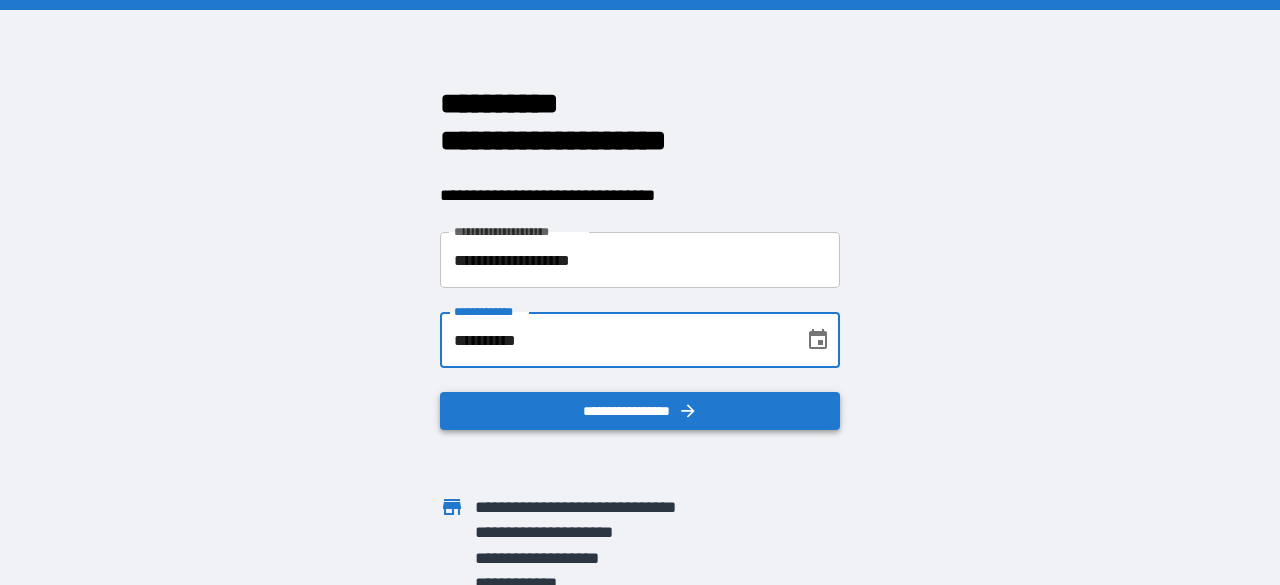 type on "**********" 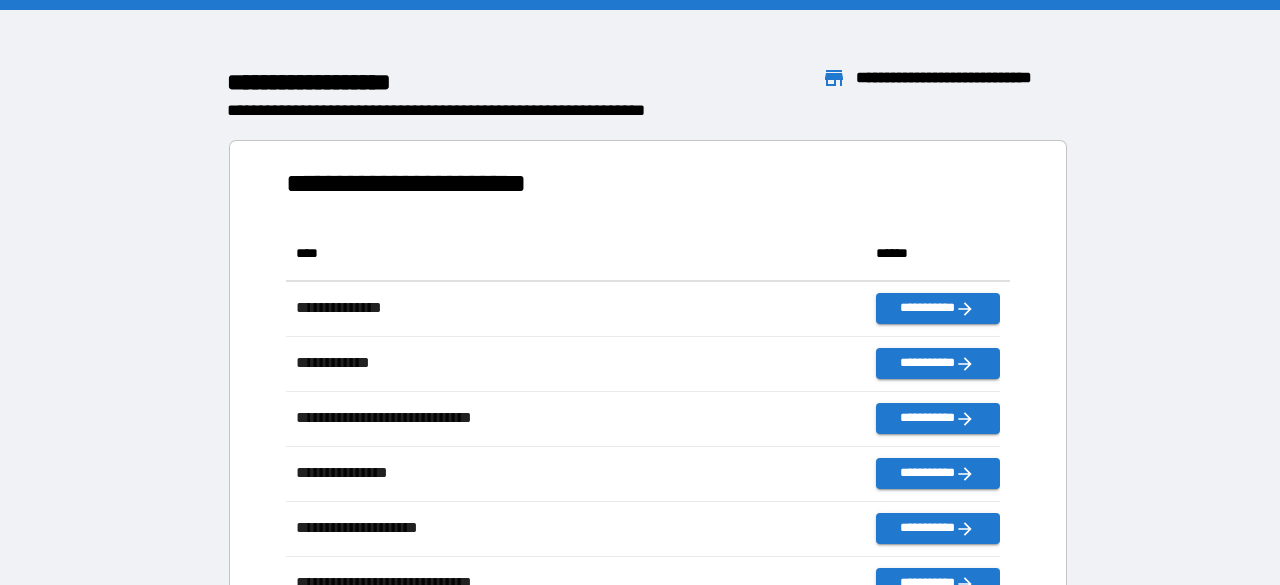 scroll, scrollTop: 16, scrollLeft: 16, axis: both 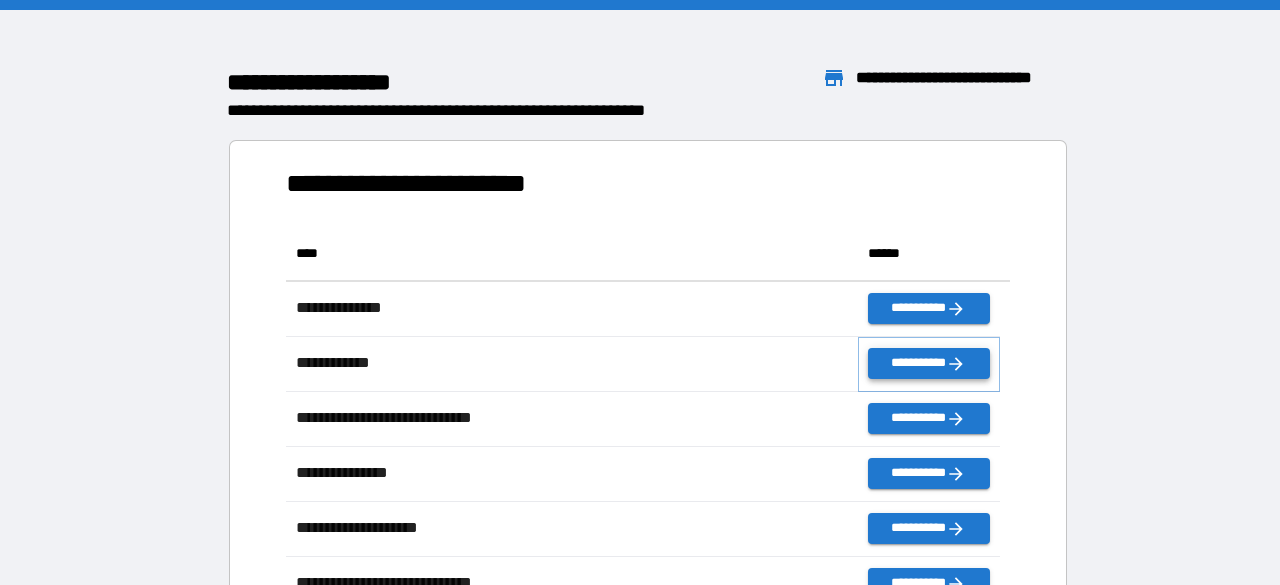 click on "**********" at bounding box center (929, 363) 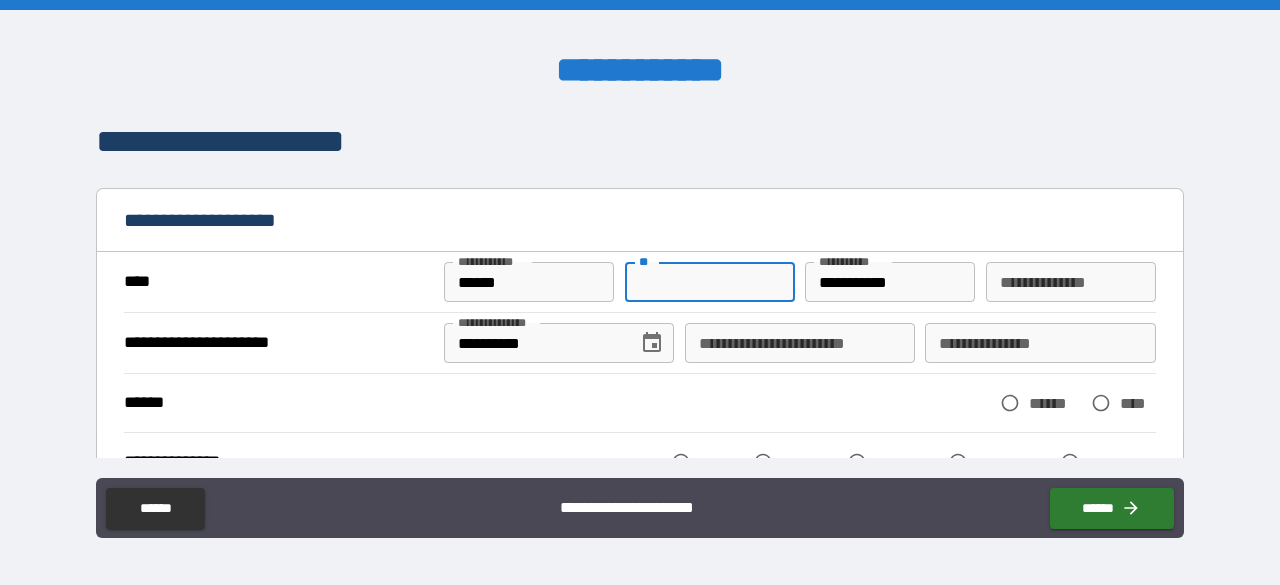 click on "**" at bounding box center [710, 282] 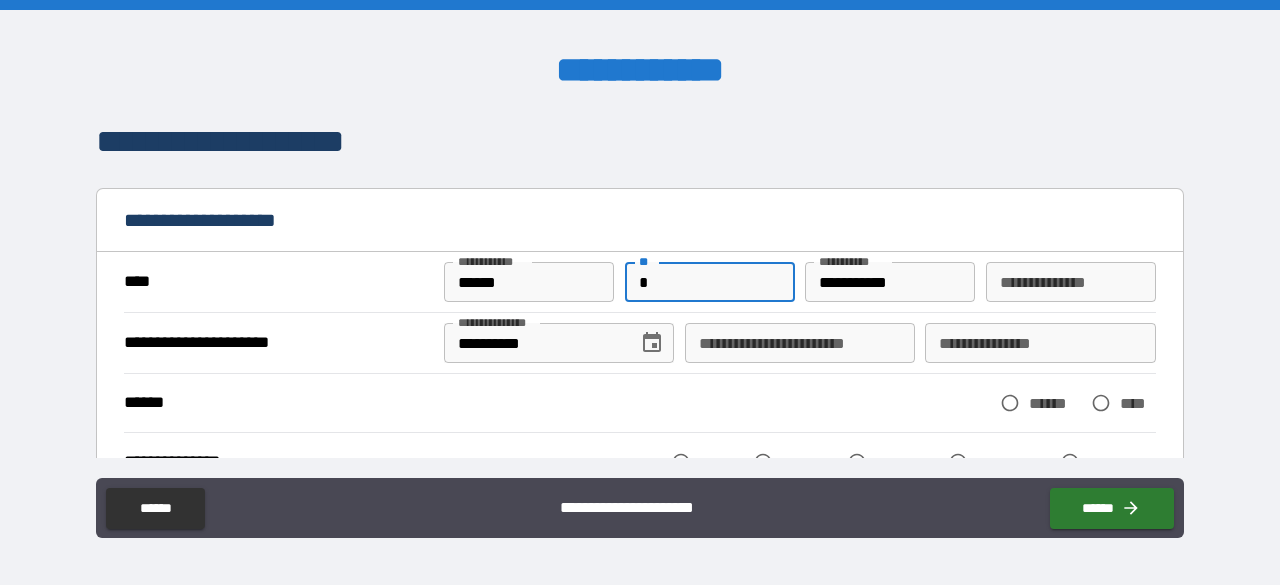 type on "*" 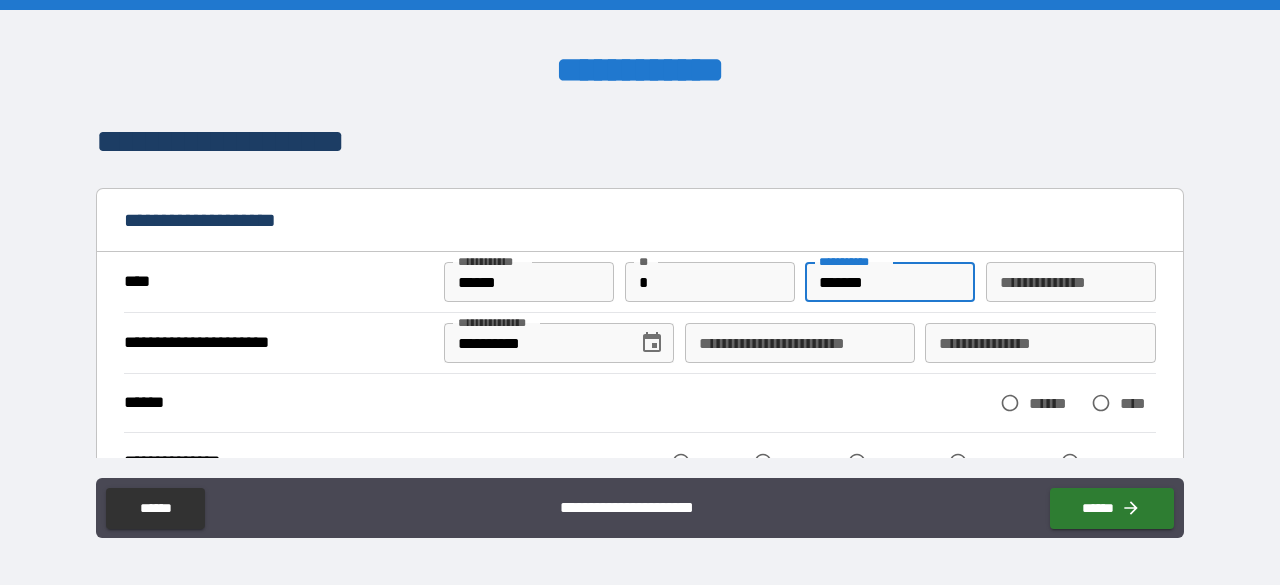 type on "*******" 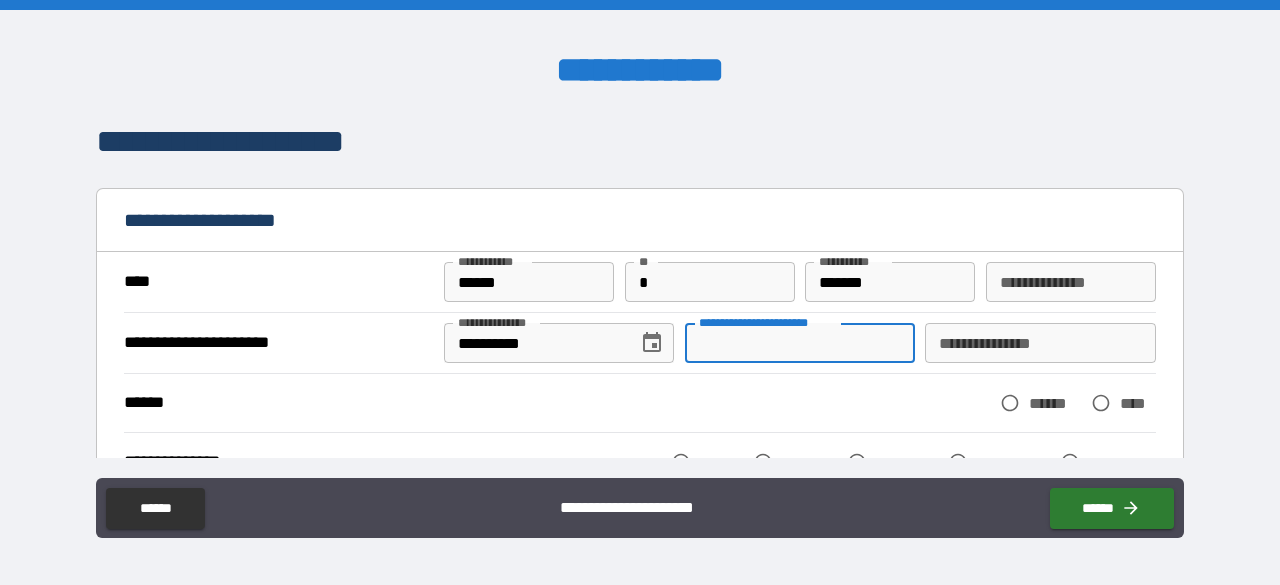 click on "**********" at bounding box center (800, 343) 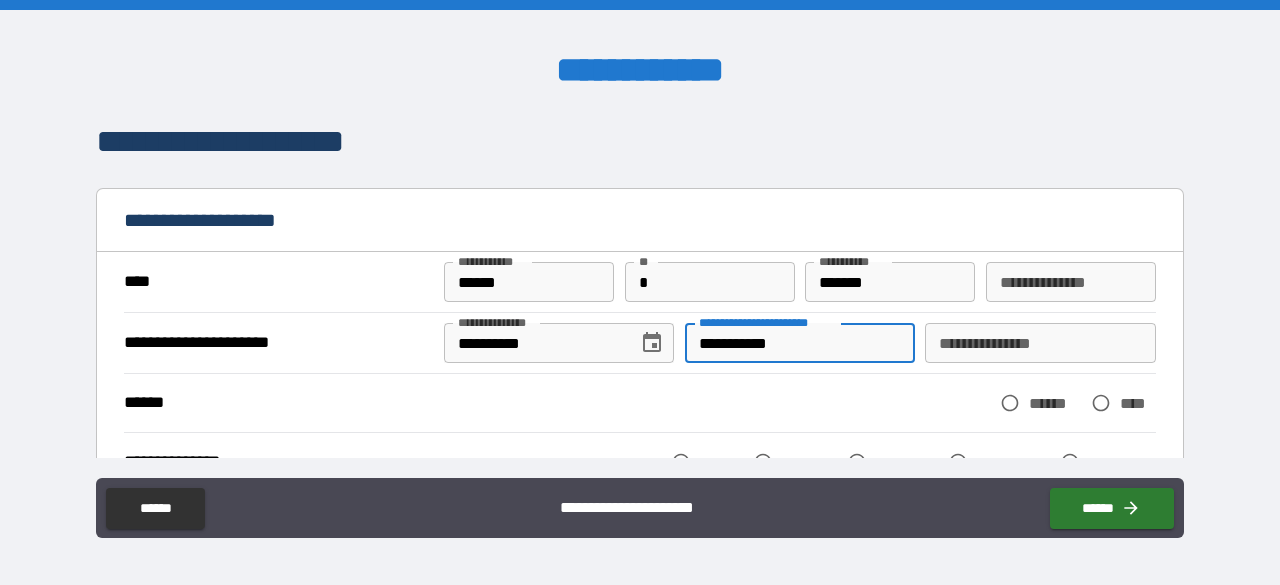 type on "**********" 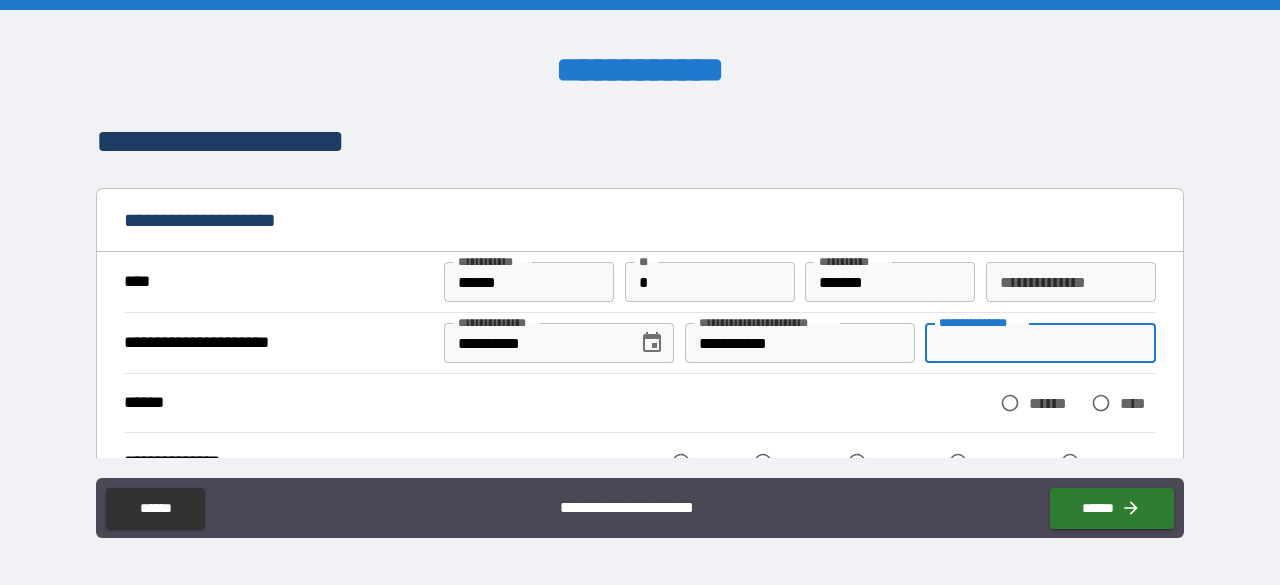click on "**********" at bounding box center [1040, 343] 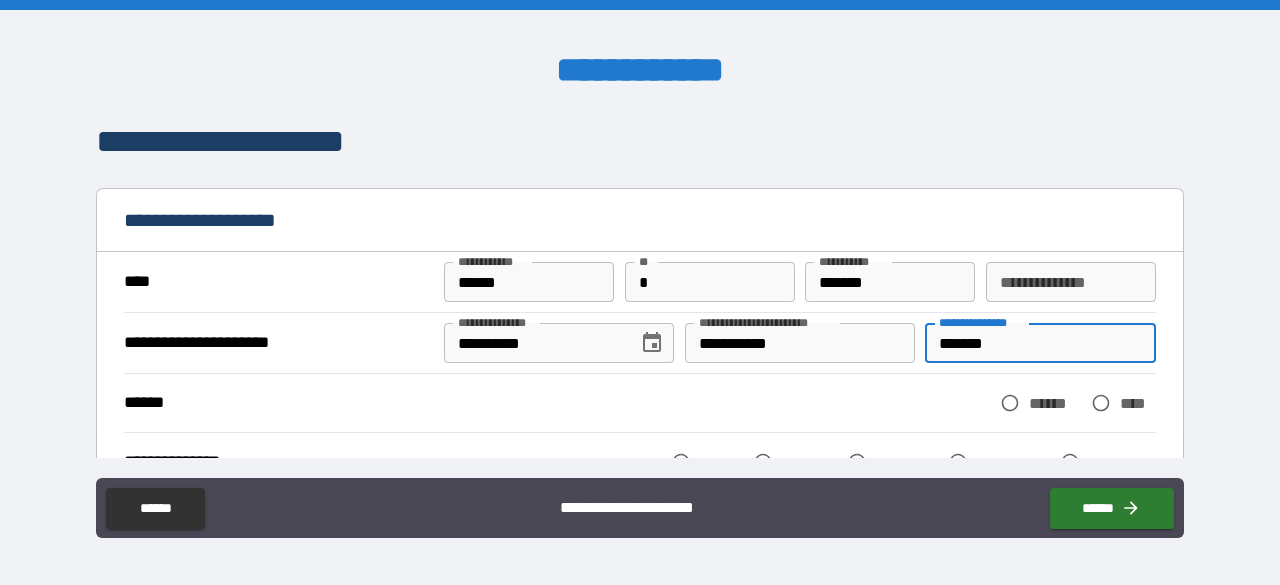 type on "*******" 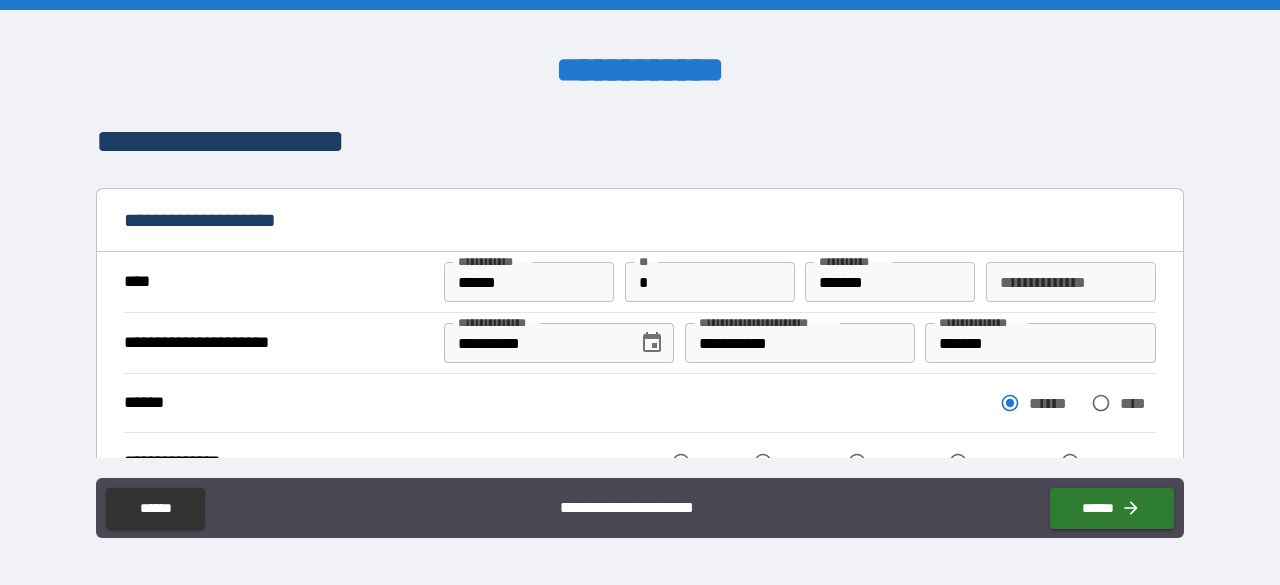 scroll, scrollTop: 200, scrollLeft: 0, axis: vertical 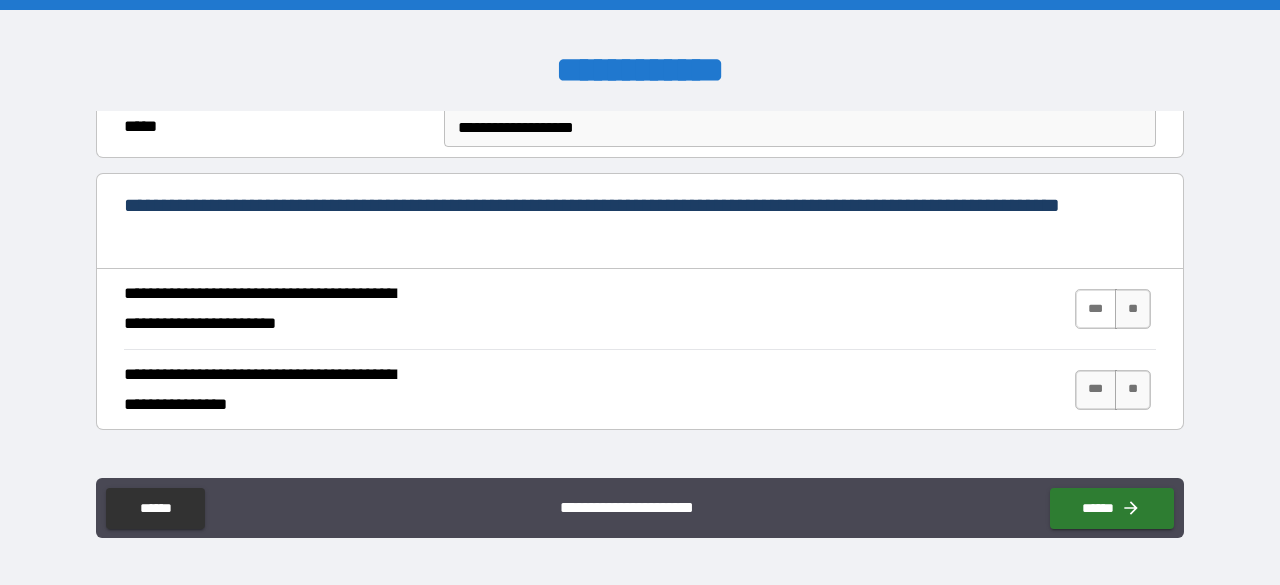 click on "***" at bounding box center (1096, 309) 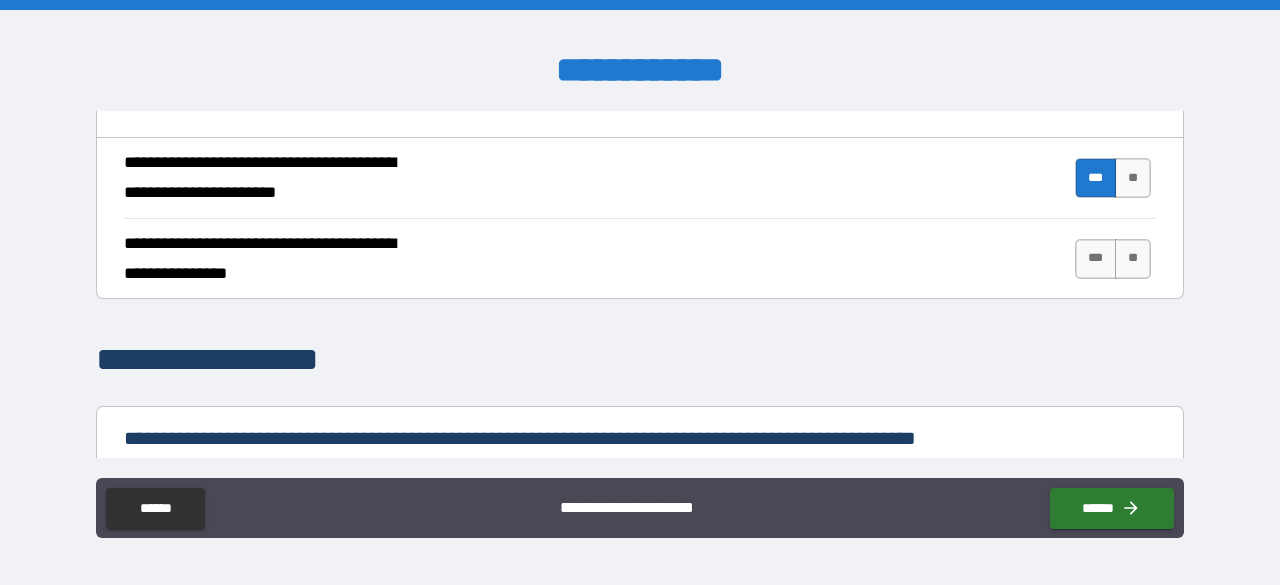 scroll, scrollTop: 900, scrollLeft: 0, axis: vertical 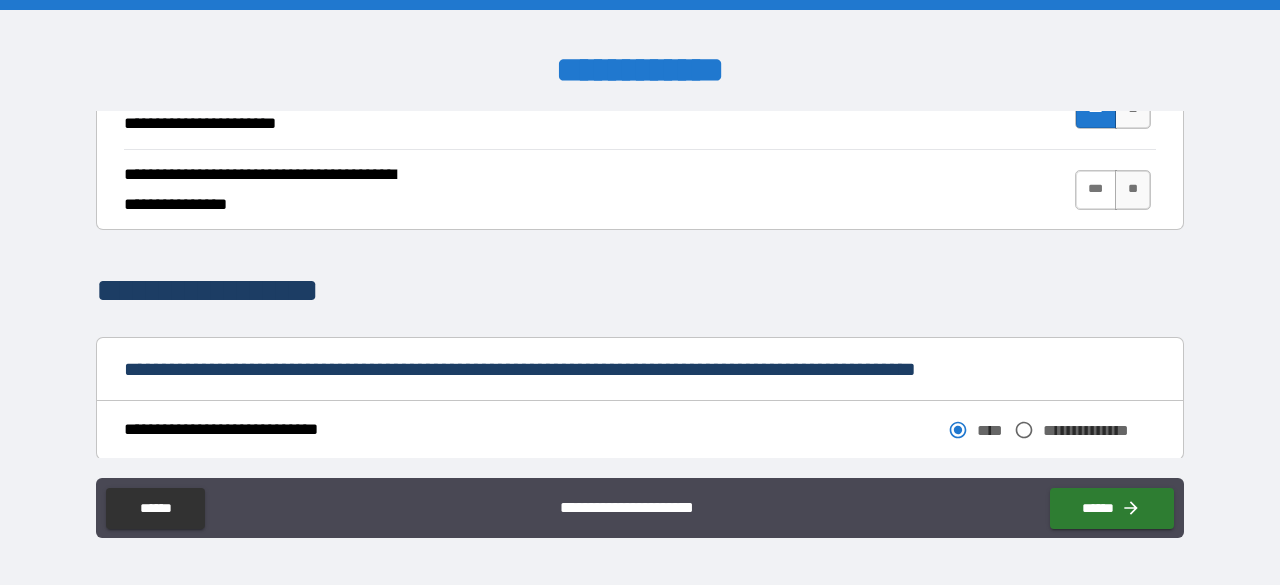 click on "***" at bounding box center (1096, 190) 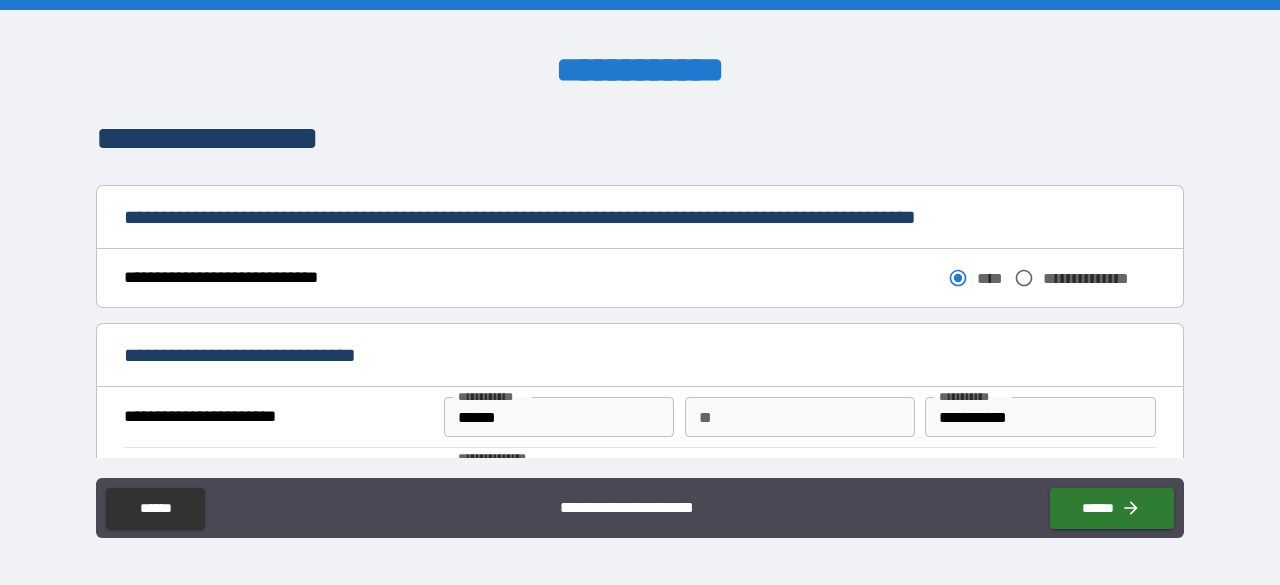 scroll, scrollTop: 1100, scrollLeft: 0, axis: vertical 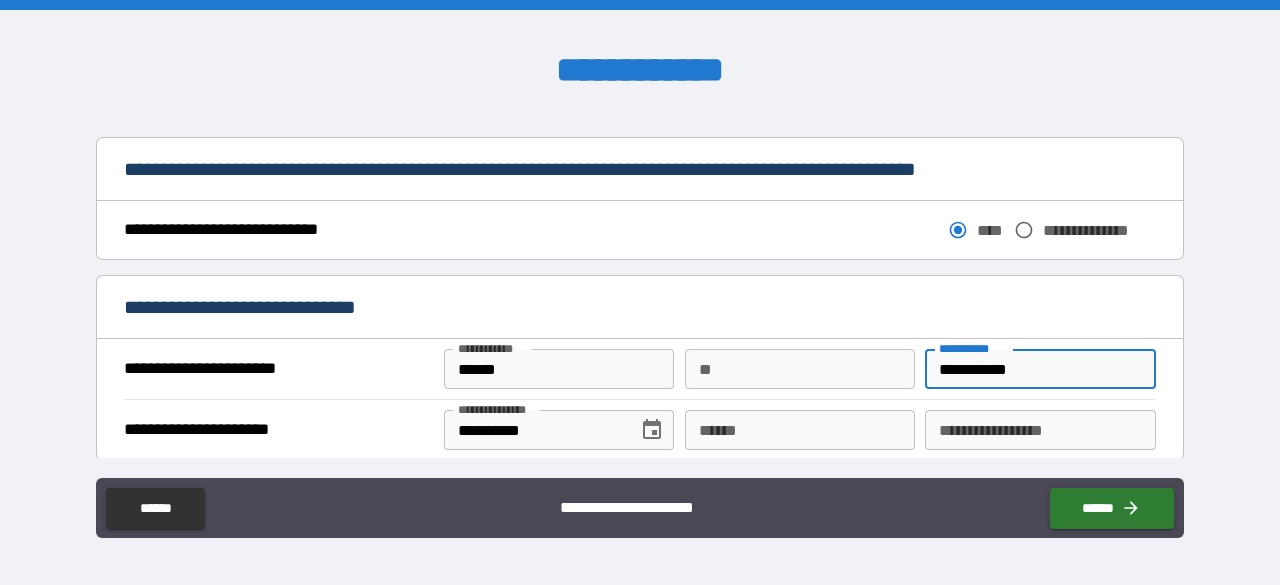 click on "**********" at bounding box center [1040, 369] 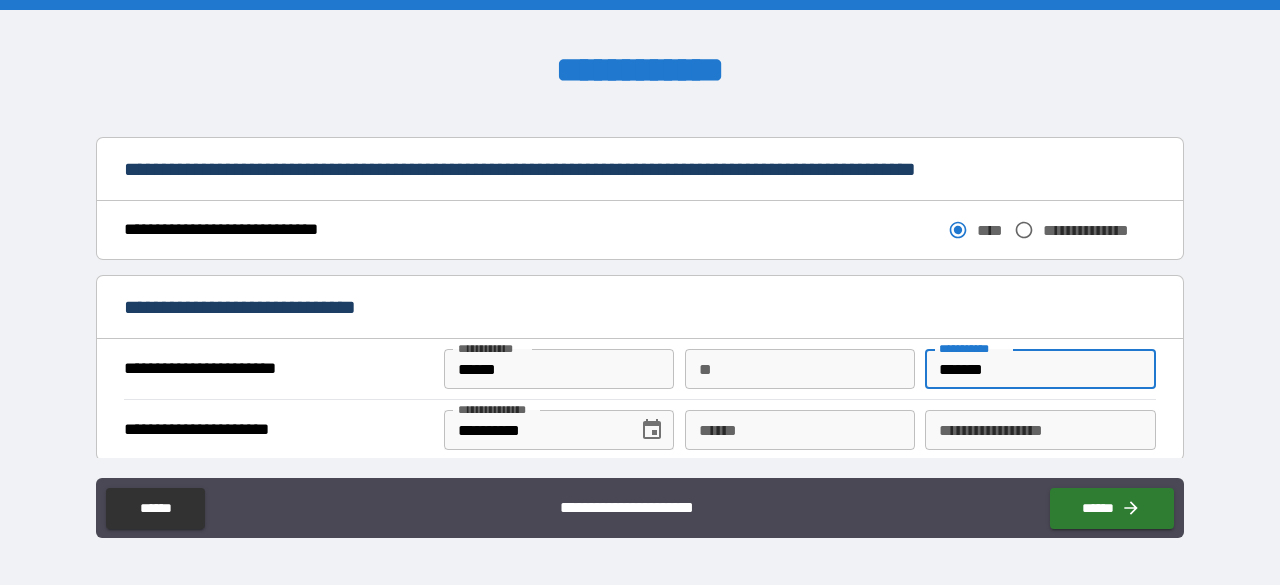 type on "*******" 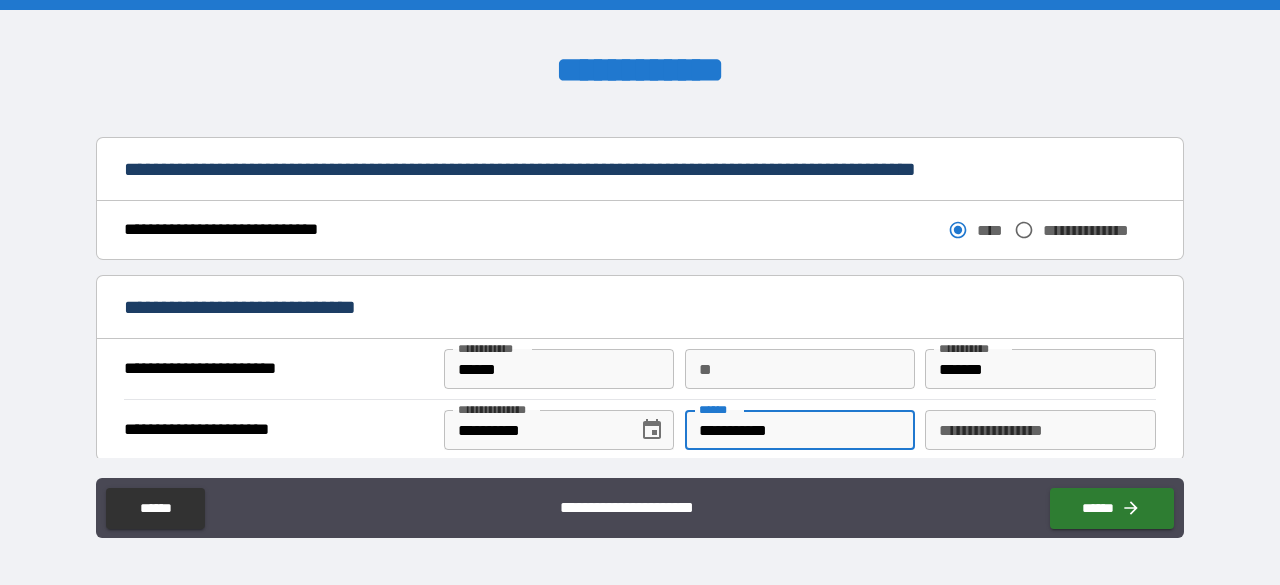 type on "**********" 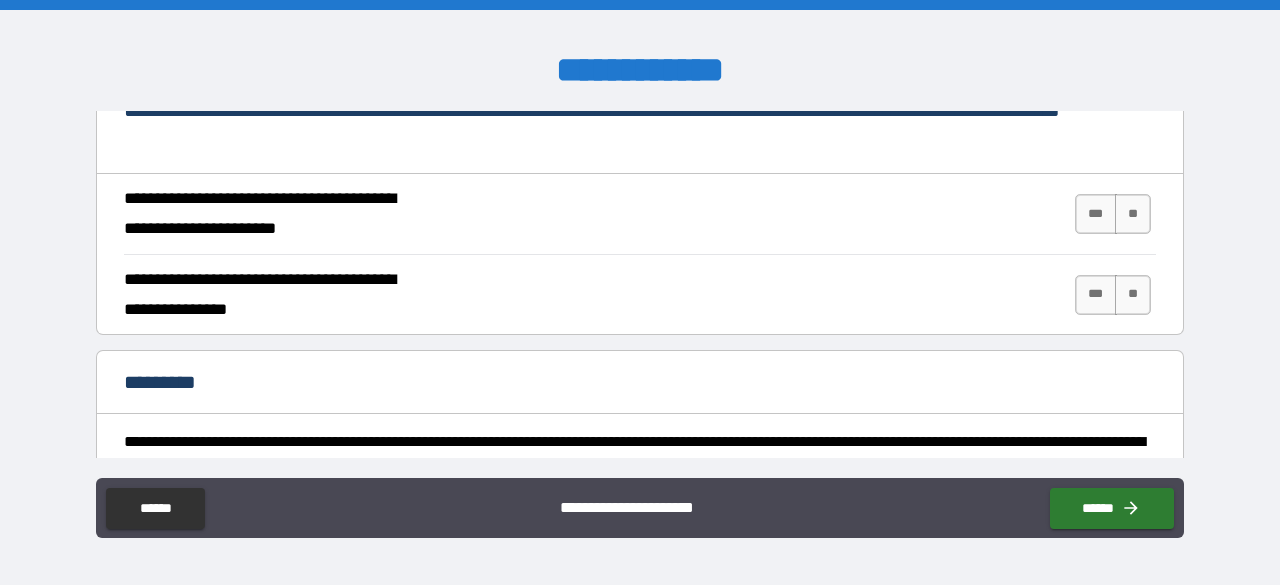 scroll, scrollTop: 1800, scrollLeft: 0, axis: vertical 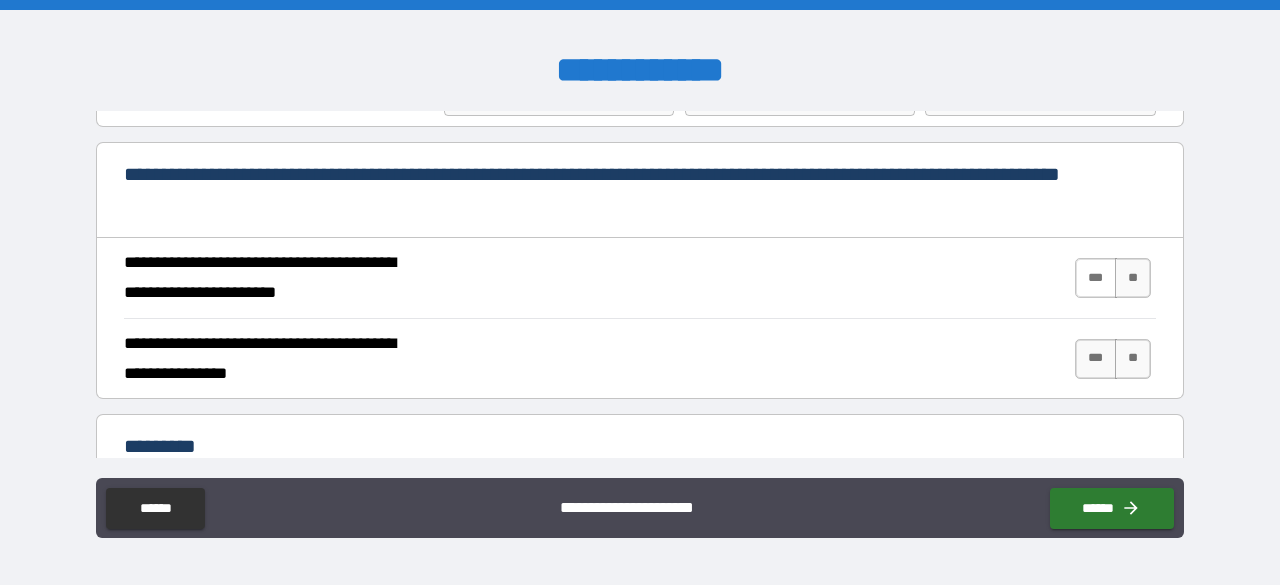 type on "*******" 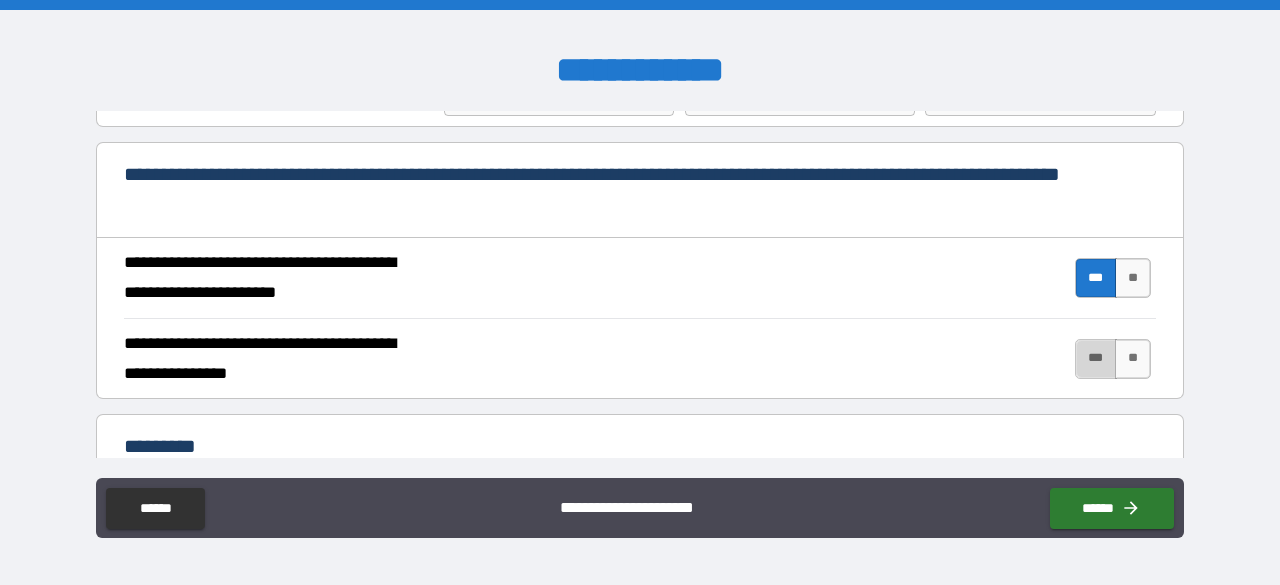 click on "***" at bounding box center (1096, 359) 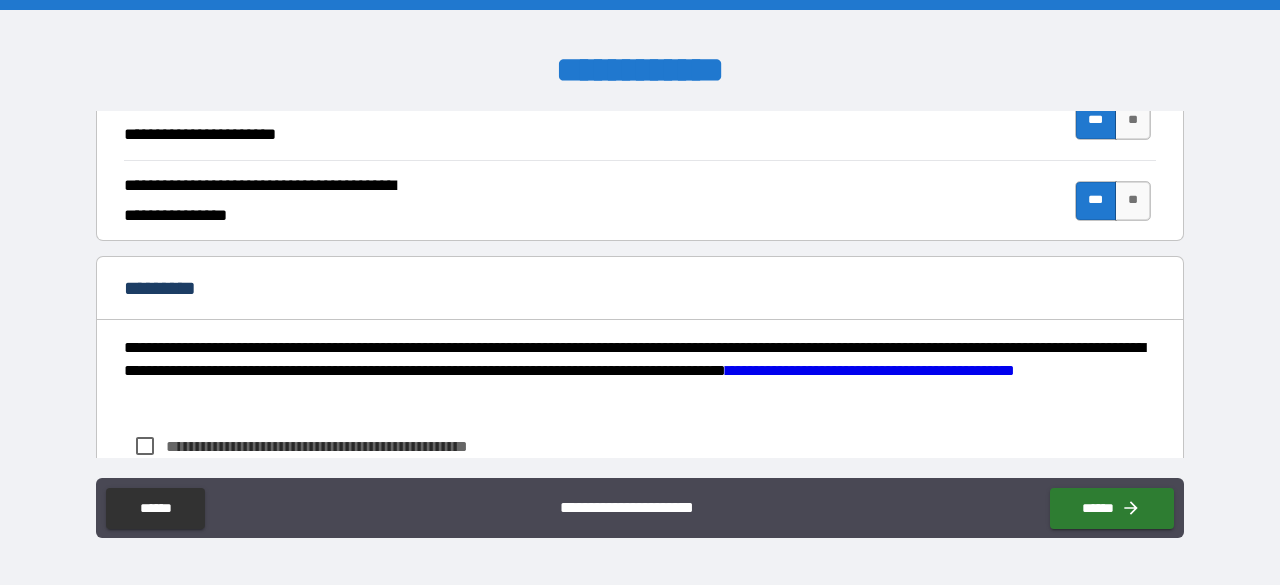 scroll, scrollTop: 2088, scrollLeft: 0, axis: vertical 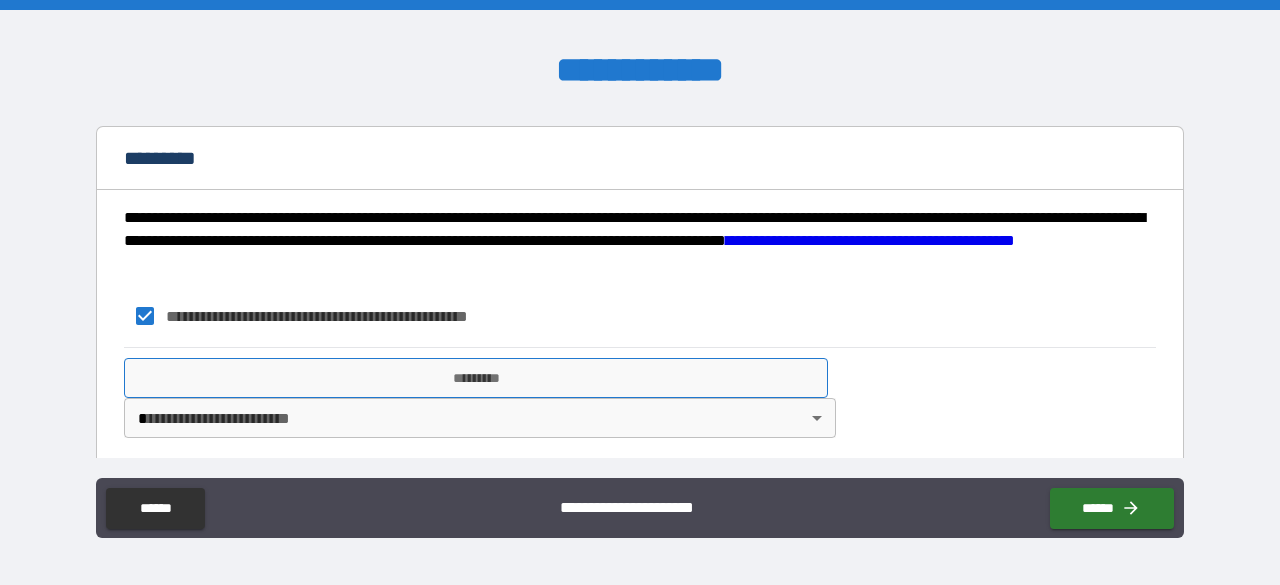 click on "*********" at bounding box center [476, 378] 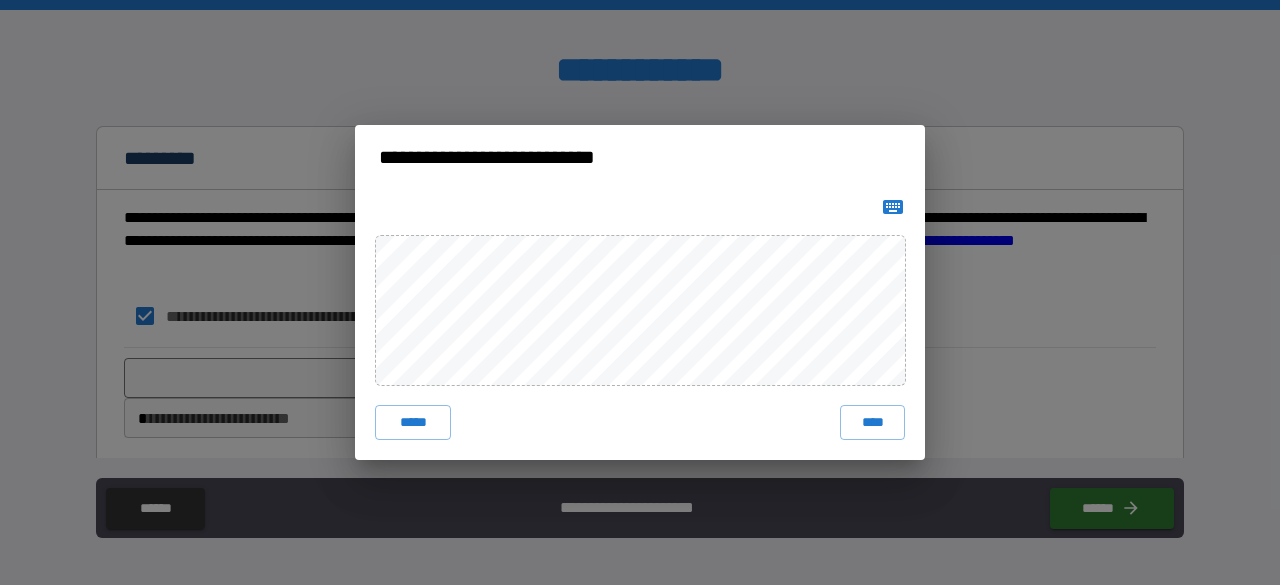 click on "***** ****" at bounding box center [640, 325] 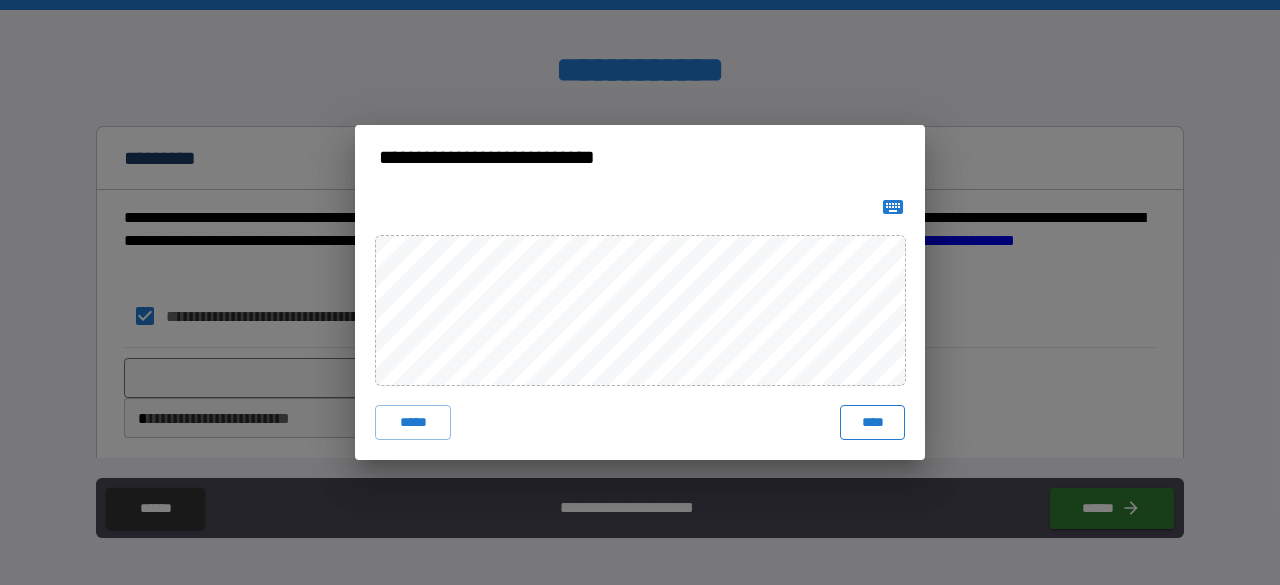 click on "****" at bounding box center (872, 423) 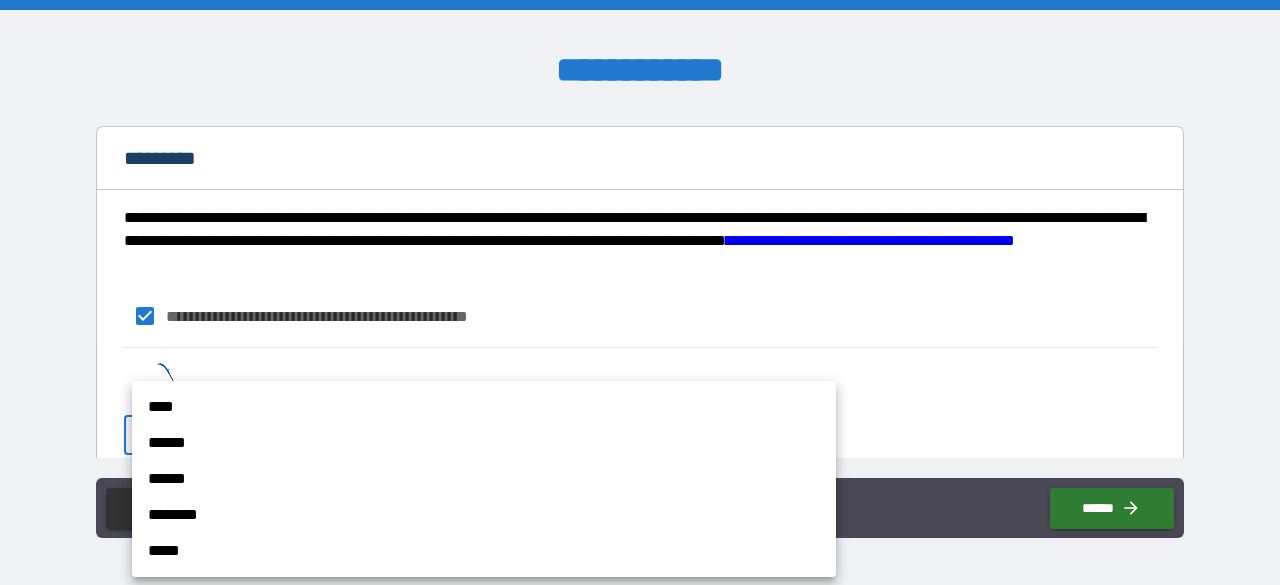 click on "**********" at bounding box center (640, 292) 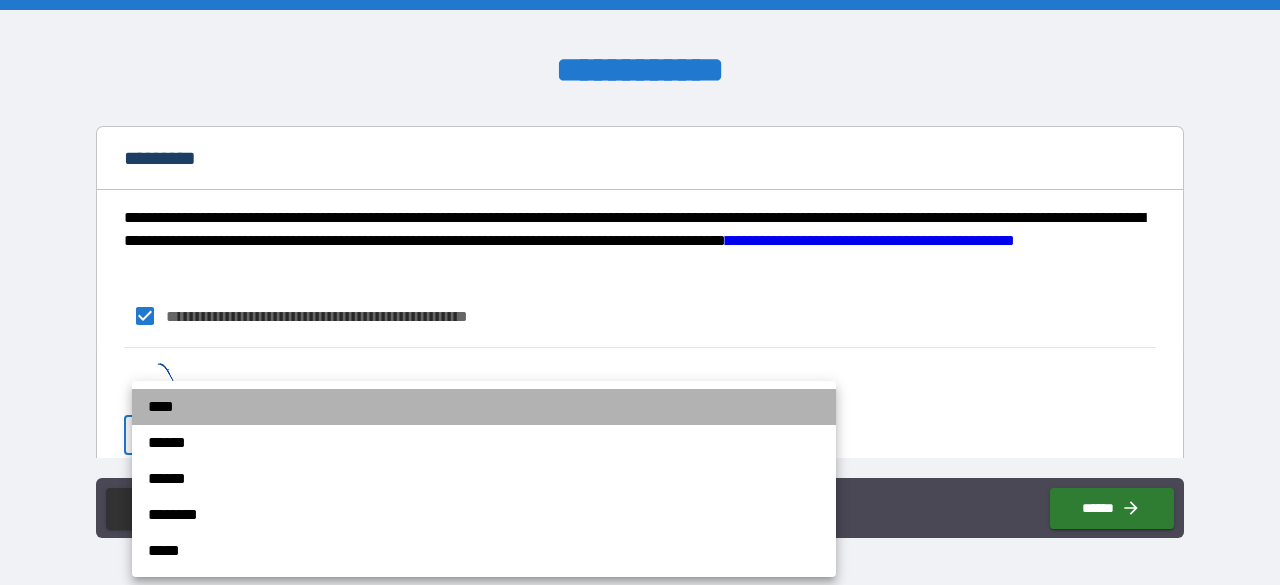 click on "****" at bounding box center (484, 407) 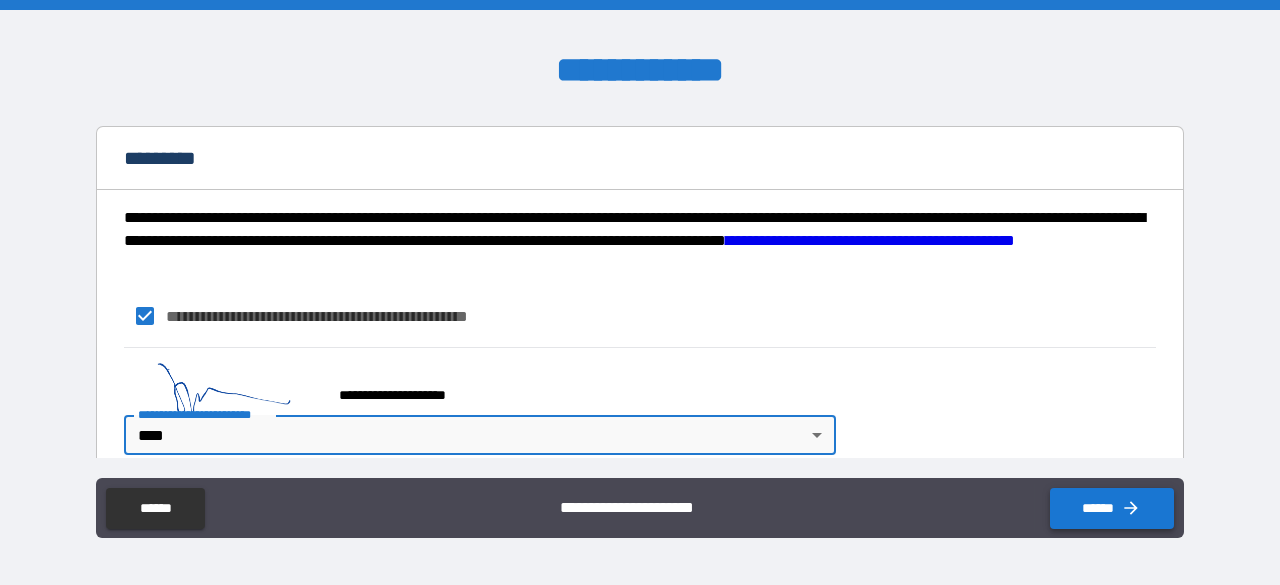 click on "******" at bounding box center (1112, 508) 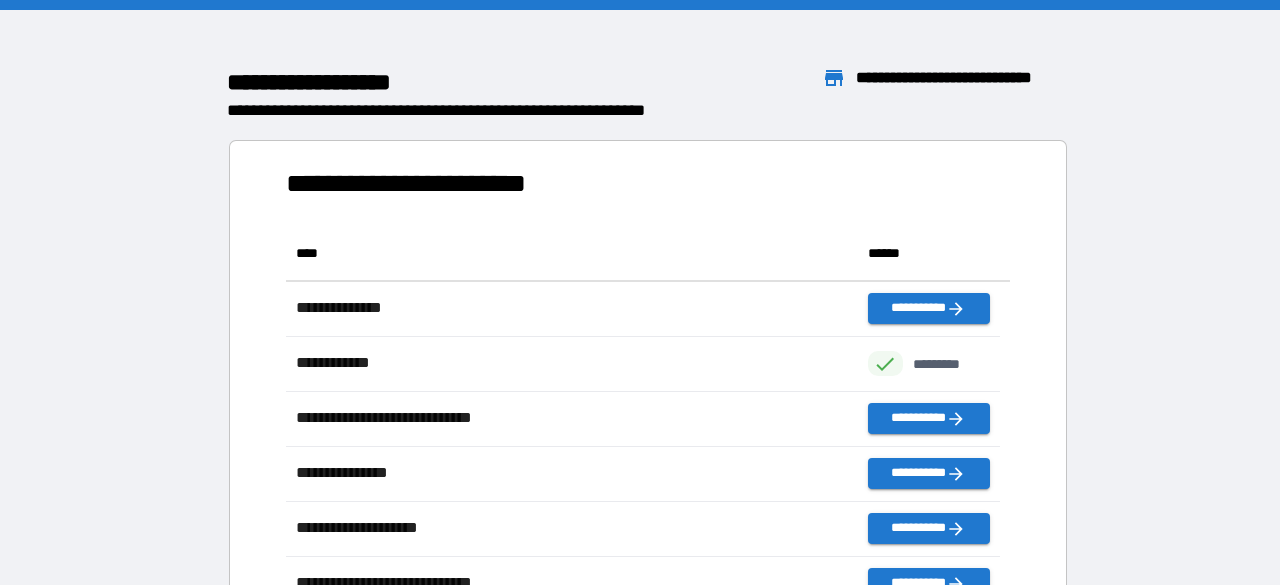 scroll, scrollTop: 16, scrollLeft: 16, axis: both 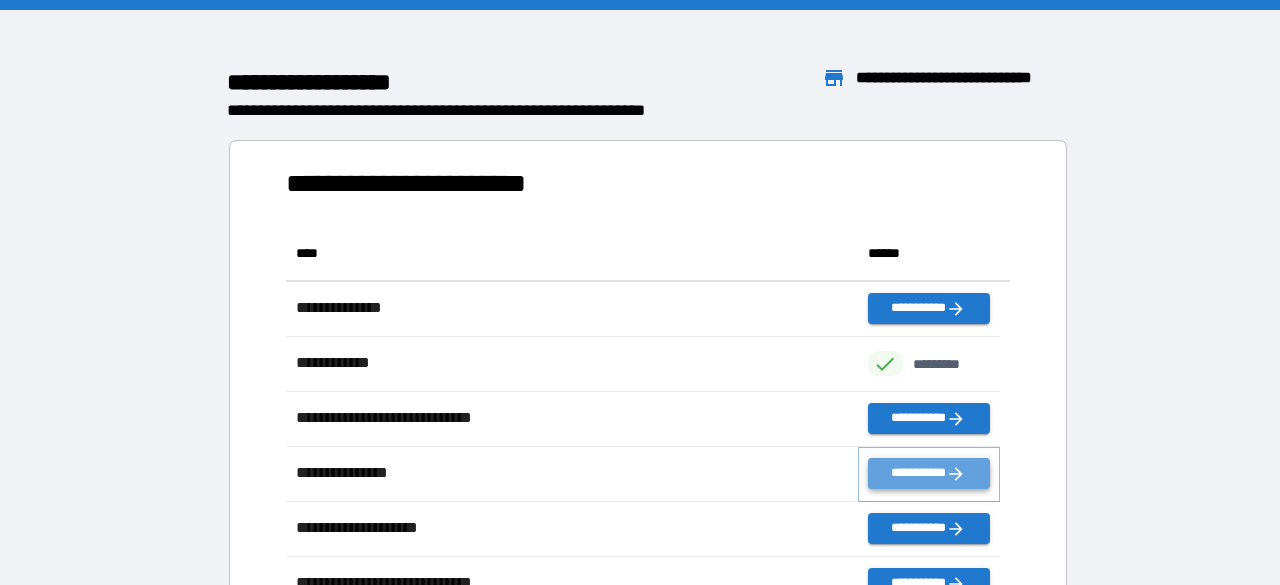 click on "**********" at bounding box center [929, 473] 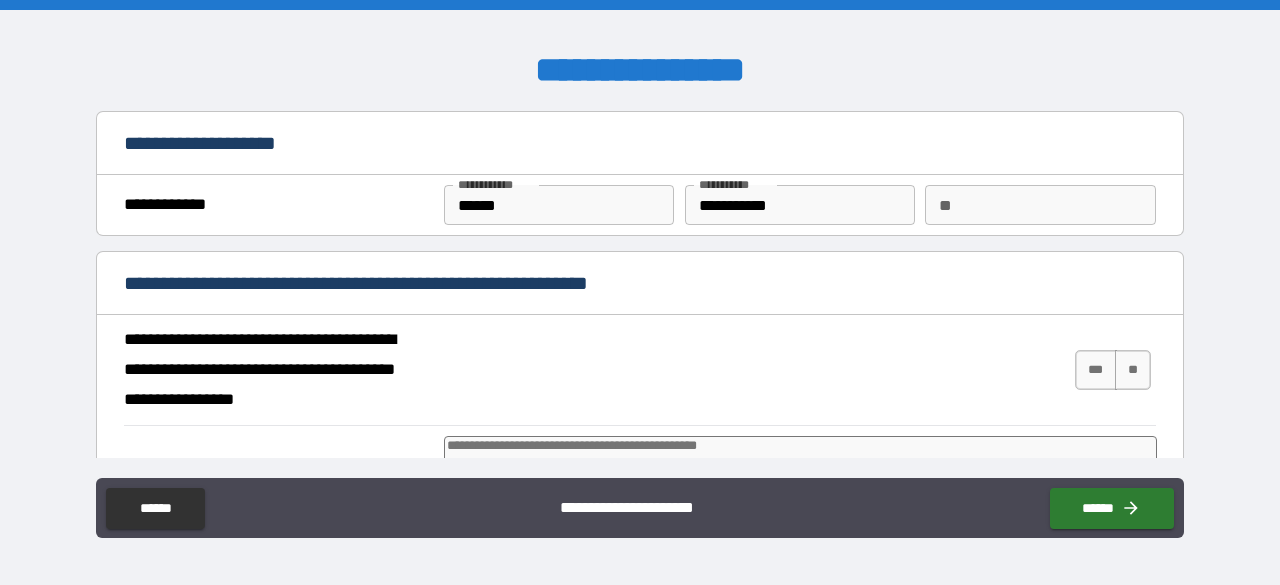 type on "*" 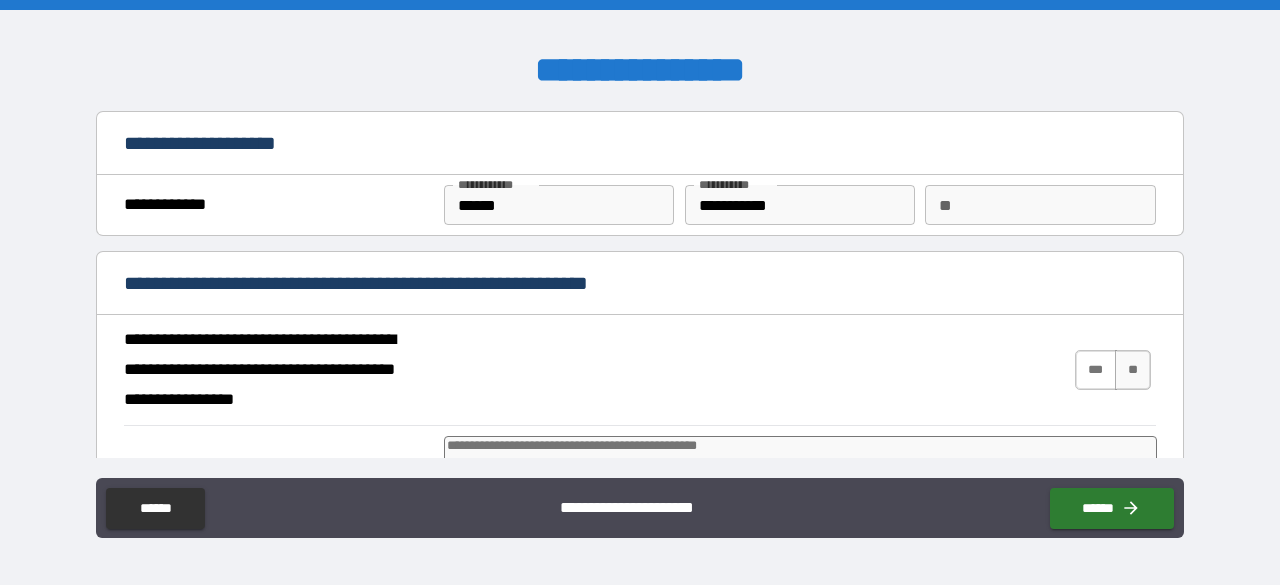 click on "***" at bounding box center [1096, 370] 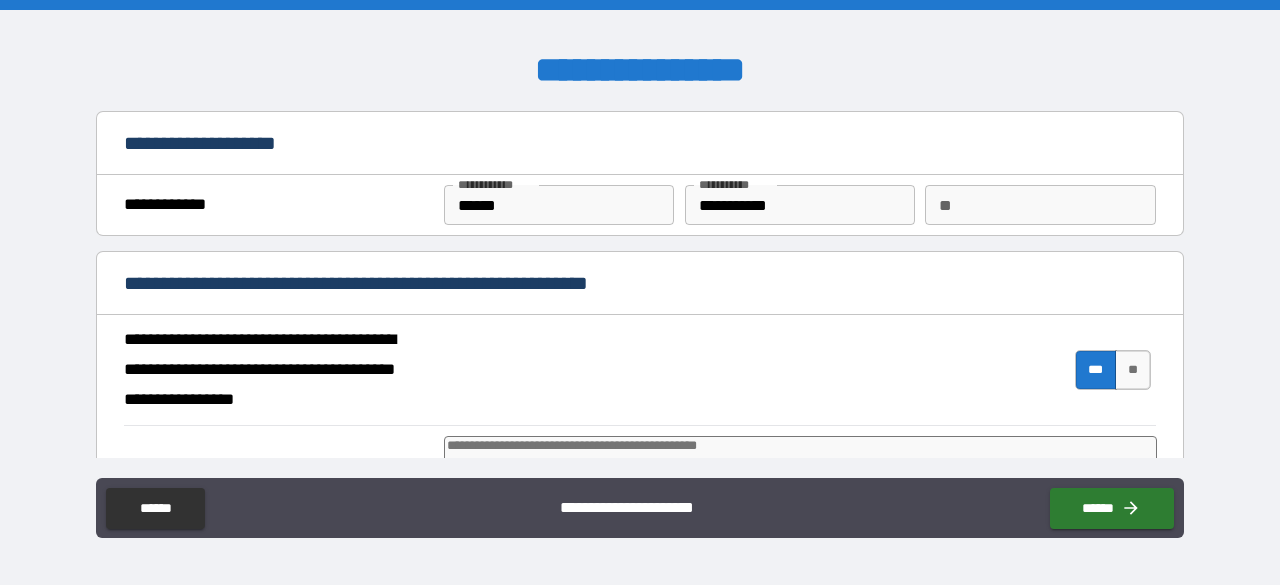 type on "*" 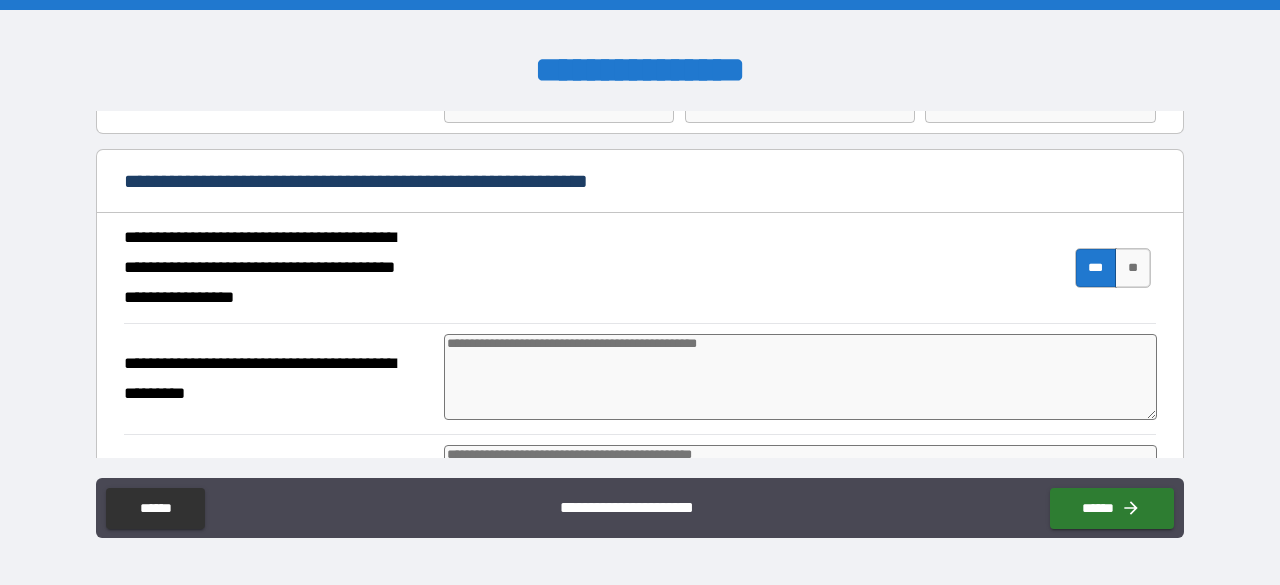 scroll, scrollTop: 200, scrollLeft: 0, axis: vertical 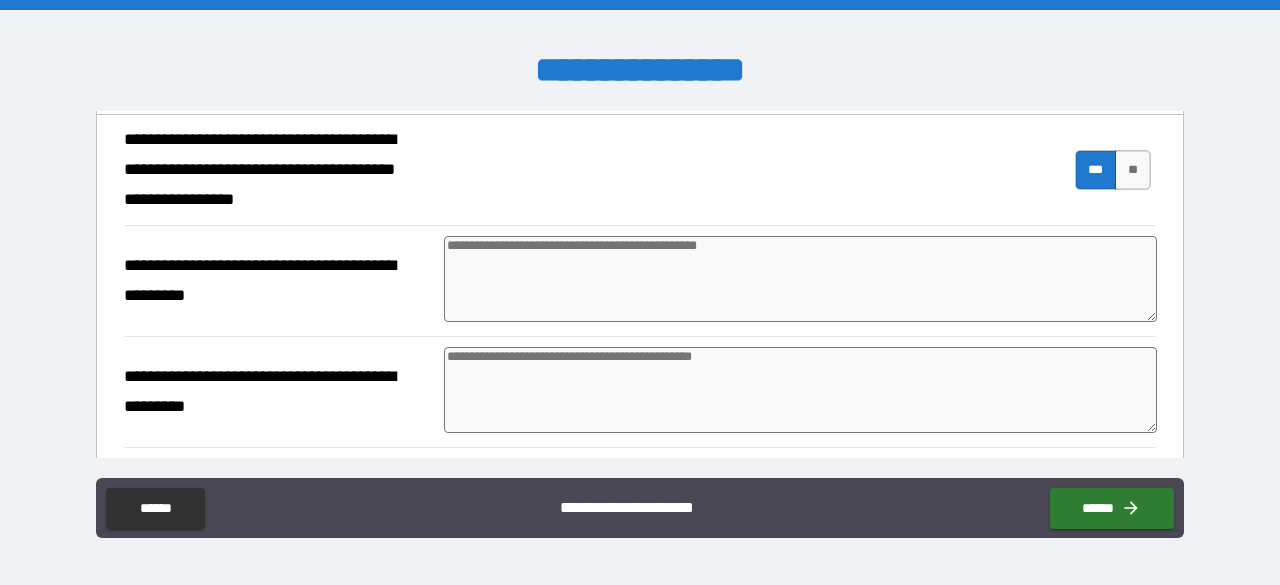 click at bounding box center [800, 279] 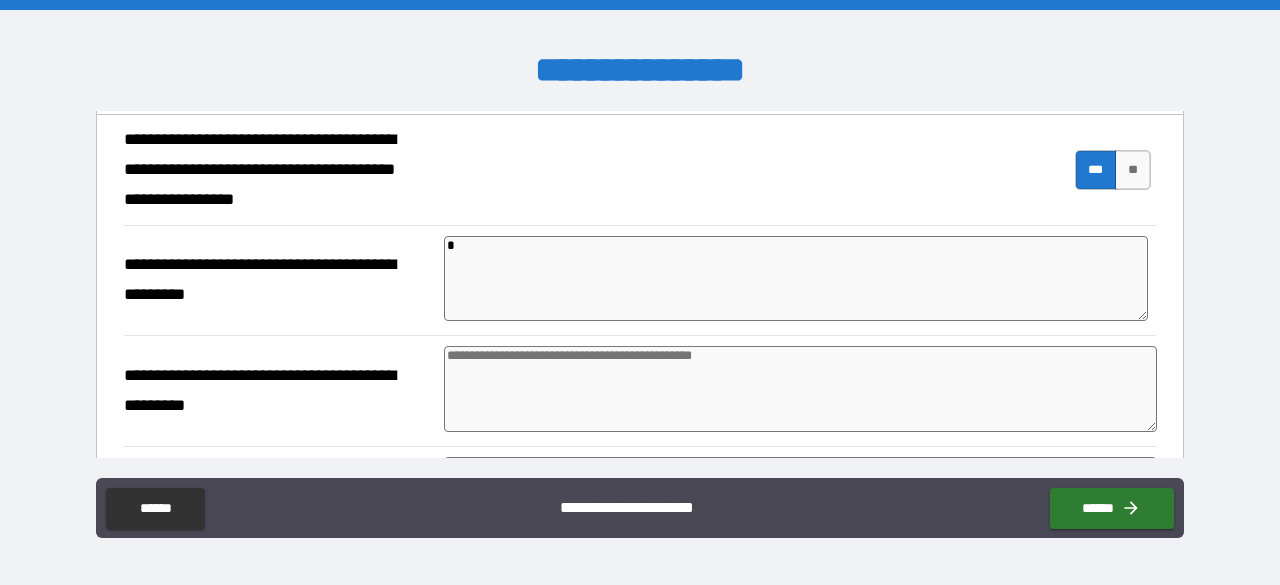 type on "*" 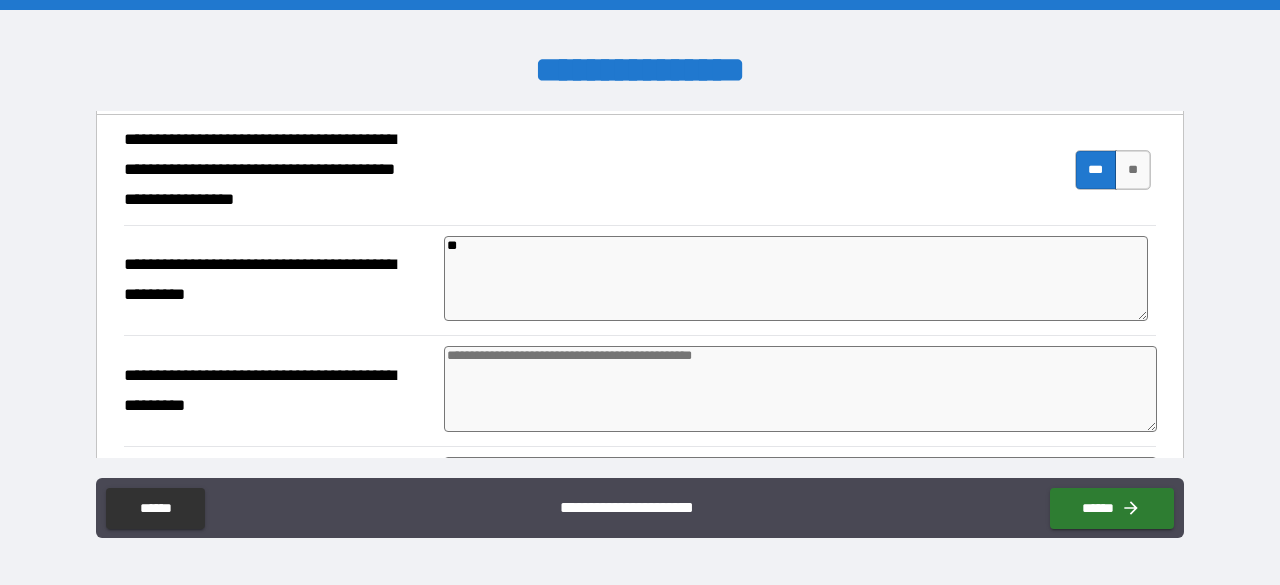 type on "*" 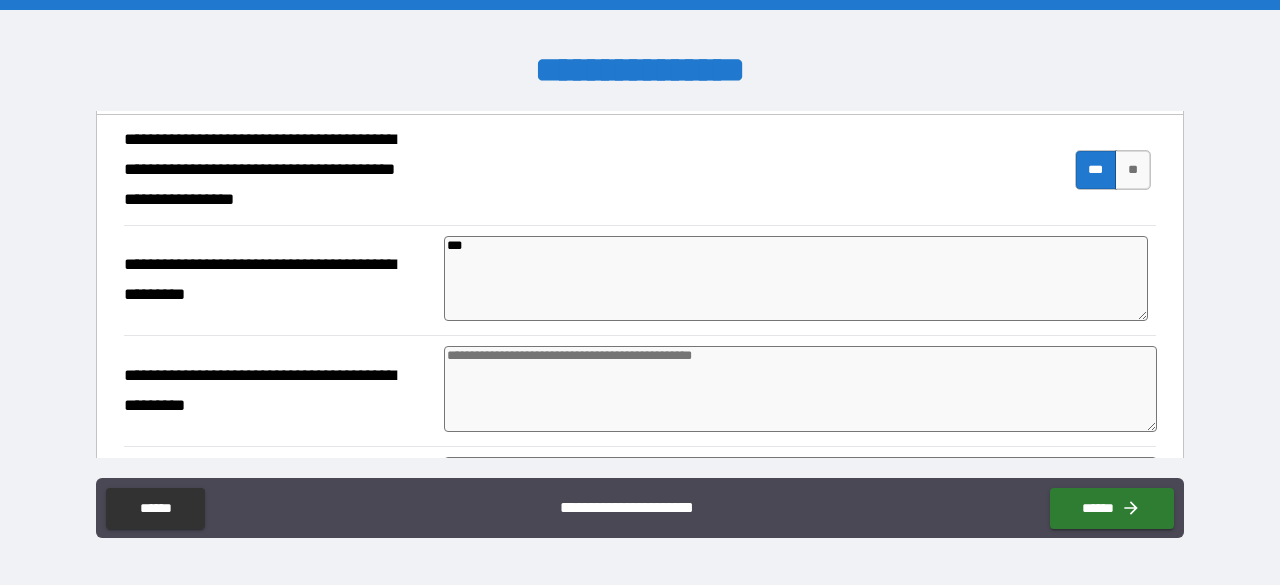 type on "****" 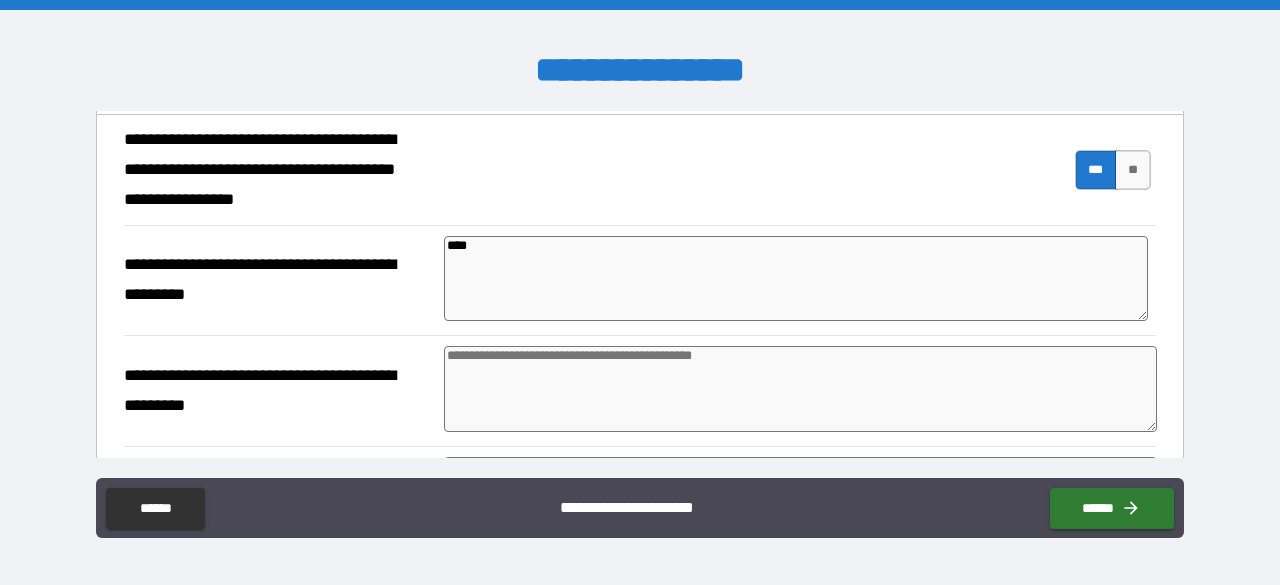 type on "*" 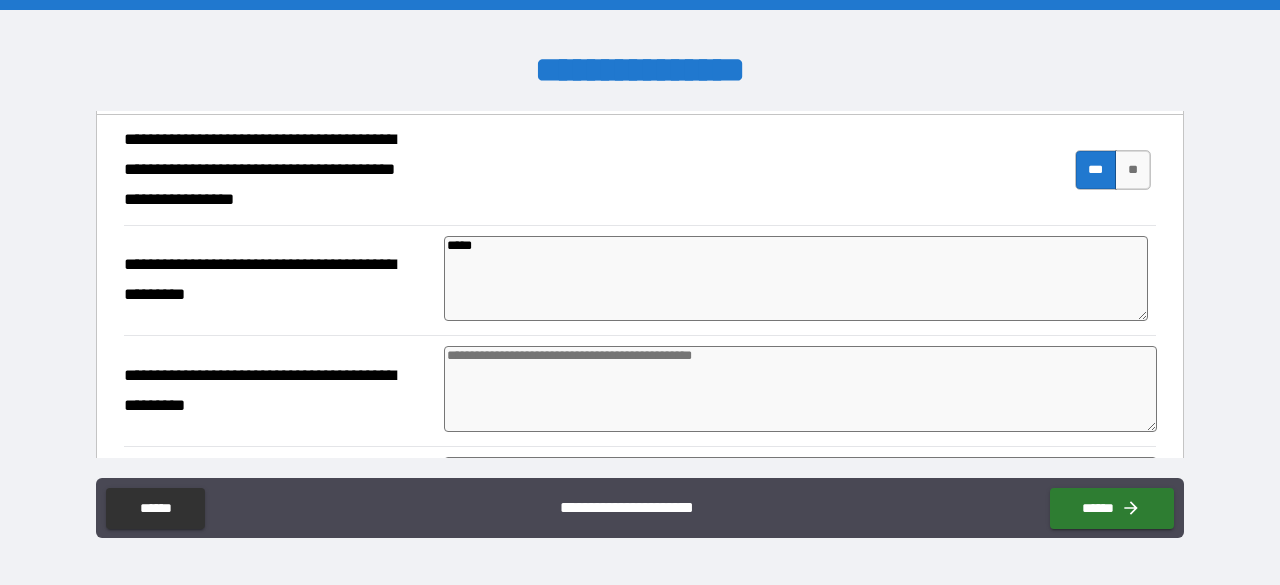 type on "*" 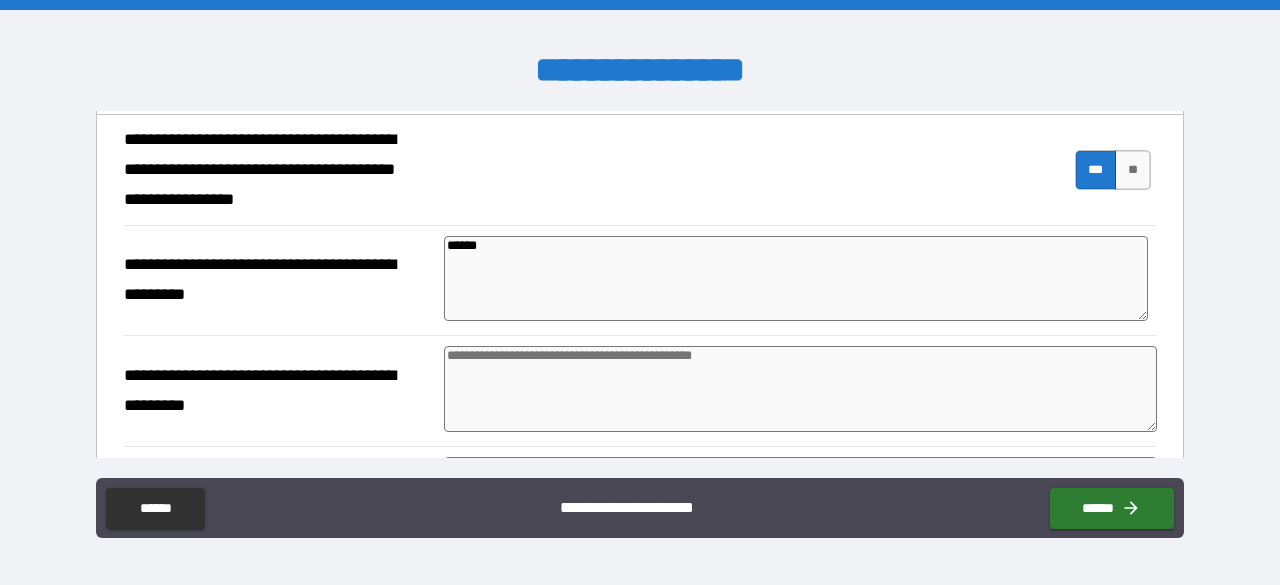type on "*******" 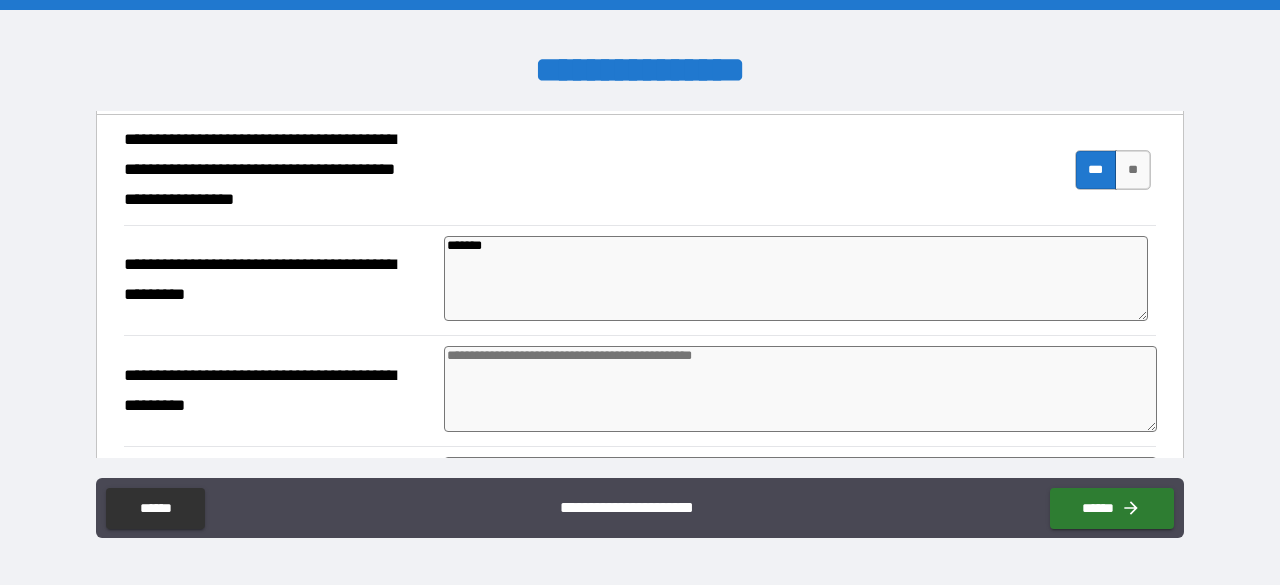 type on "********" 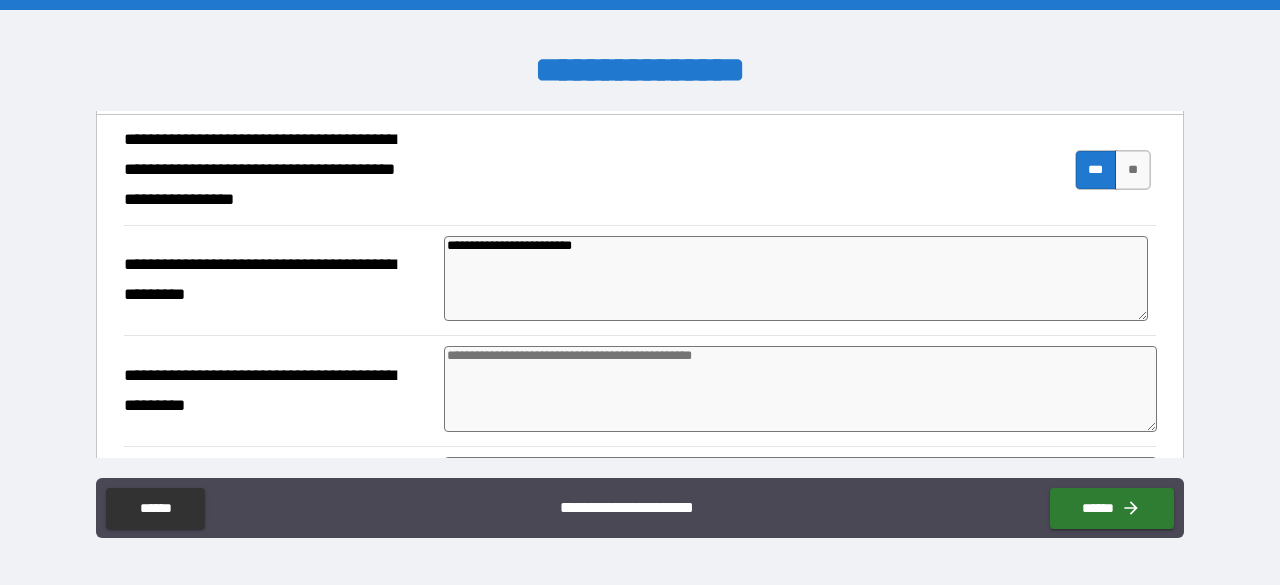 click at bounding box center (800, 389) 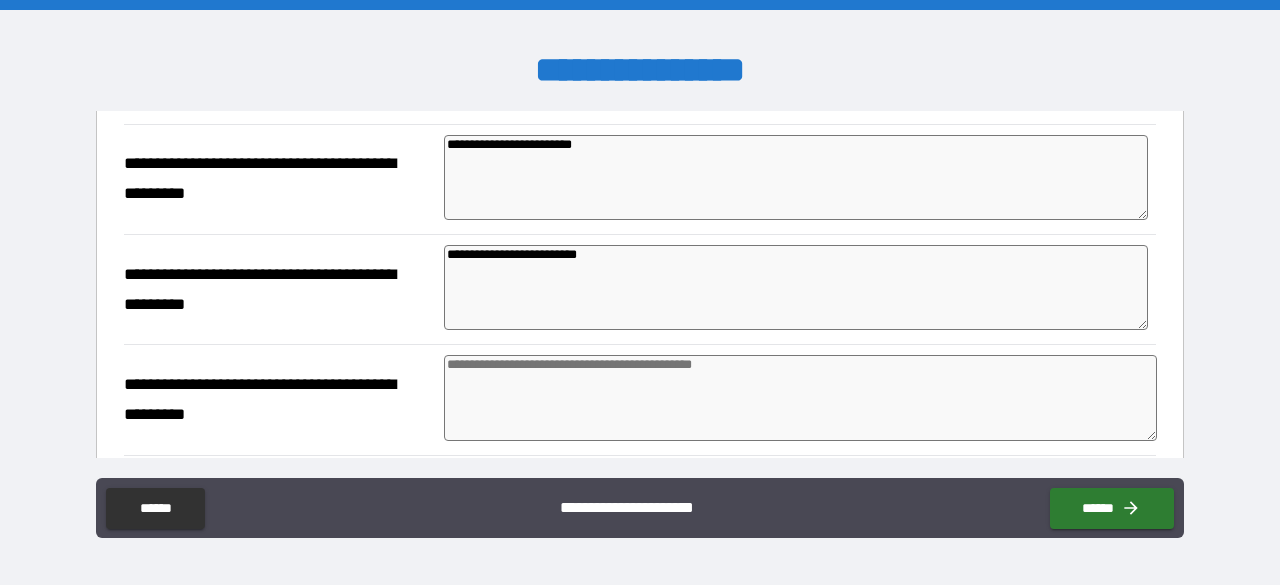 scroll, scrollTop: 400, scrollLeft: 0, axis: vertical 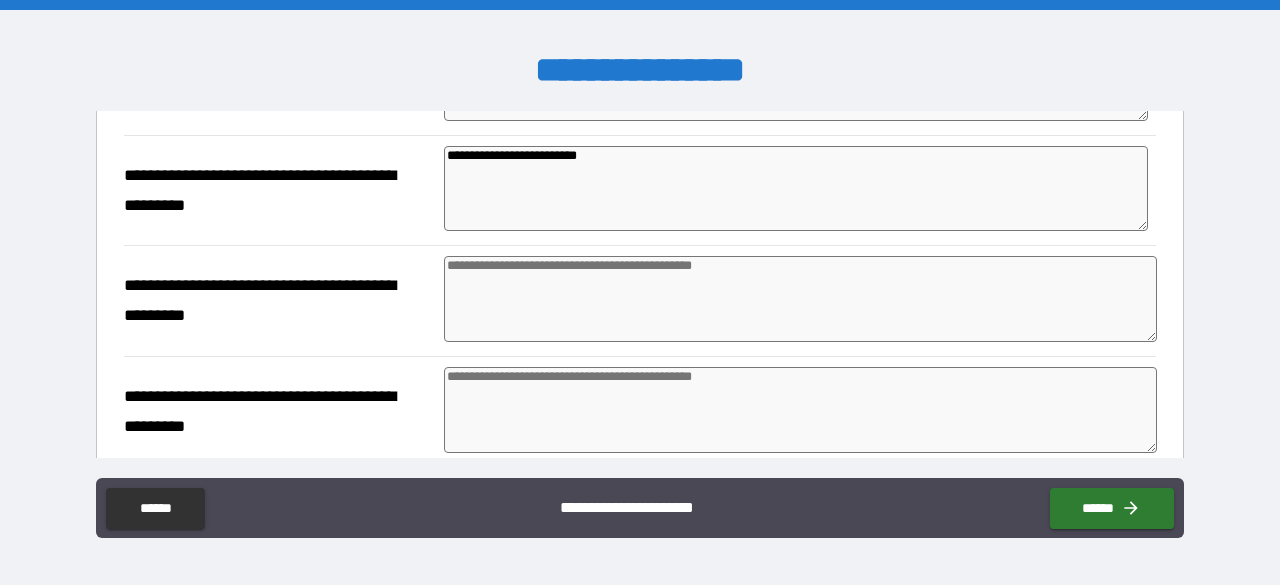 click at bounding box center (800, 299) 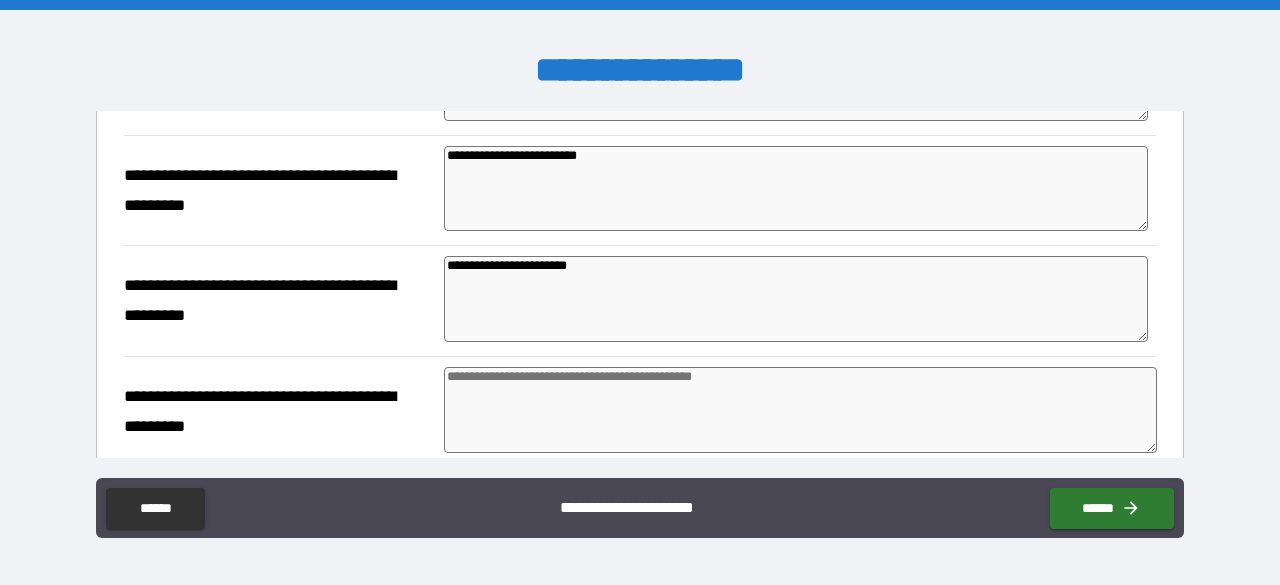 click at bounding box center (800, 410) 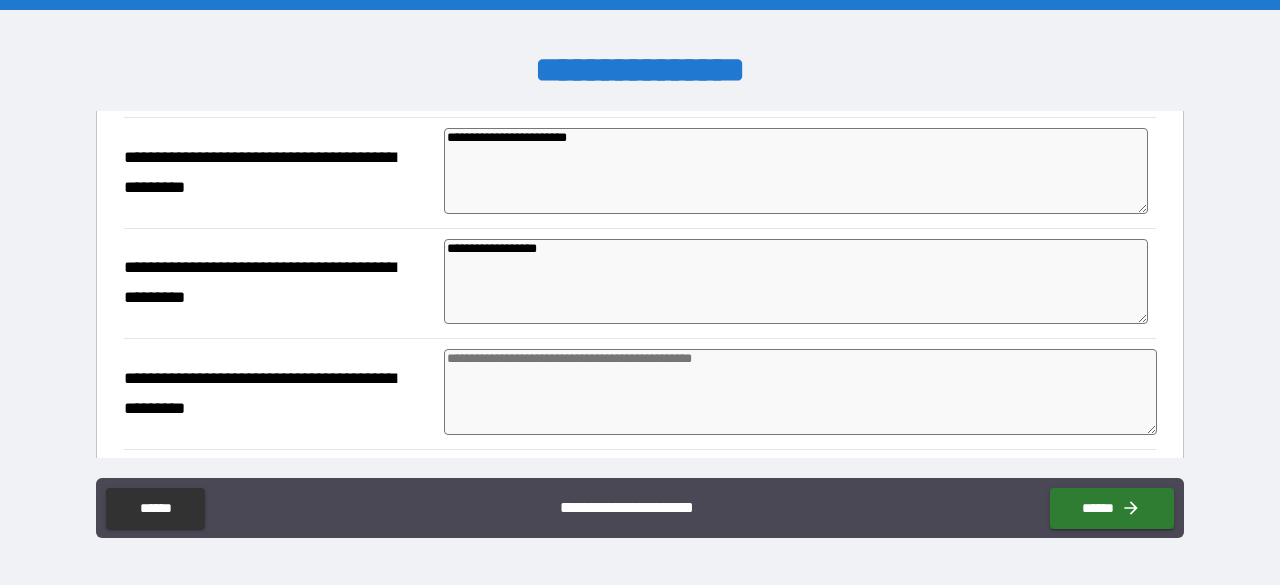 scroll, scrollTop: 600, scrollLeft: 0, axis: vertical 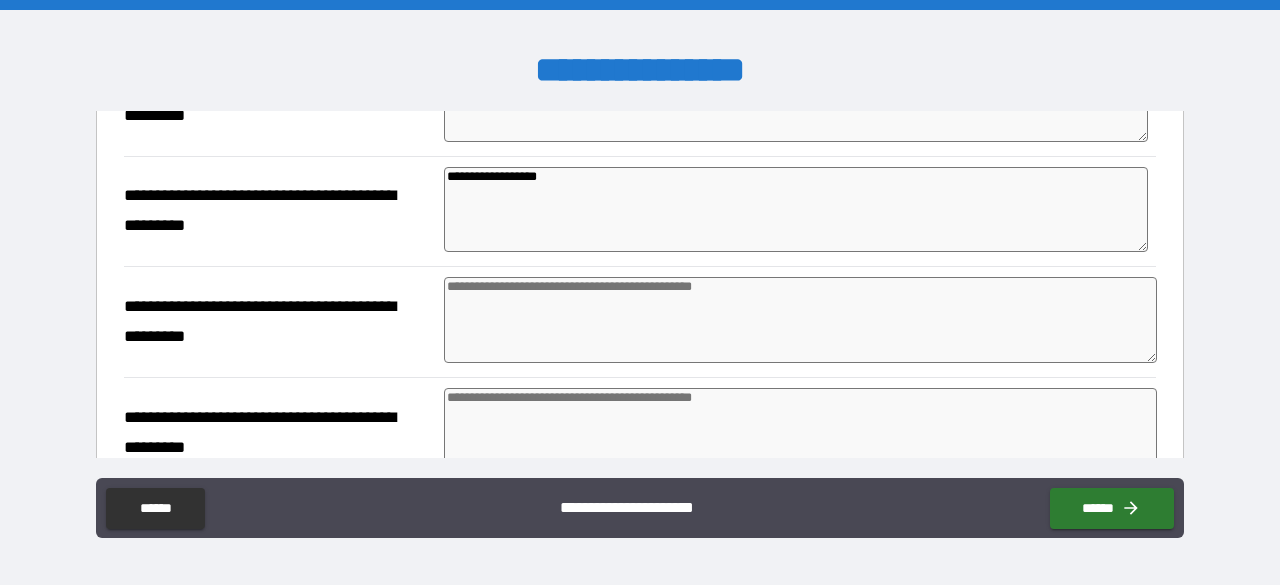 click at bounding box center [800, 320] 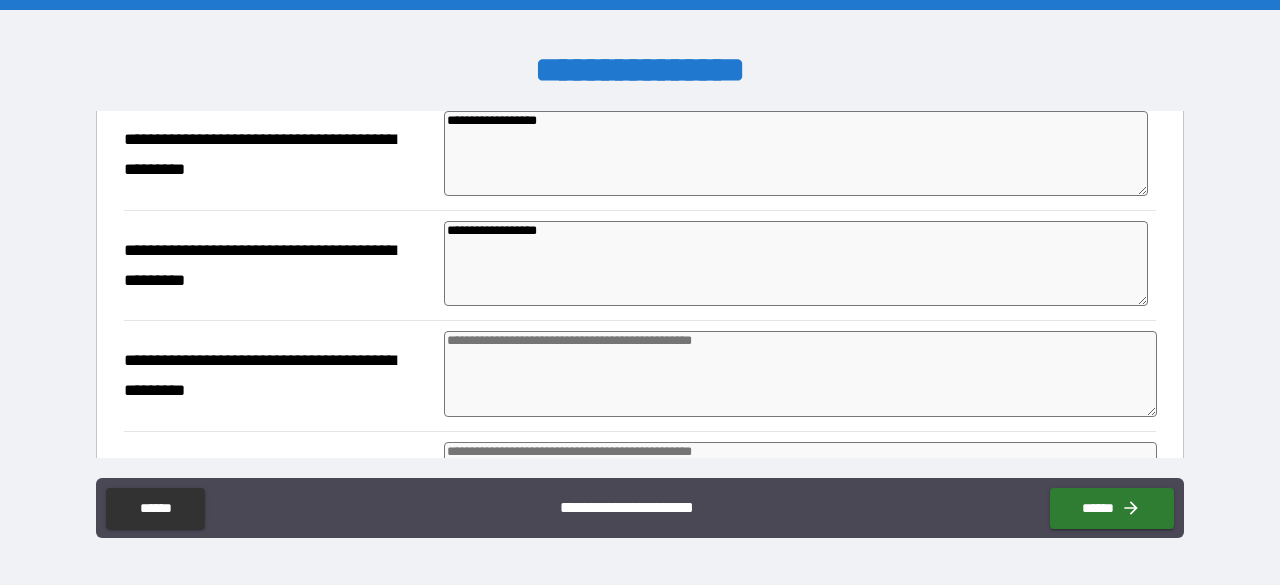 scroll, scrollTop: 800, scrollLeft: 0, axis: vertical 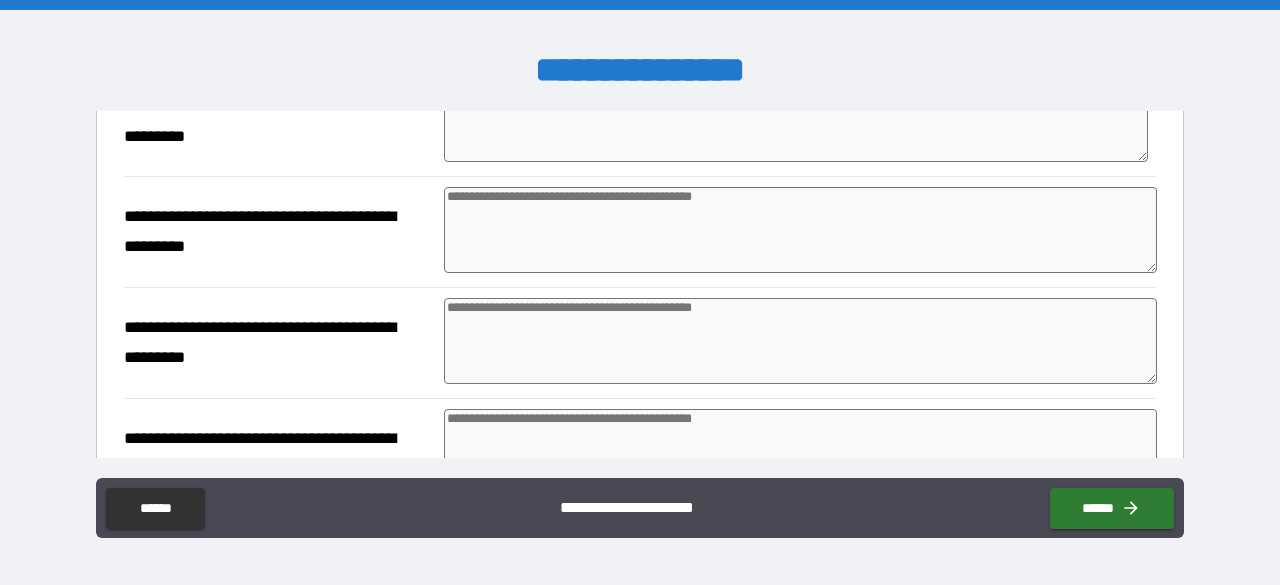 click at bounding box center [800, 230] 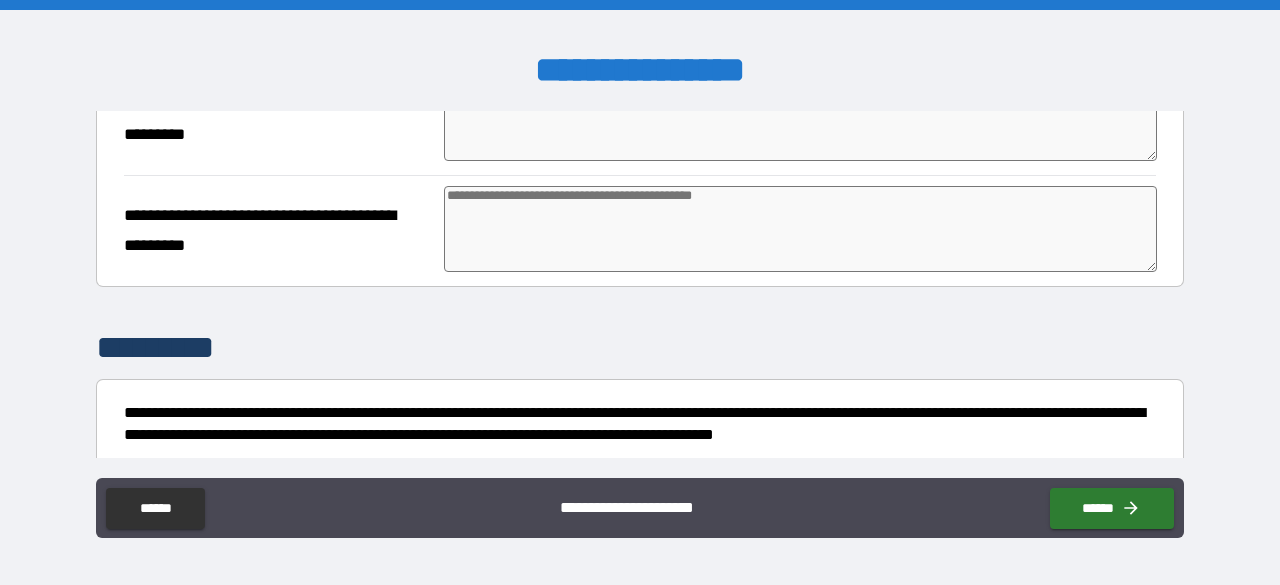 scroll, scrollTop: 1969, scrollLeft: 0, axis: vertical 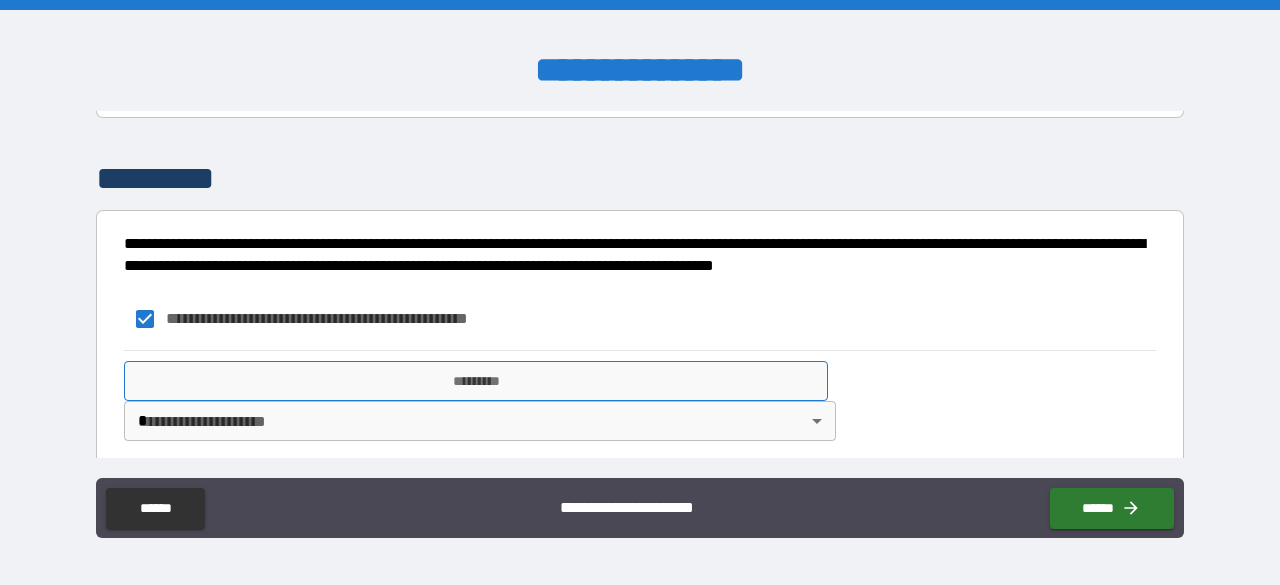 click on "*********" at bounding box center (476, 381) 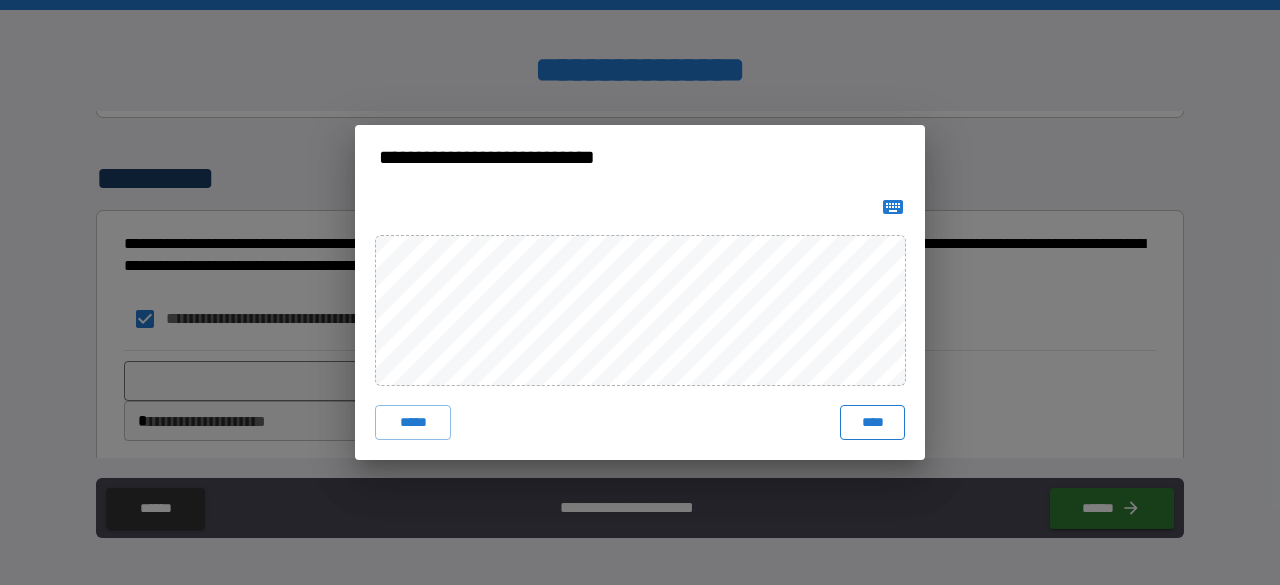 click on "****" at bounding box center (872, 423) 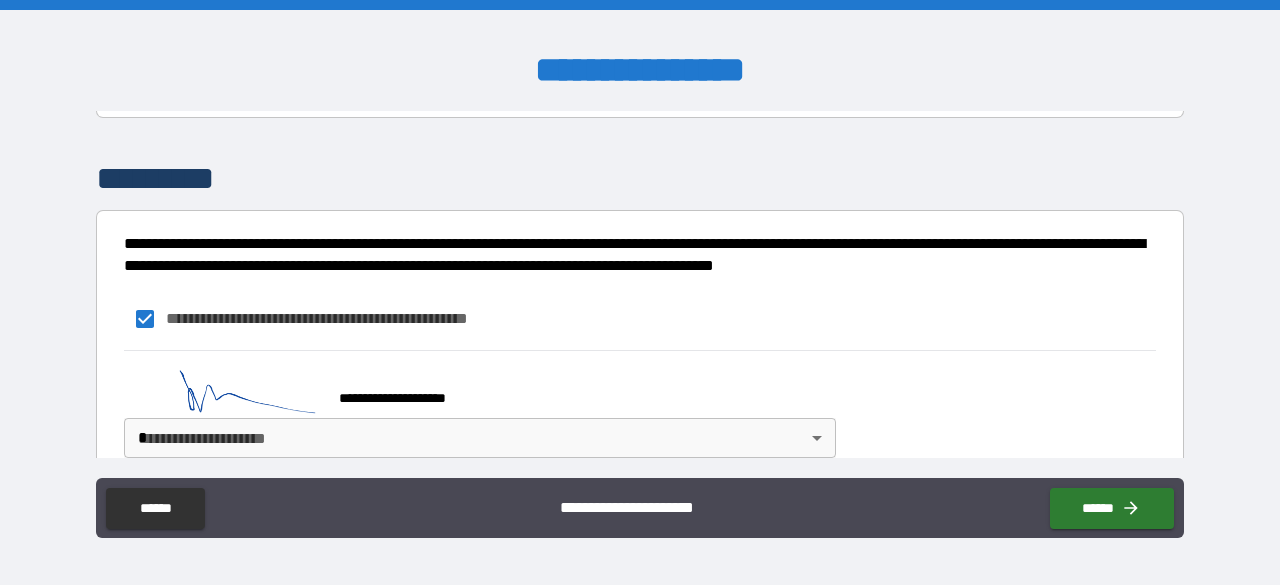 click on "**********" at bounding box center (640, 292) 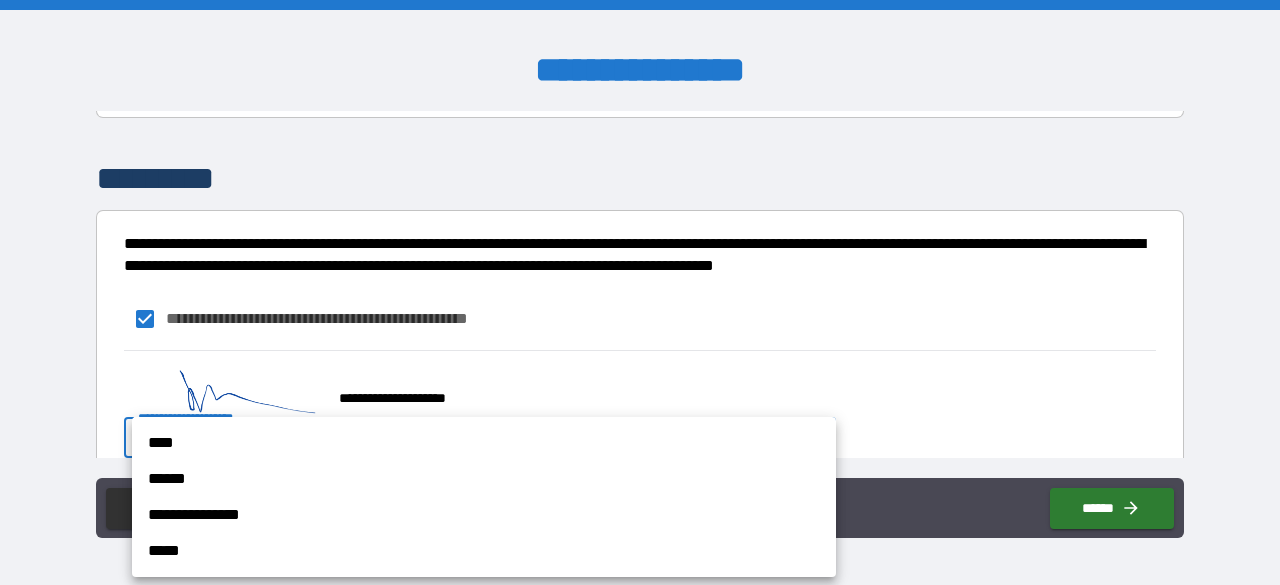 click on "****" at bounding box center [484, 443] 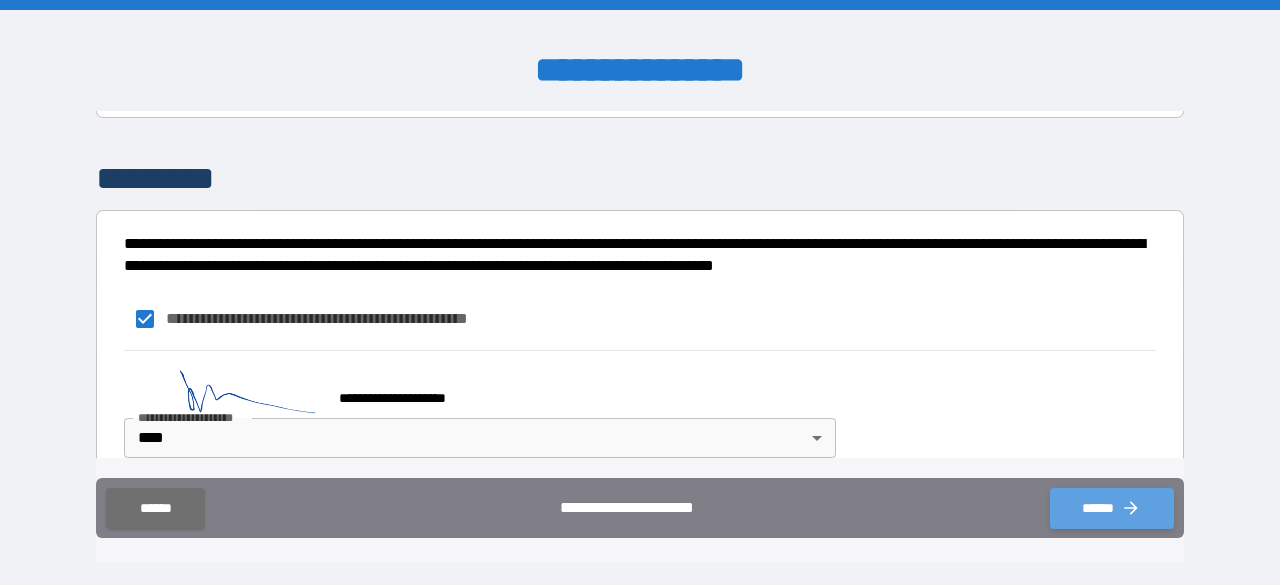 click on "******" at bounding box center [1112, 508] 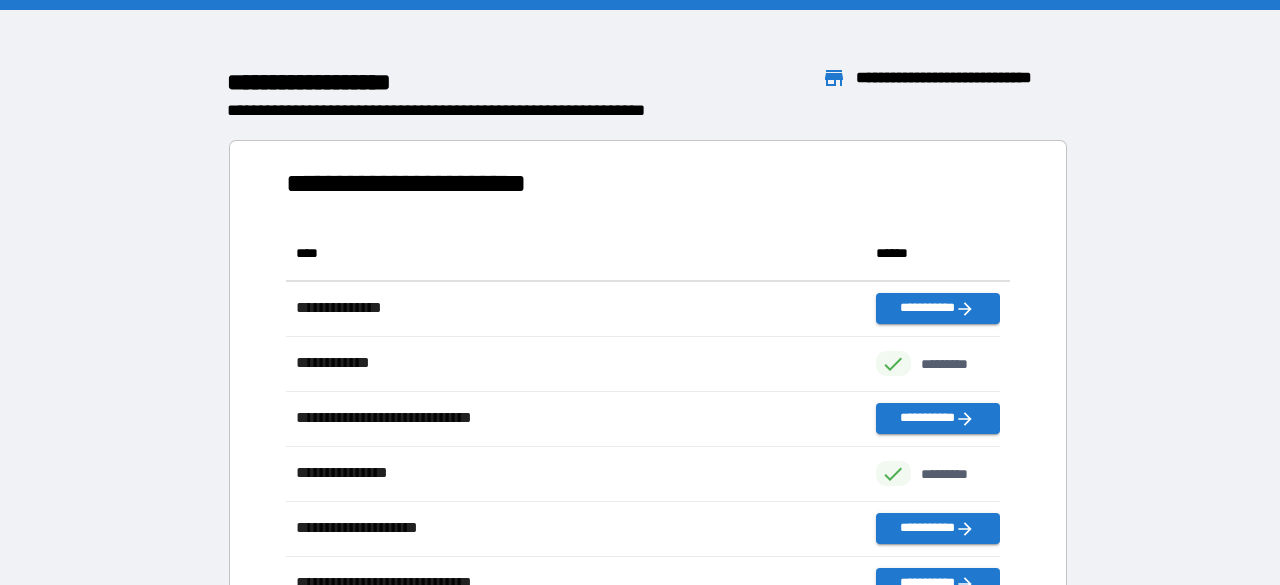 scroll, scrollTop: 16, scrollLeft: 16, axis: both 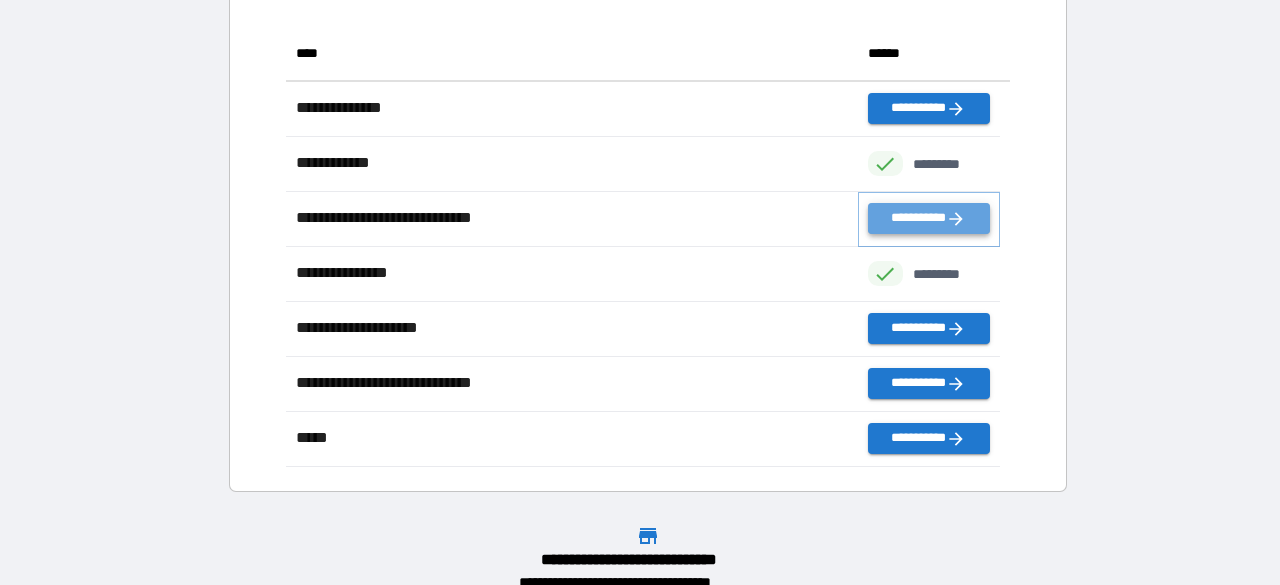 click on "**********" at bounding box center [929, 218] 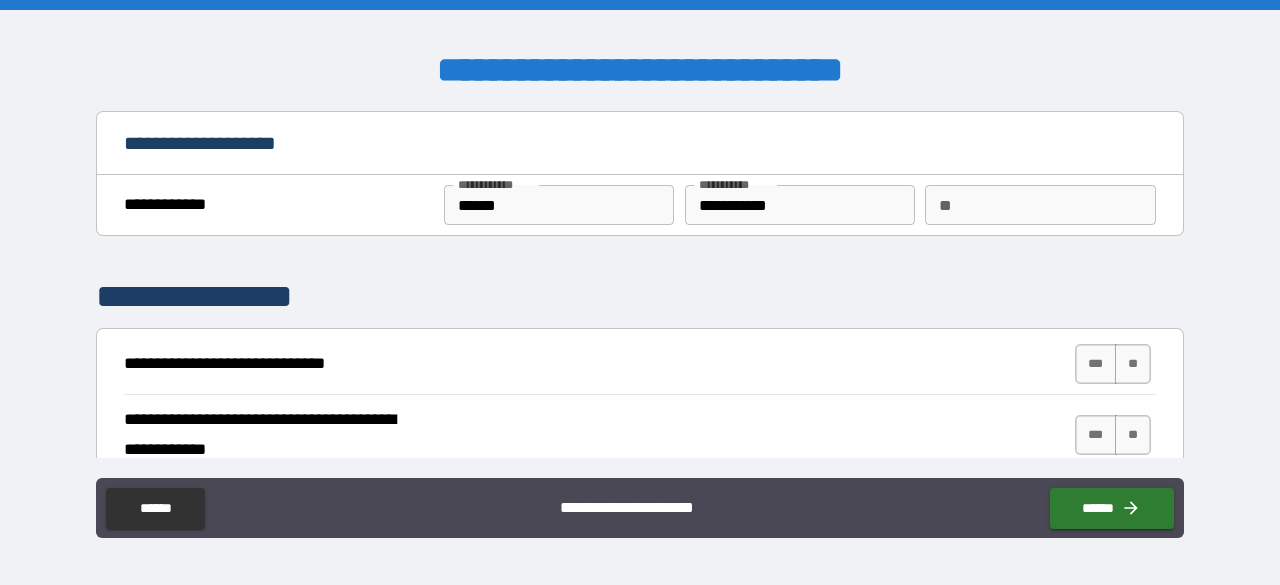 click on "**********" at bounding box center [800, 205] 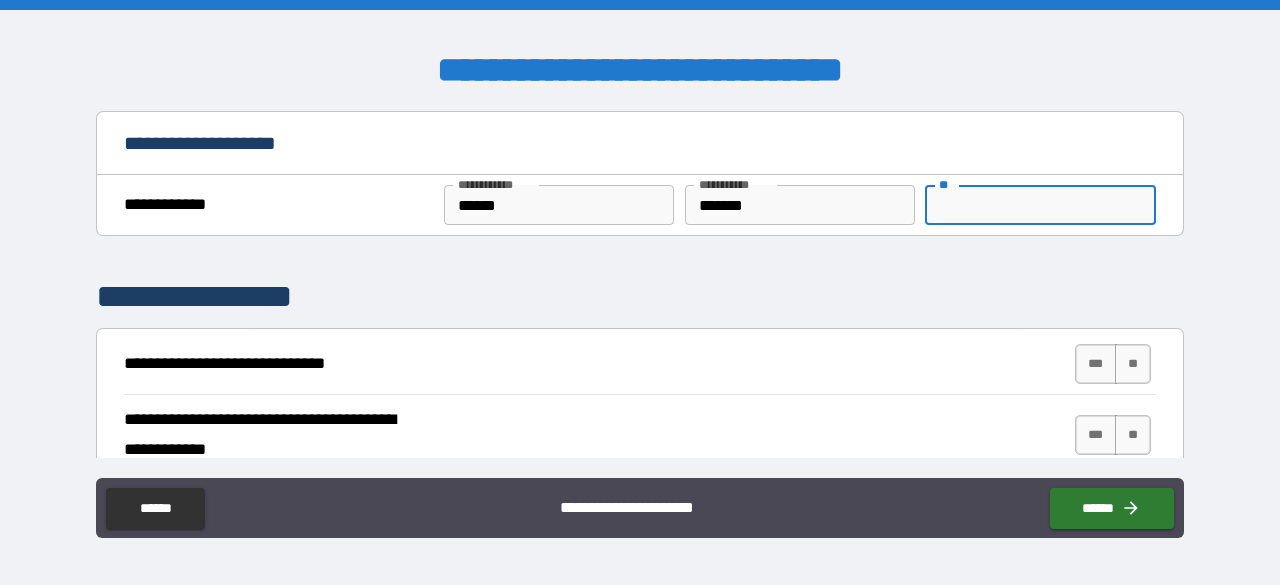 click on "**" at bounding box center (1040, 205) 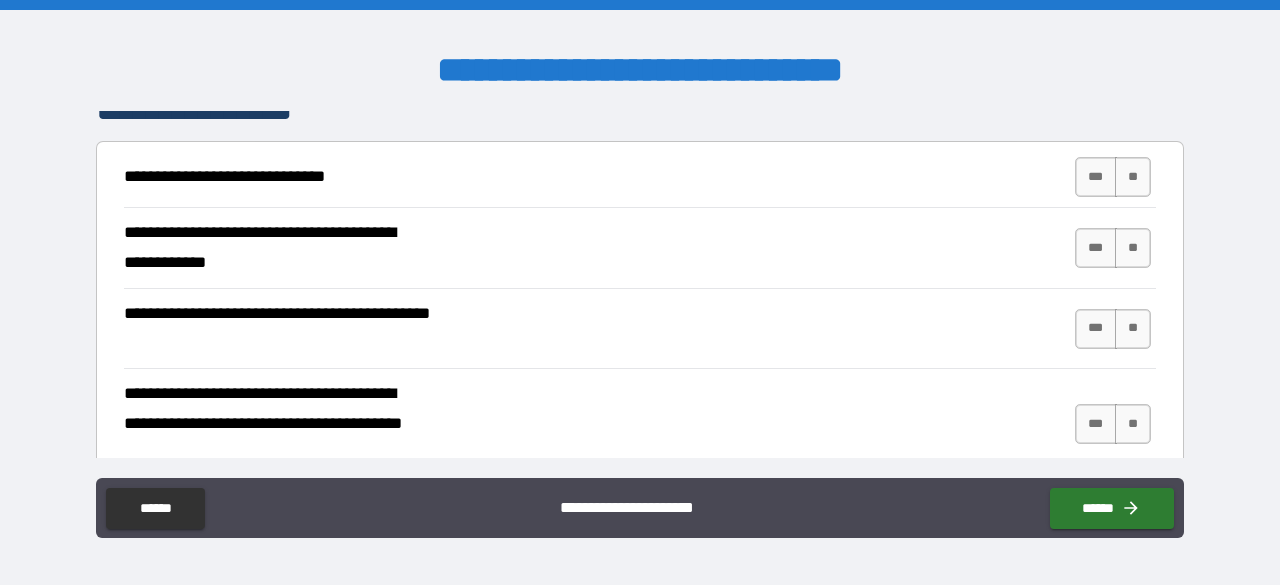 scroll, scrollTop: 200, scrollLeft: 0, axis: vertical 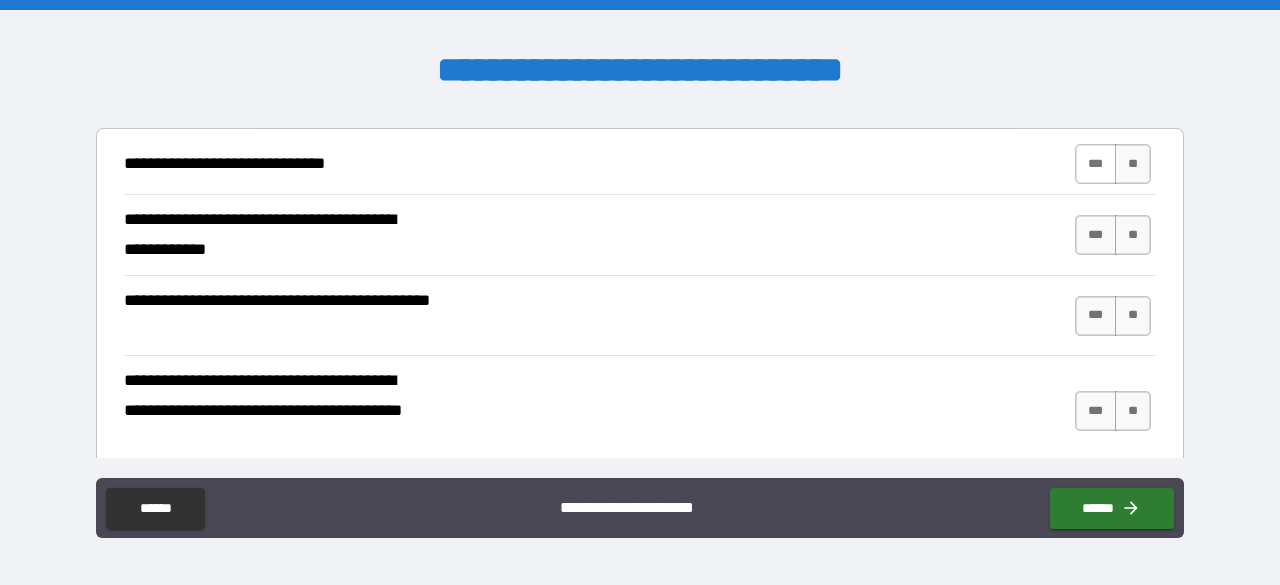 click on "***" at bounding box center [1096, 164] 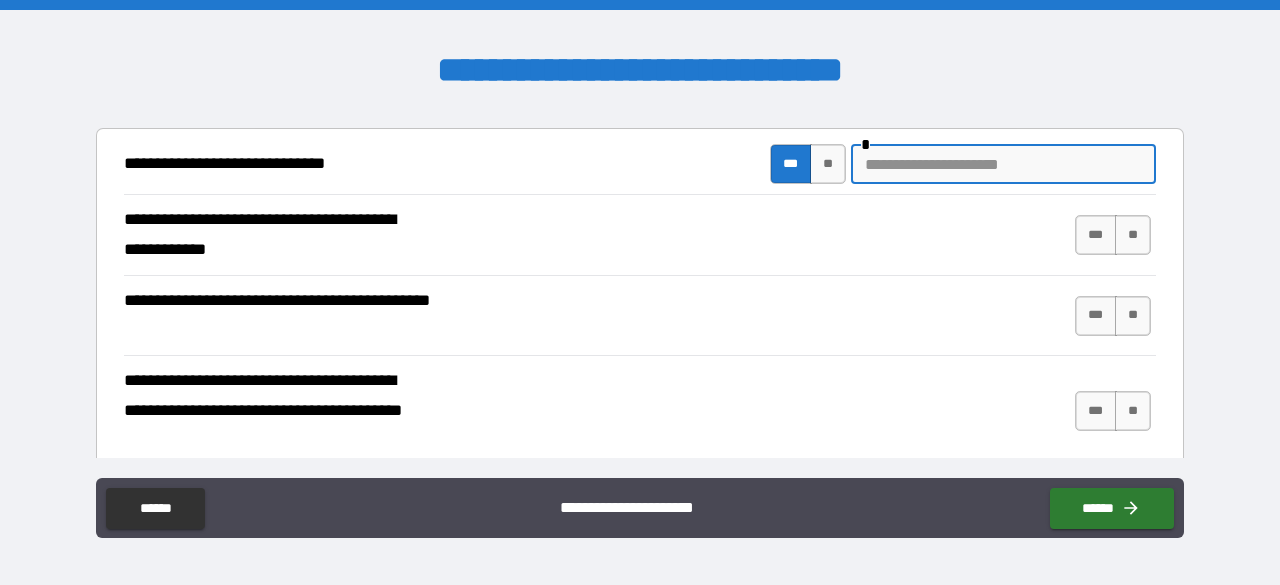 click at bounding box center [1003, 164] 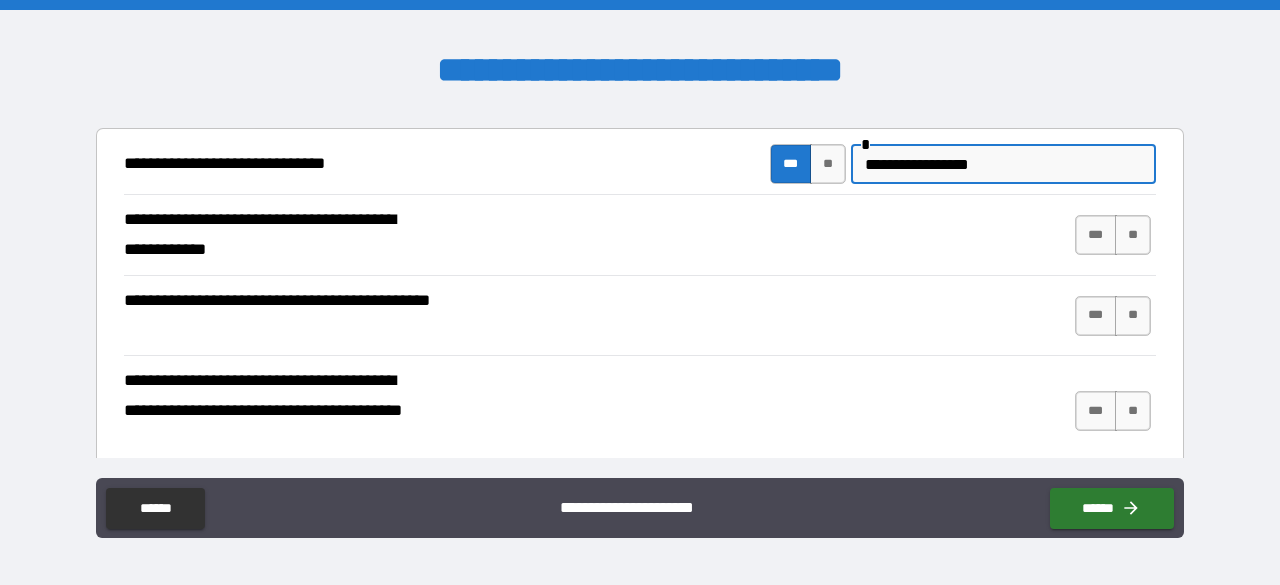 click on "**********" at bounding box center [1003, 164] 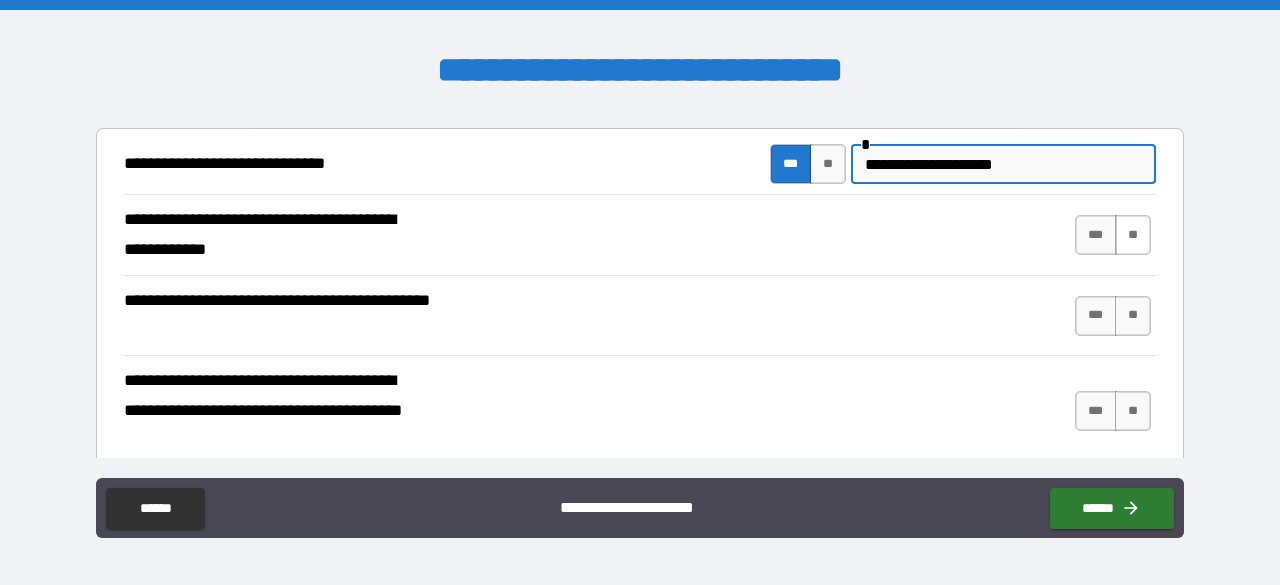 click on "**" at bounding box center (1133, 235) 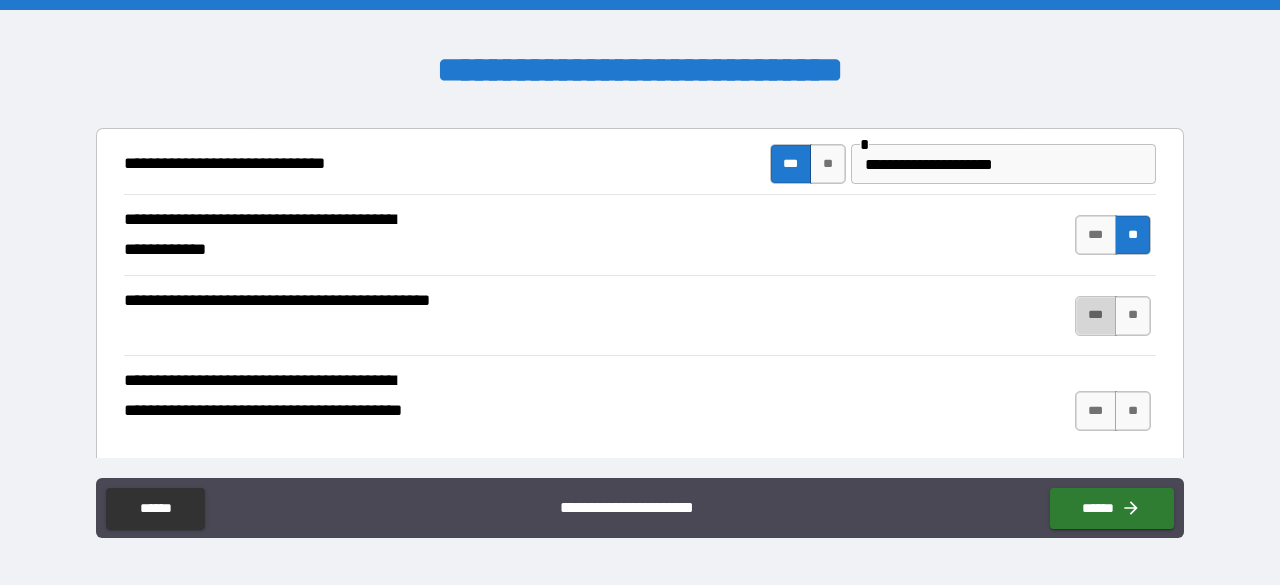 click on "***" at bounding box center [1096, 316] 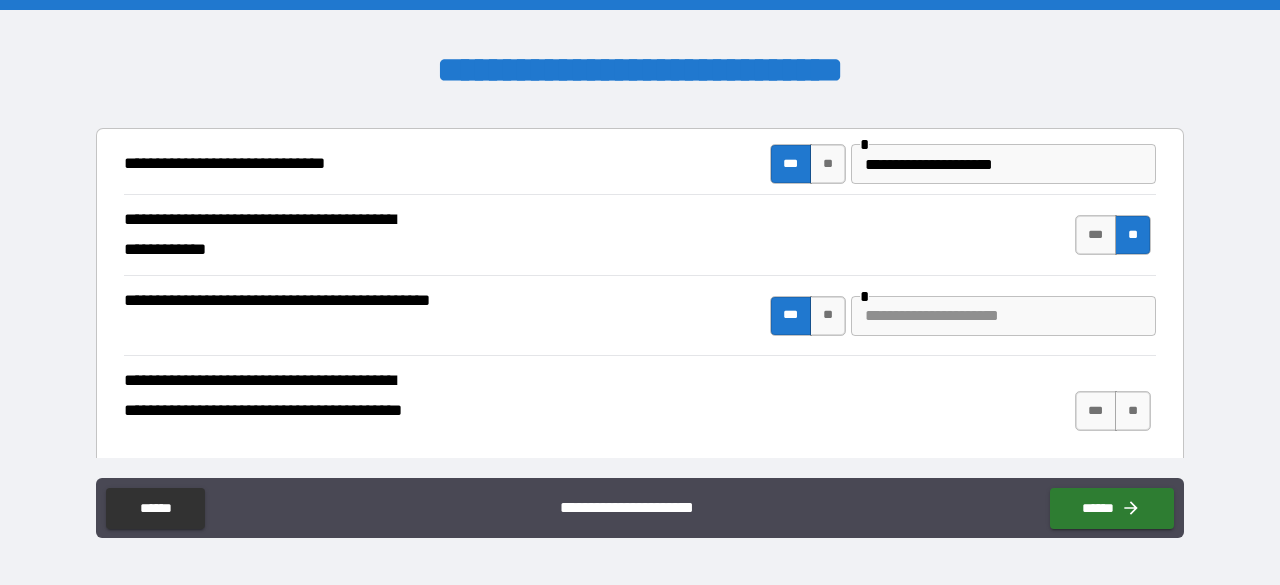 click at bounding box center [1003, 316] 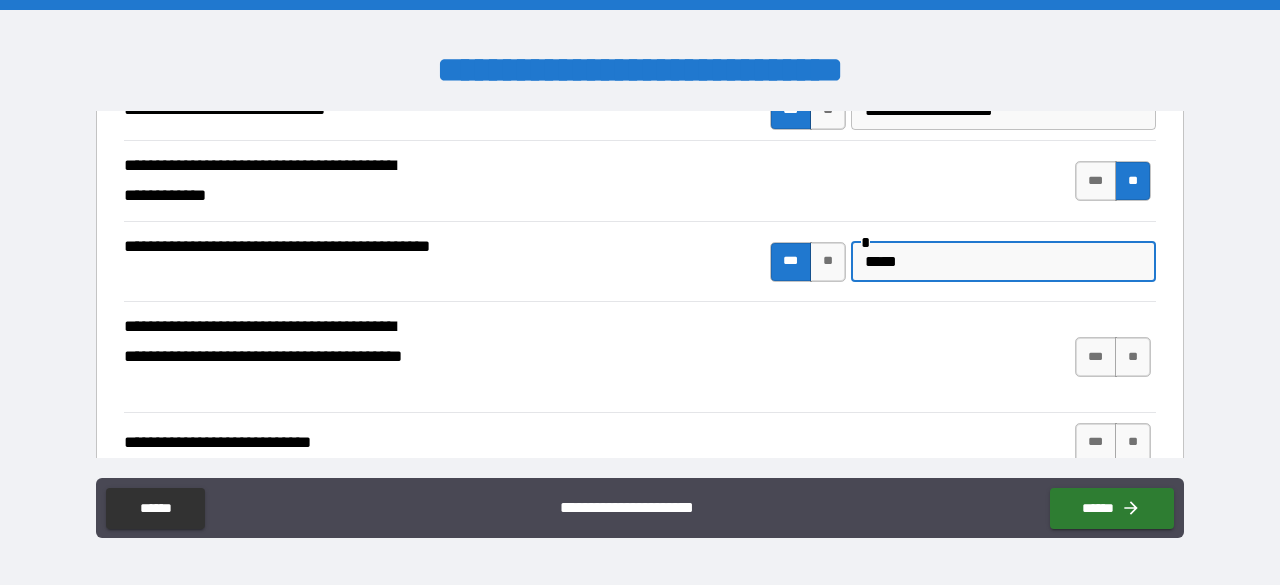 scroll, scrollTop: 300, scrollLeft: 0, axis: vertical 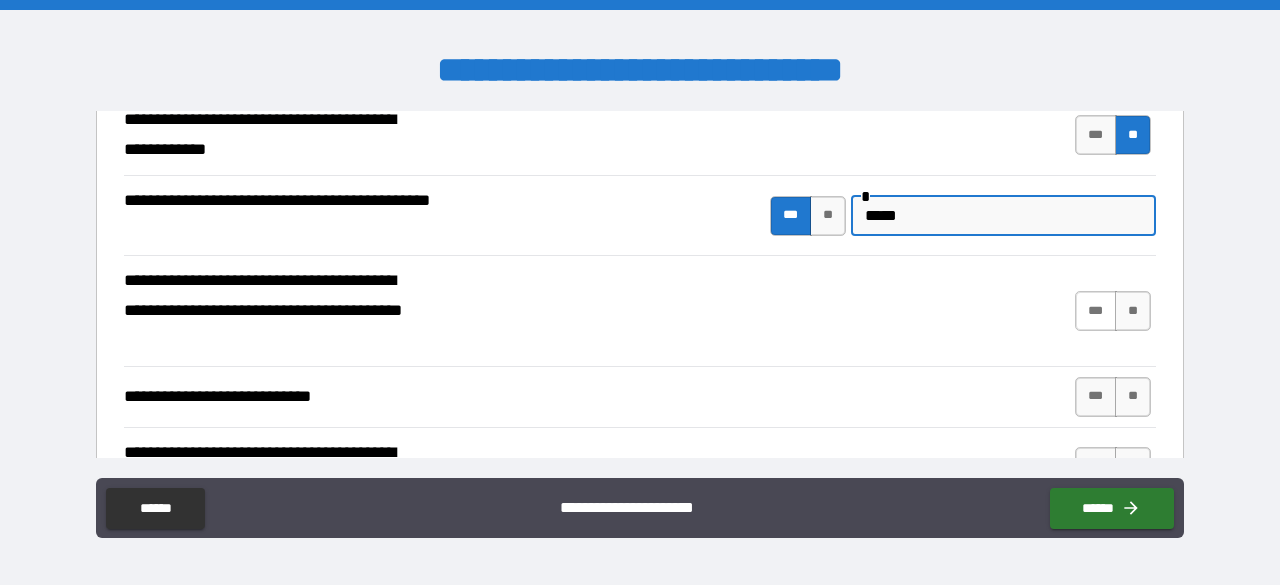 click on "***" at bounding box center [1096, 311] 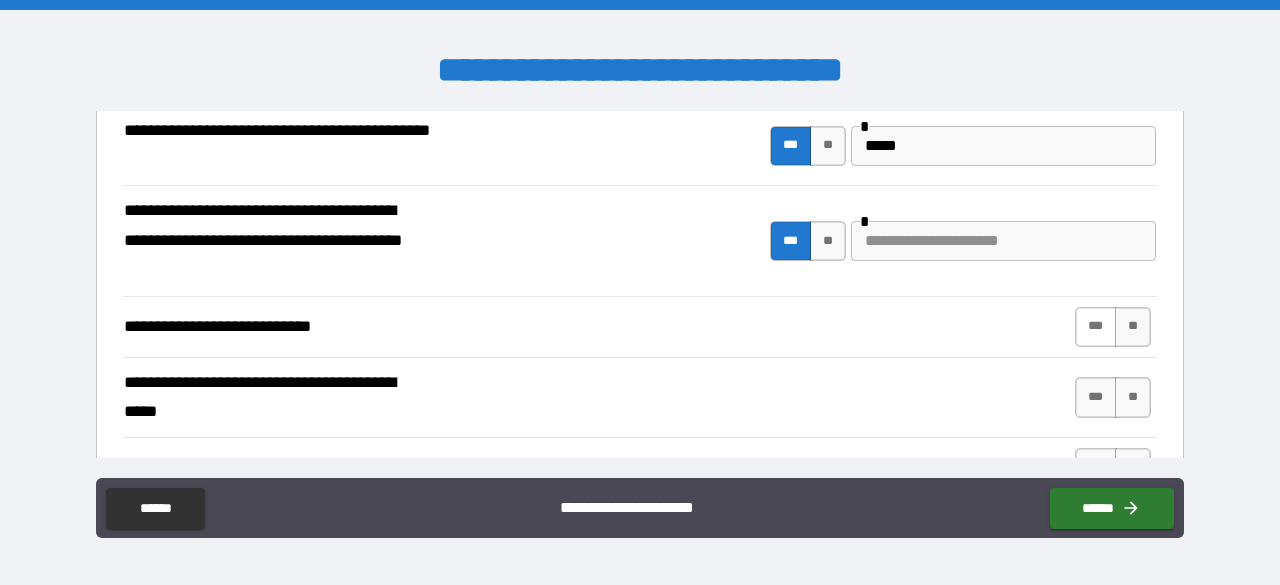 scroll, scrollTop: 400, scrollLeft: 0, axis: vertical 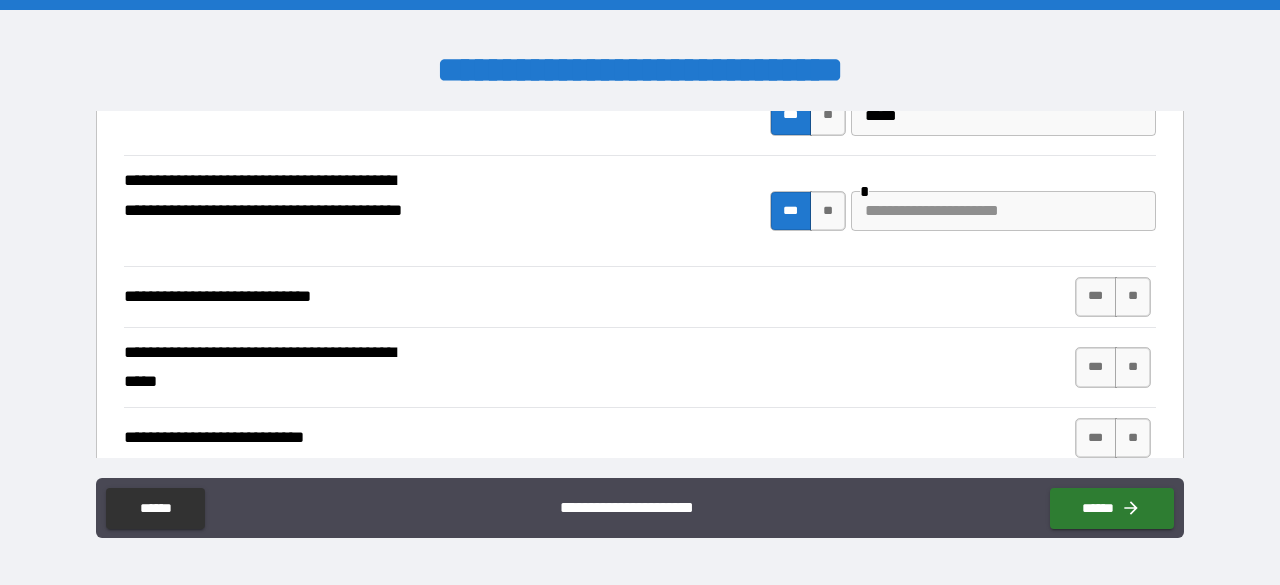 click at bounding box center (1003, 211) 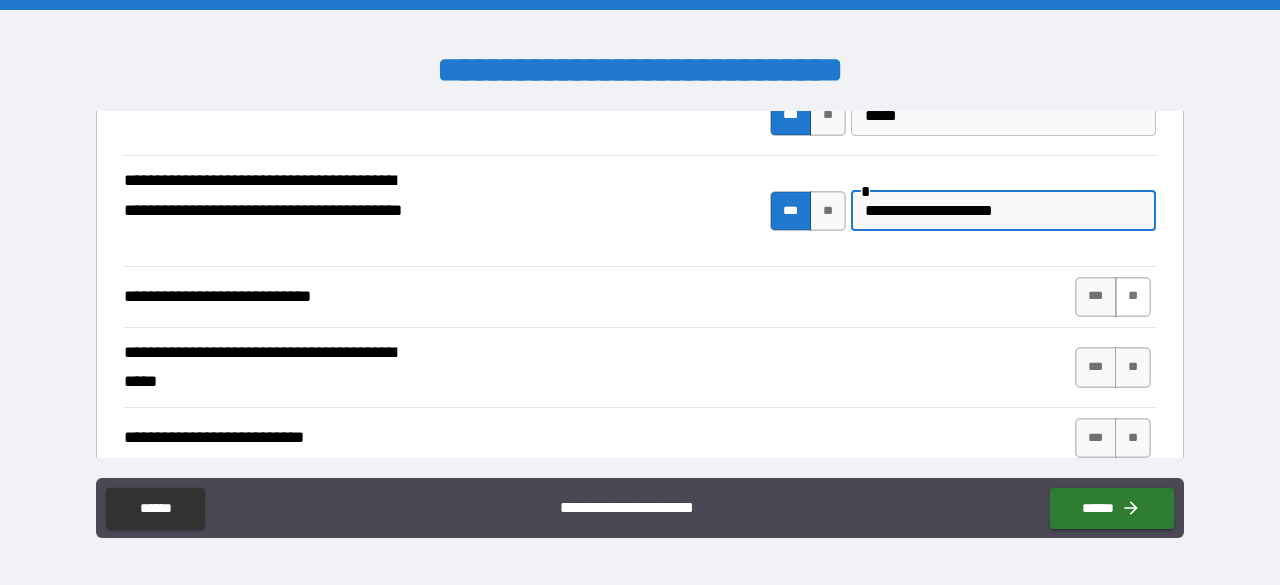click on "**" at bounding box center [1133, 297] 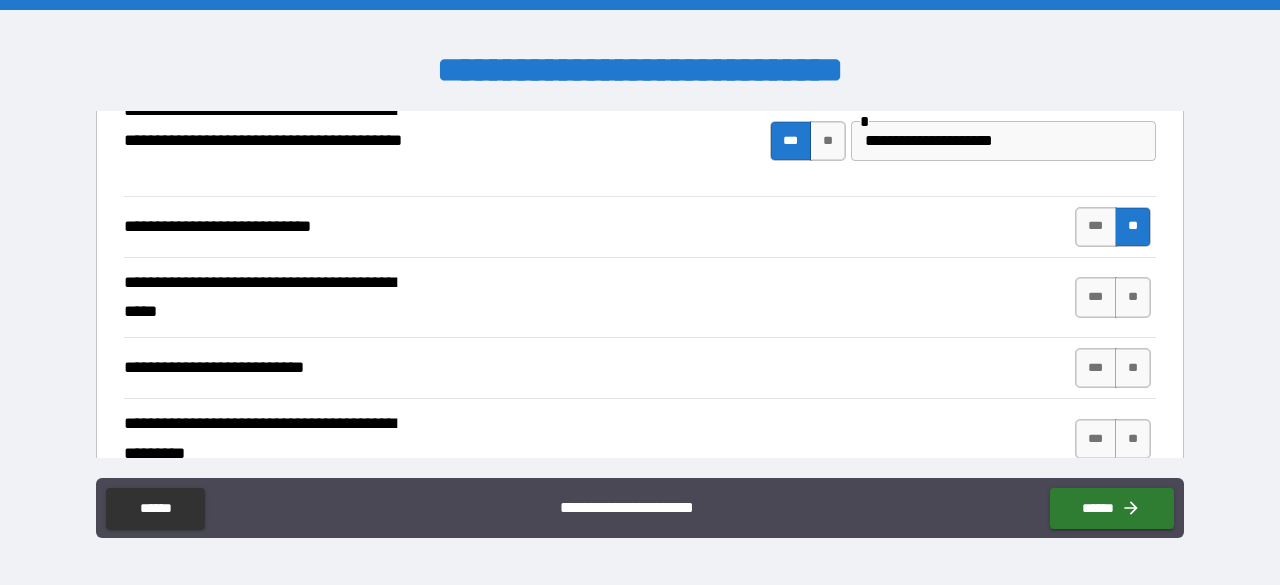 scroll, scrollTop: 500, scrollLeft: 0, axis: vertical 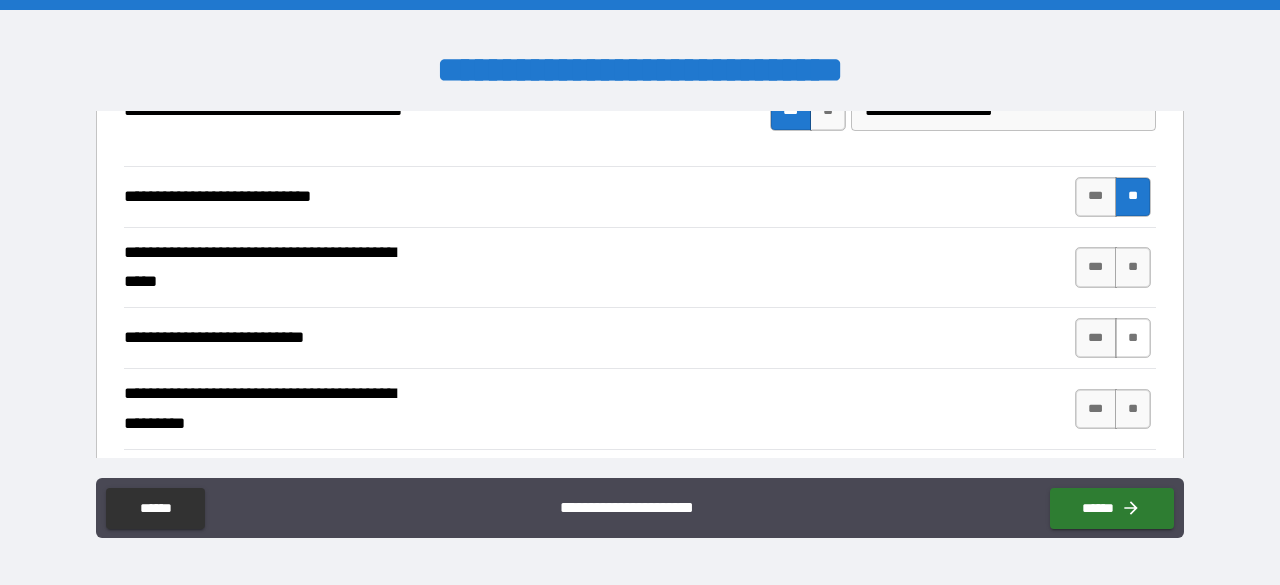 click on "**" at bounding box center [1133, 338] 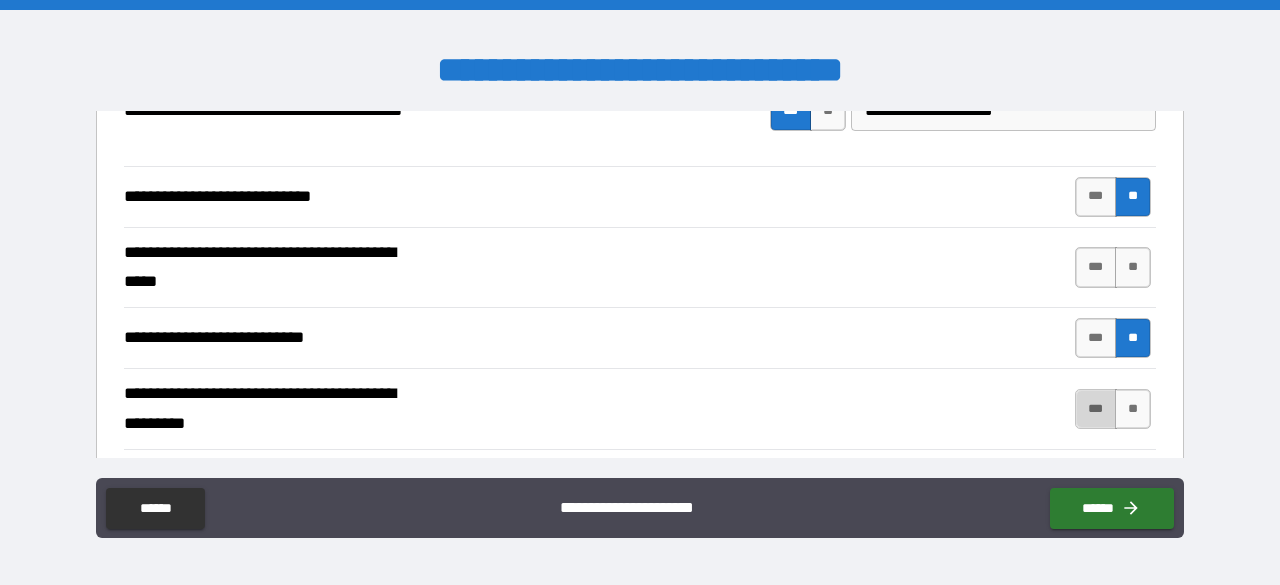 click on "***" at bounding box center (1096, 409) 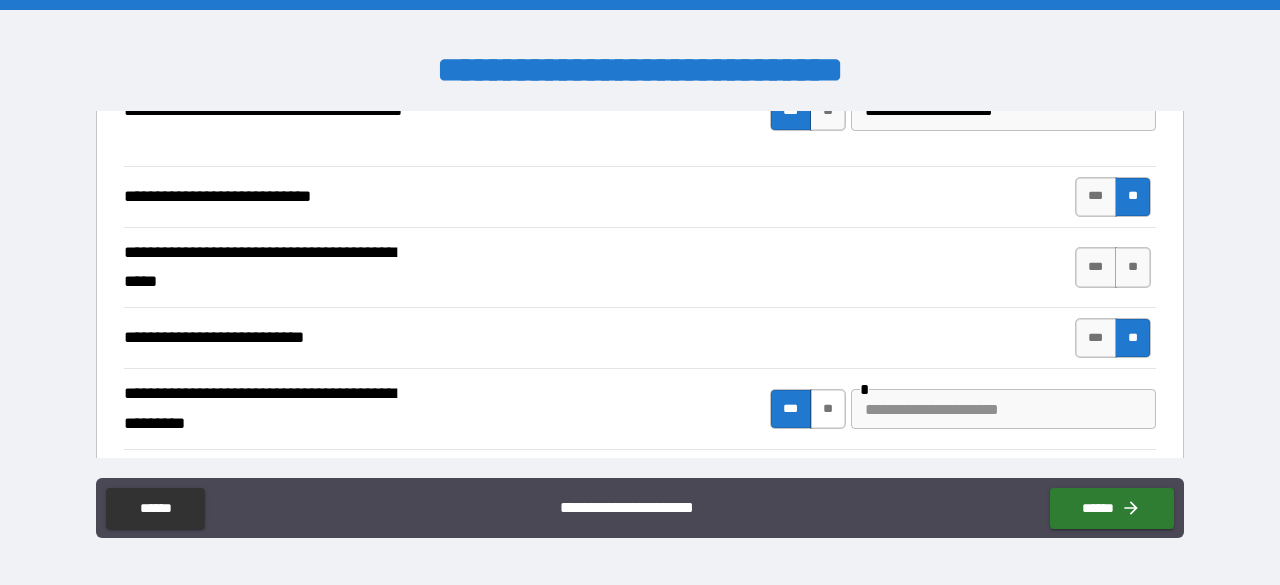 click on "**" at bounding box center [828, 409] 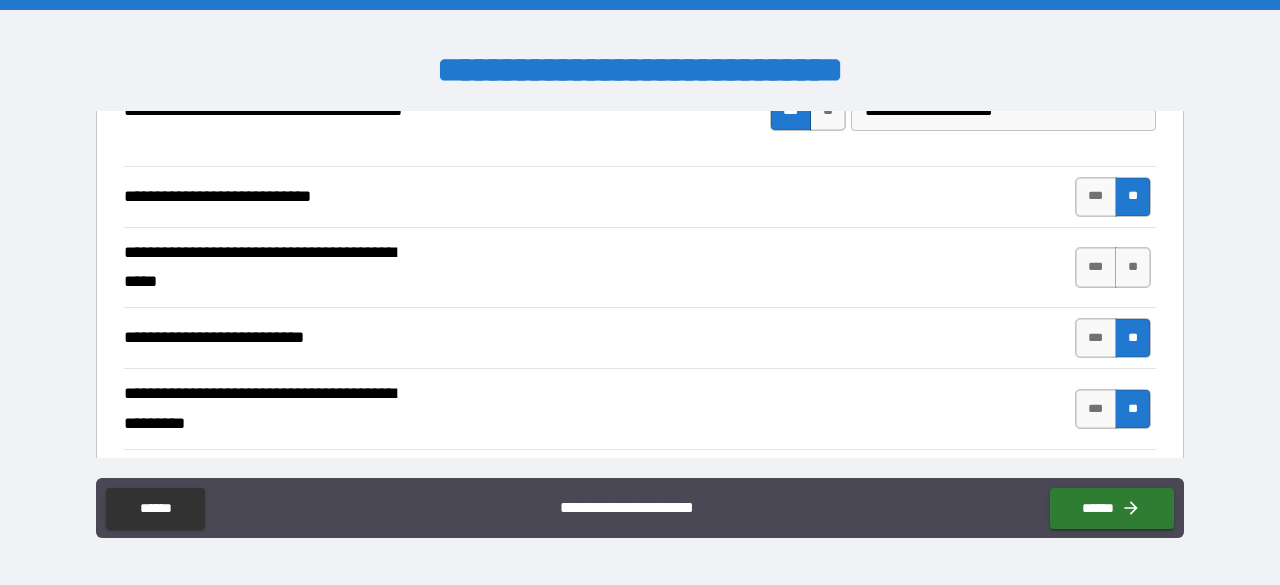 scroll, scrollTop: 700, scrollLeft: 0, axis: vertical 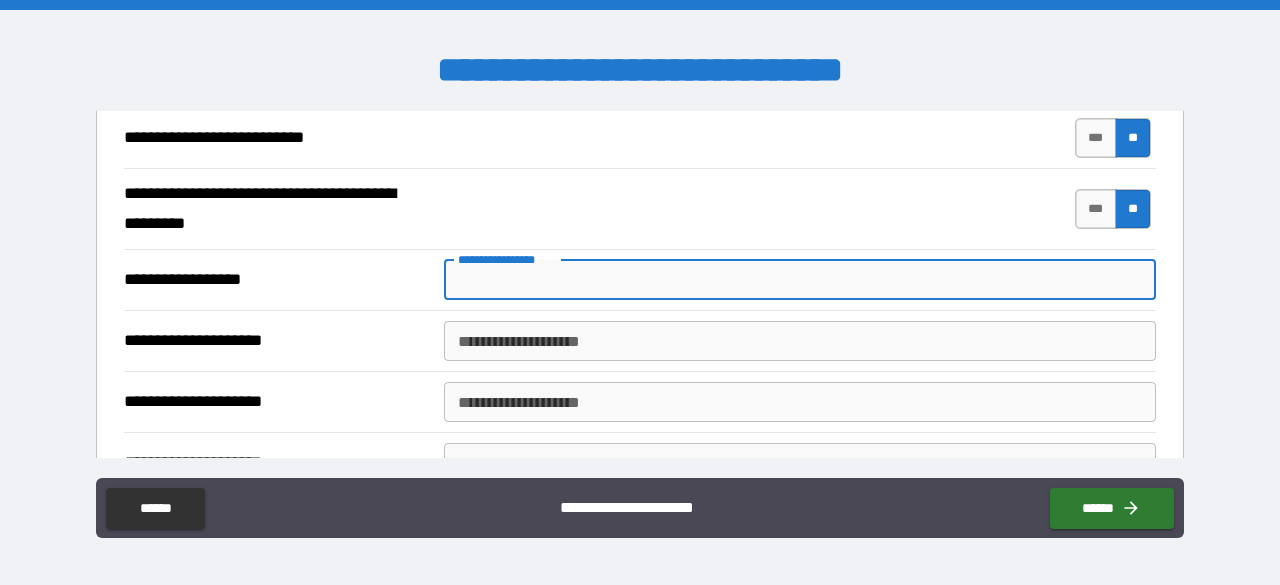 click on "**********" at bounding box center [800, 280] 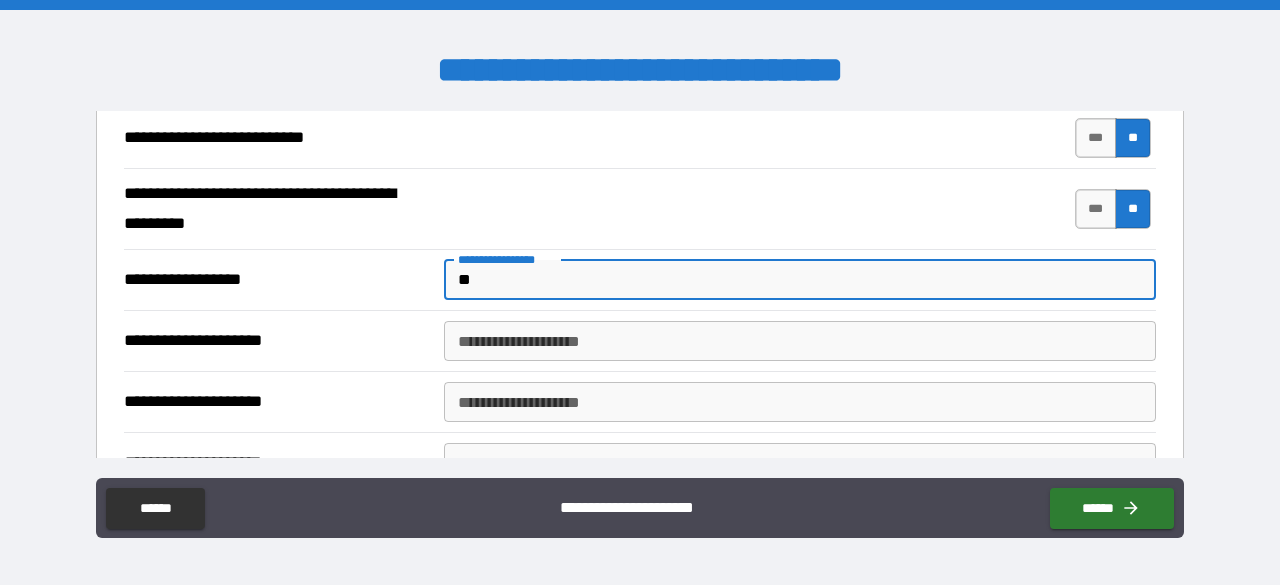 click on "**********" at bounding box center [800, 341] 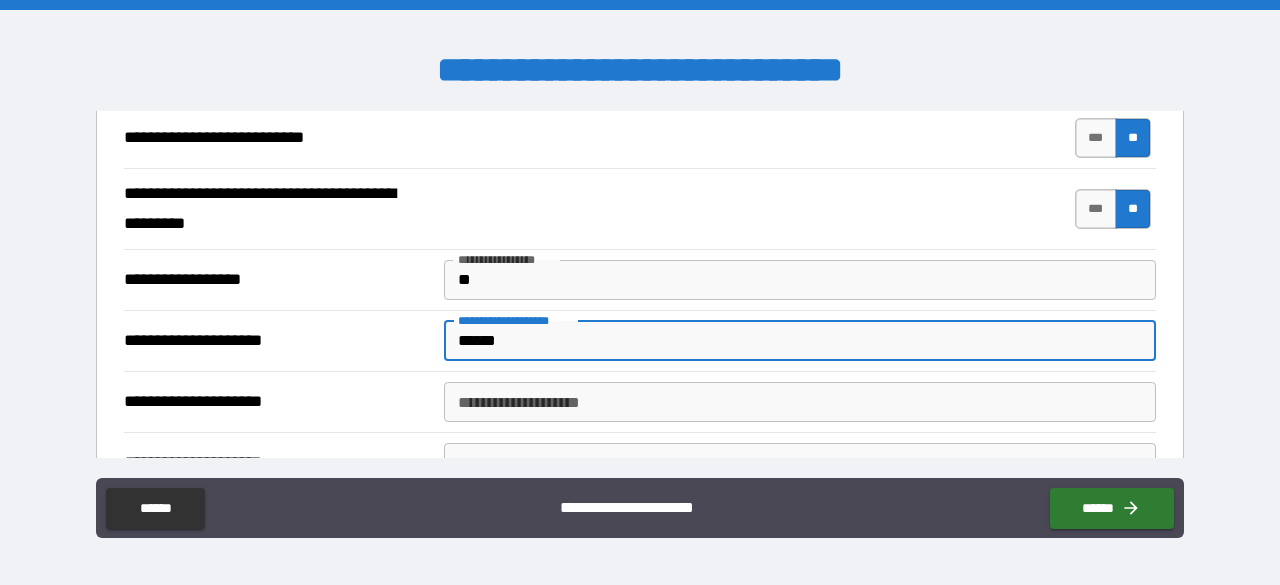 click on "**********" at bounding box center [800, 402] 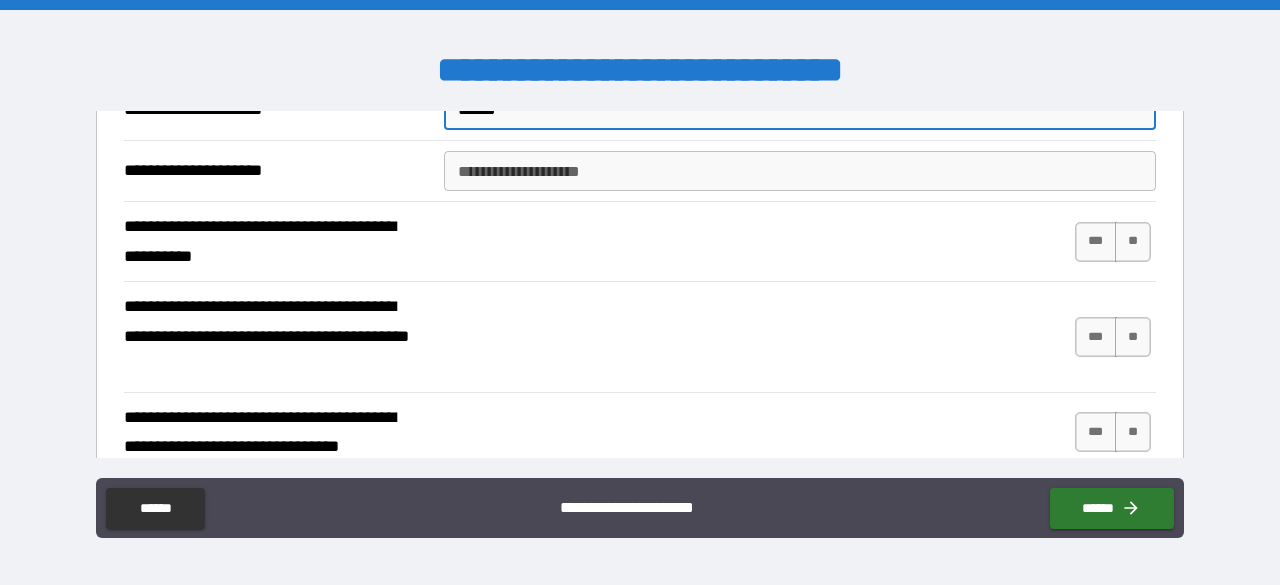 scroll, scrollTop: 1000, scrollLeft: 0, axis: vertical 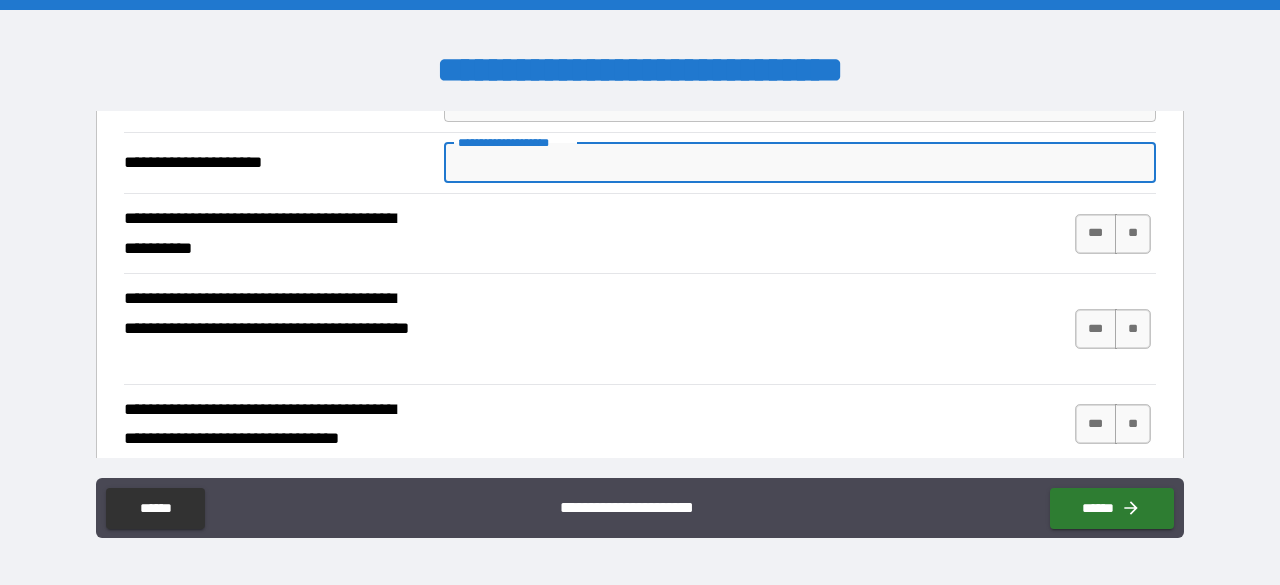 click on "**********" at bounding box center (800, 163) 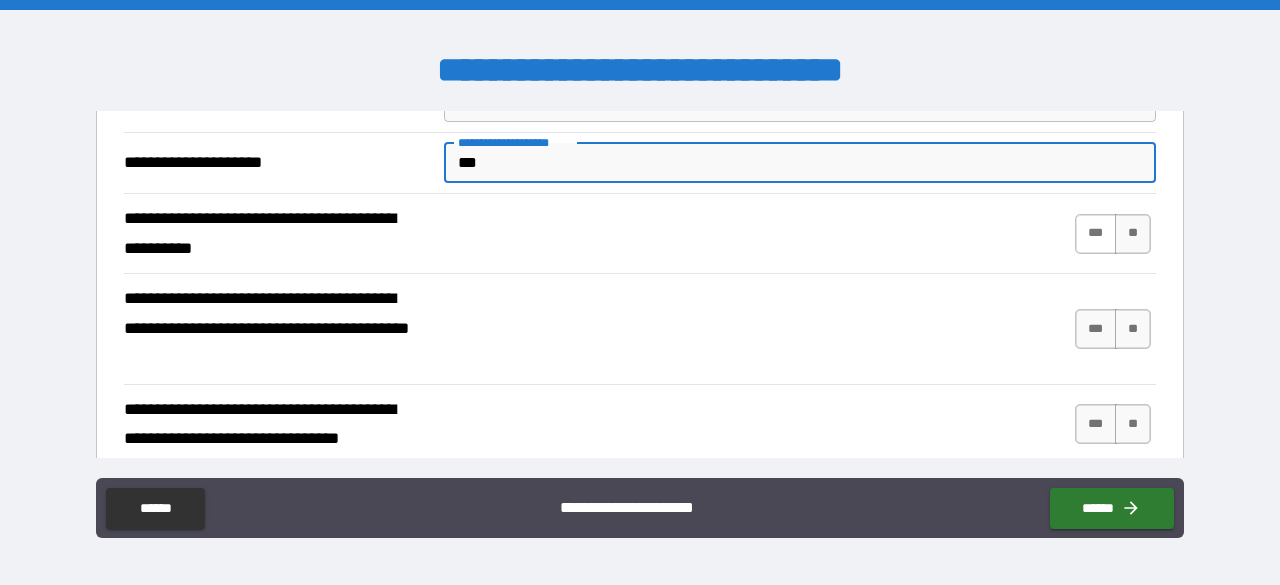 click on "***" at bounding box center (1096, 234) 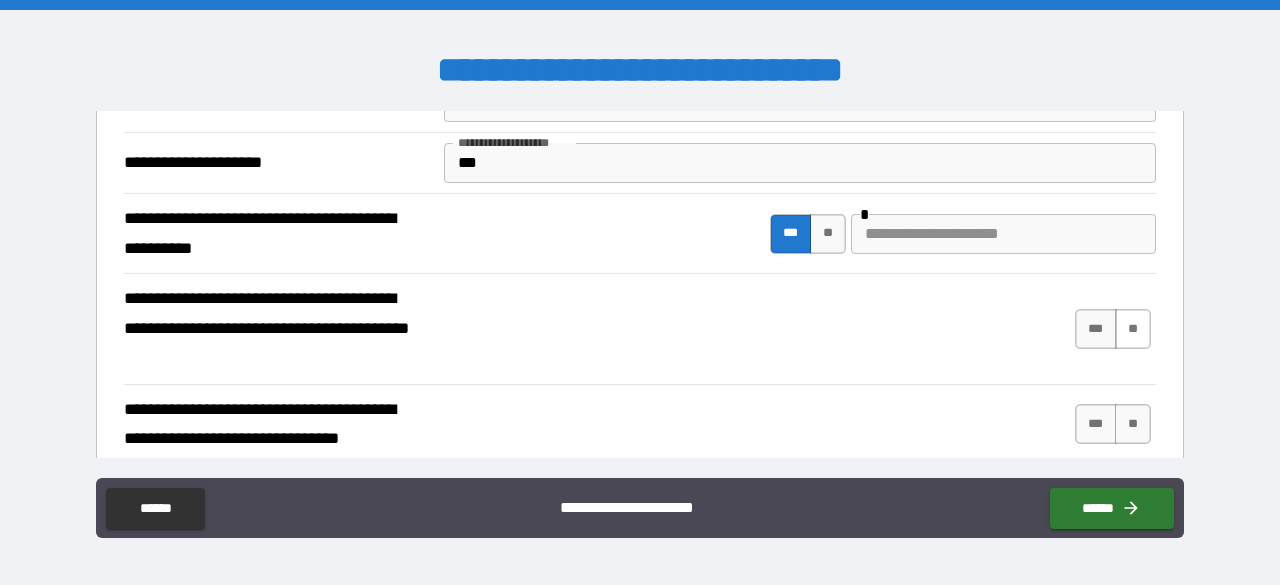 click on "**" at bounding box center (1133, 329) 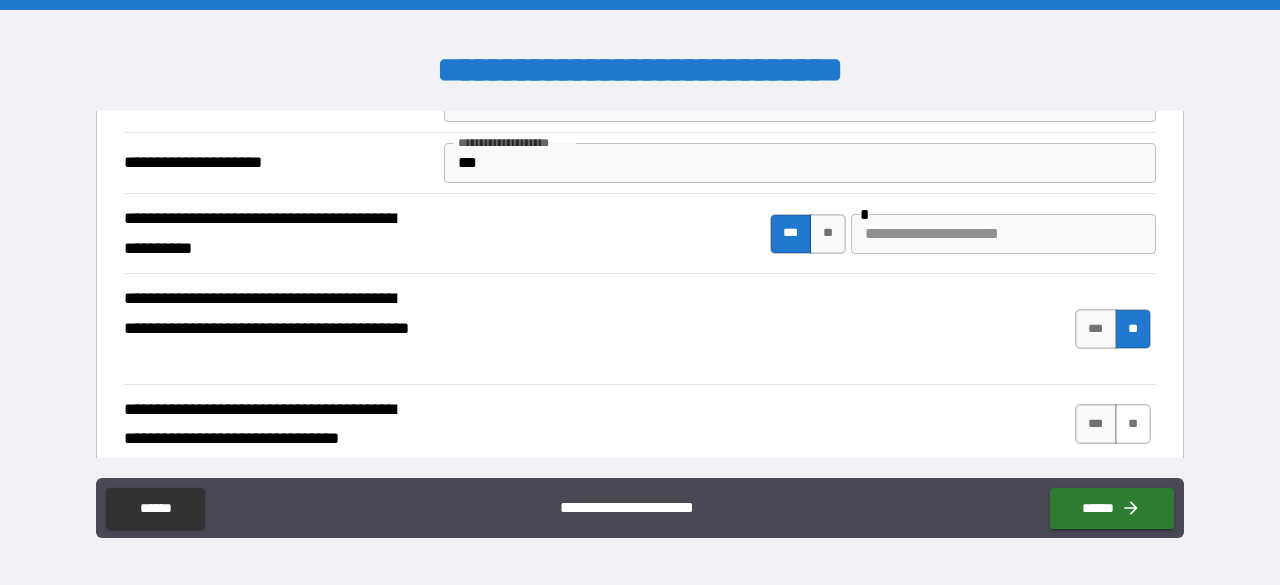 click on "**" at bounding box center [1133, 424] 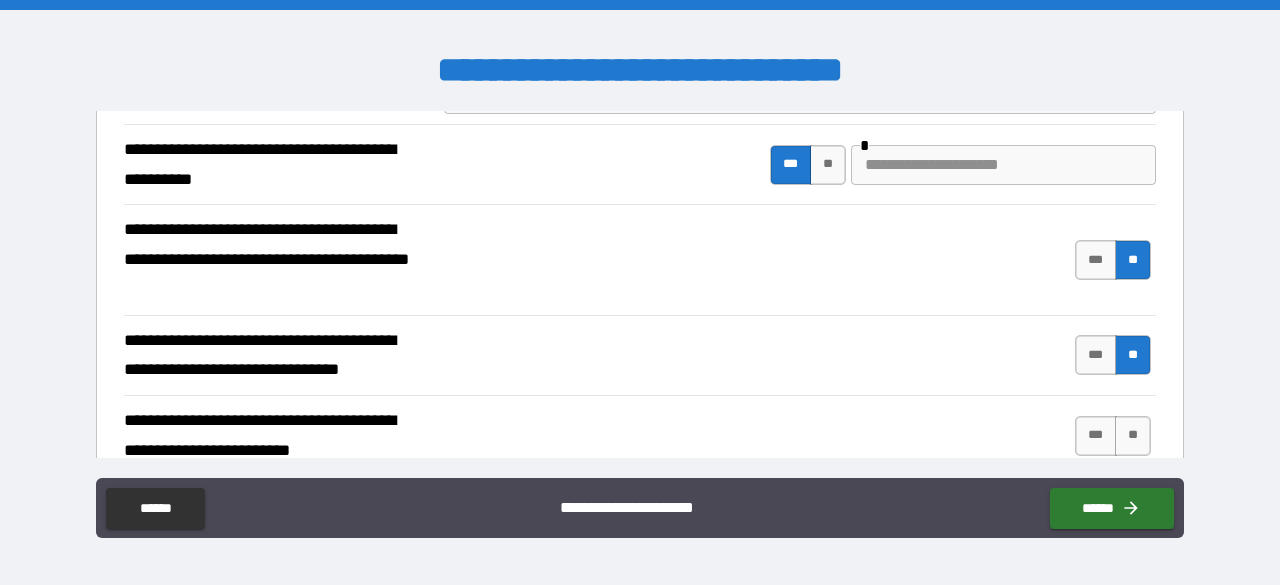 scroll, scrollTop: 1100, scrollLeft: 0, axis: vertical 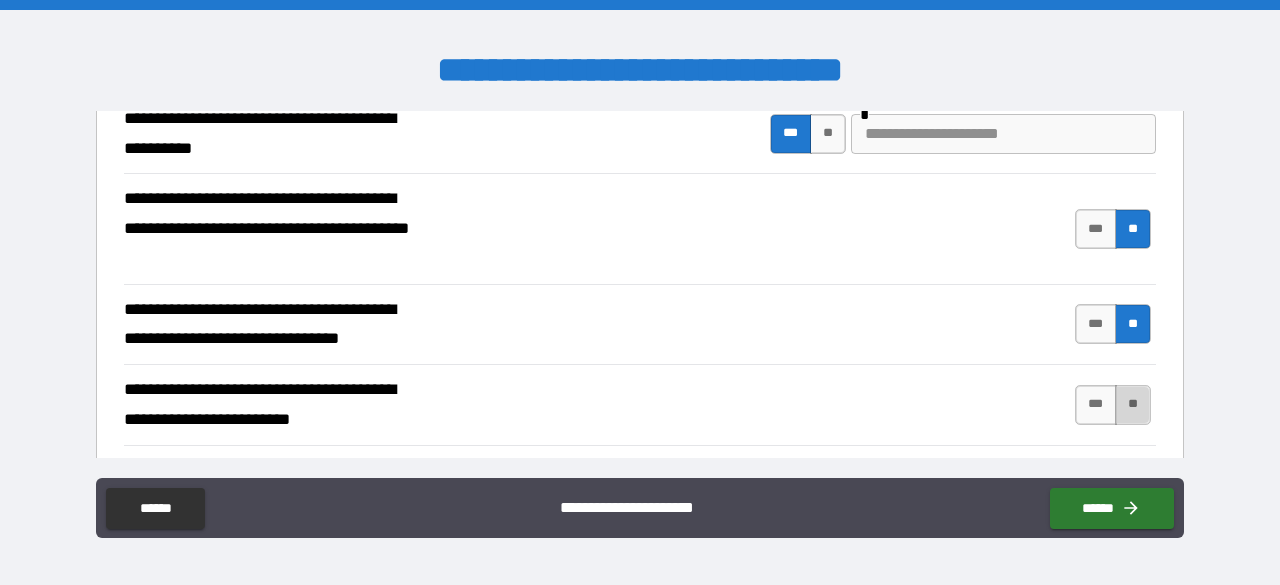 click on "**" at bounding box center (1133, 405) 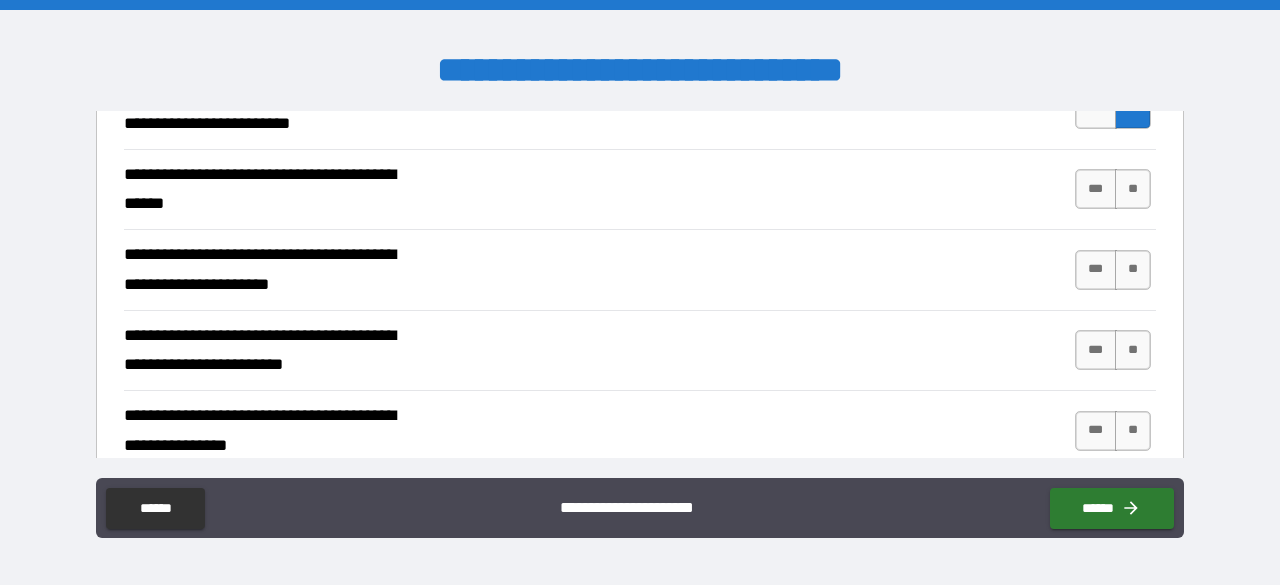 scroll, scrollTop: 1400, scrollLeft: 0, axis: vertical 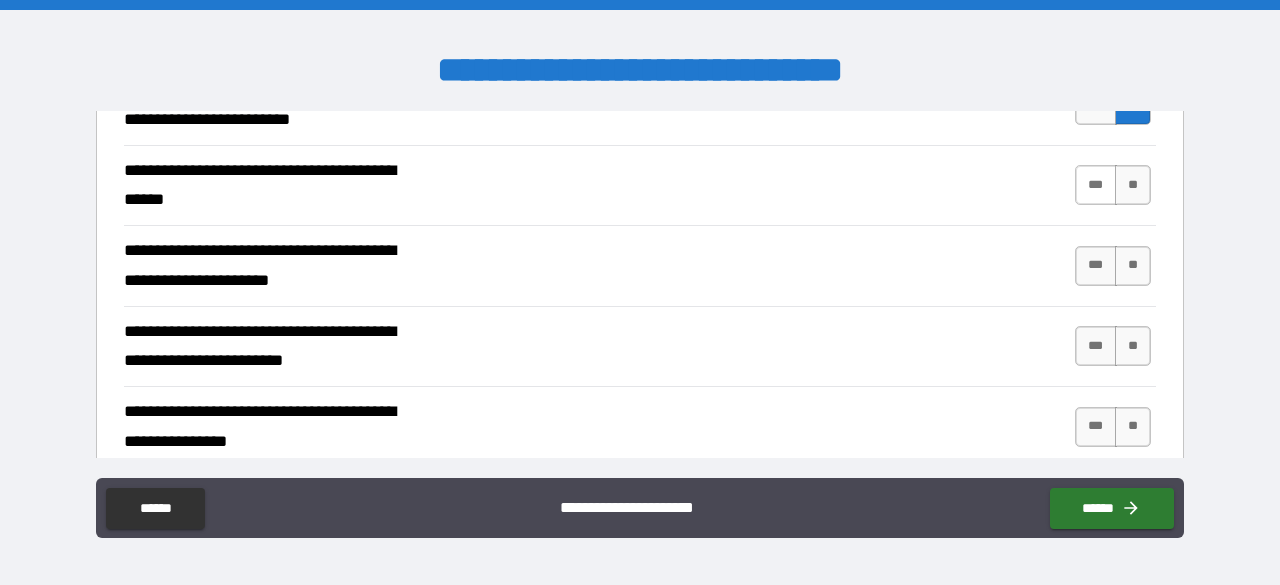 click on "***" at bounding box center [1096, 185] 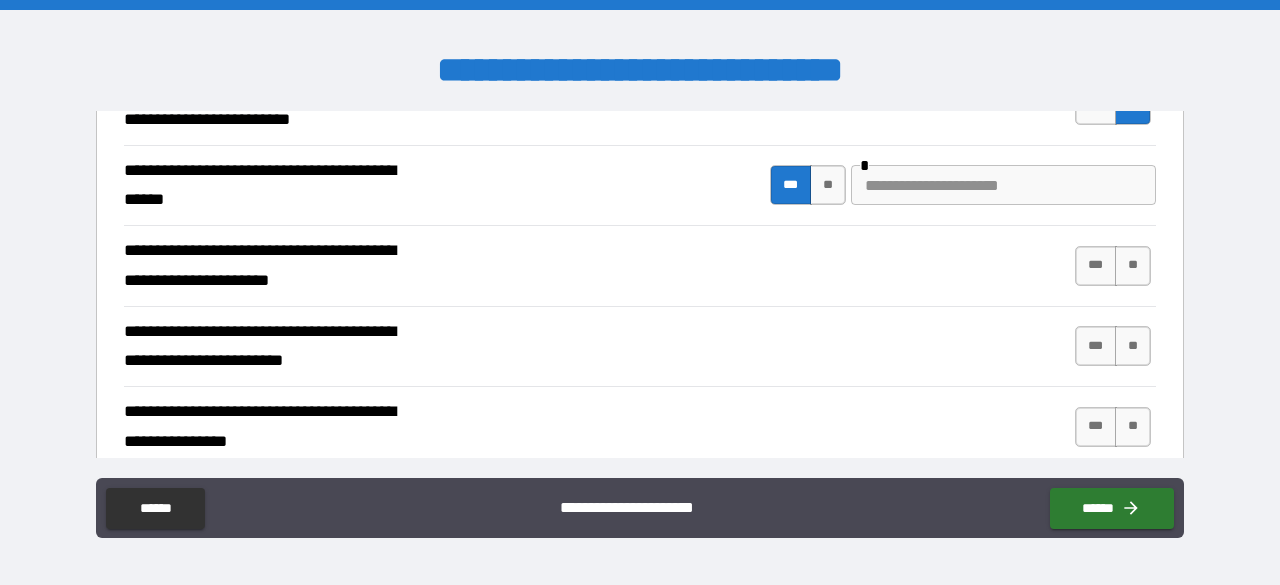 click at bounding box center (1003, 185) 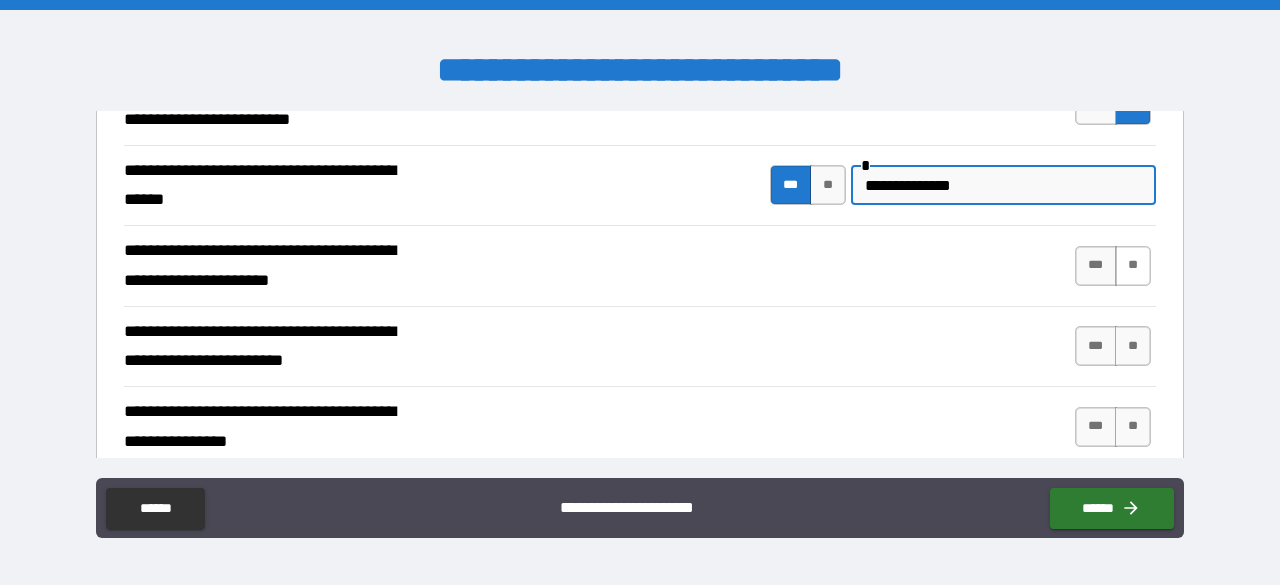 click on "**" at bounding box center [1133, 266] 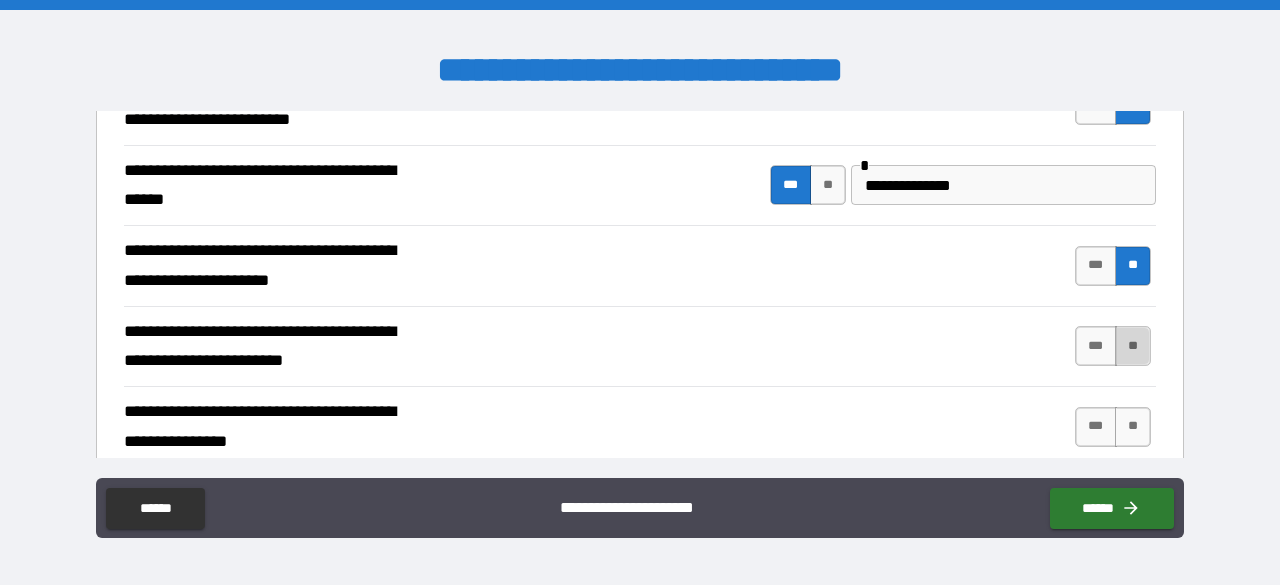 click on "**" at bounding box center (1133, 346) 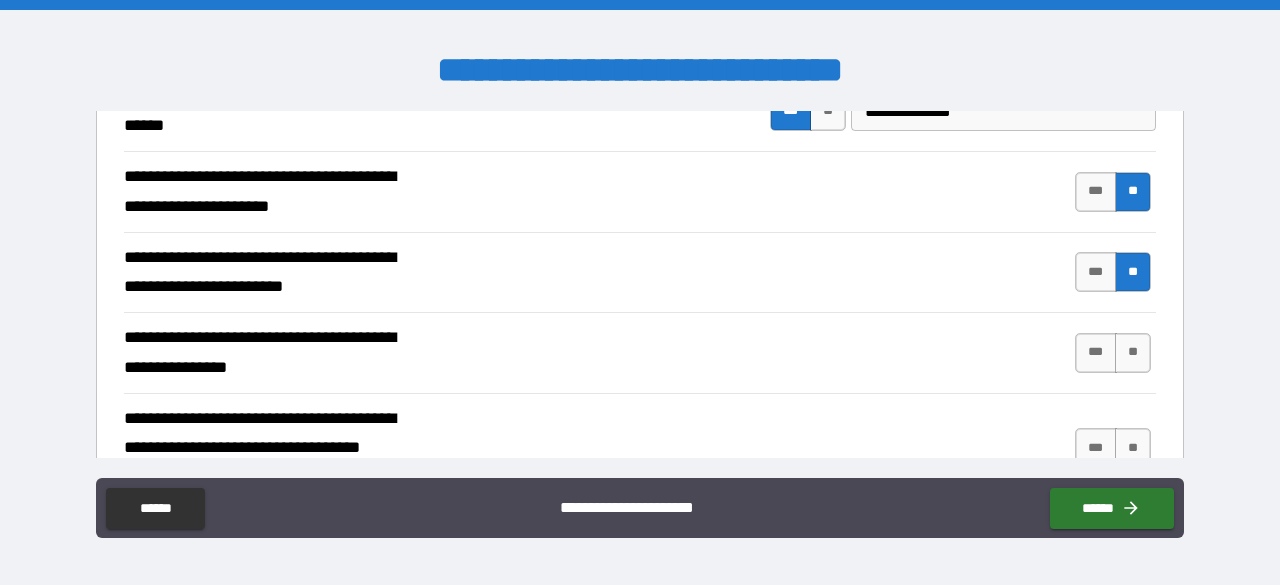 scroll, scrollTop: 1500, scrollLeft: 0, axis: vertical 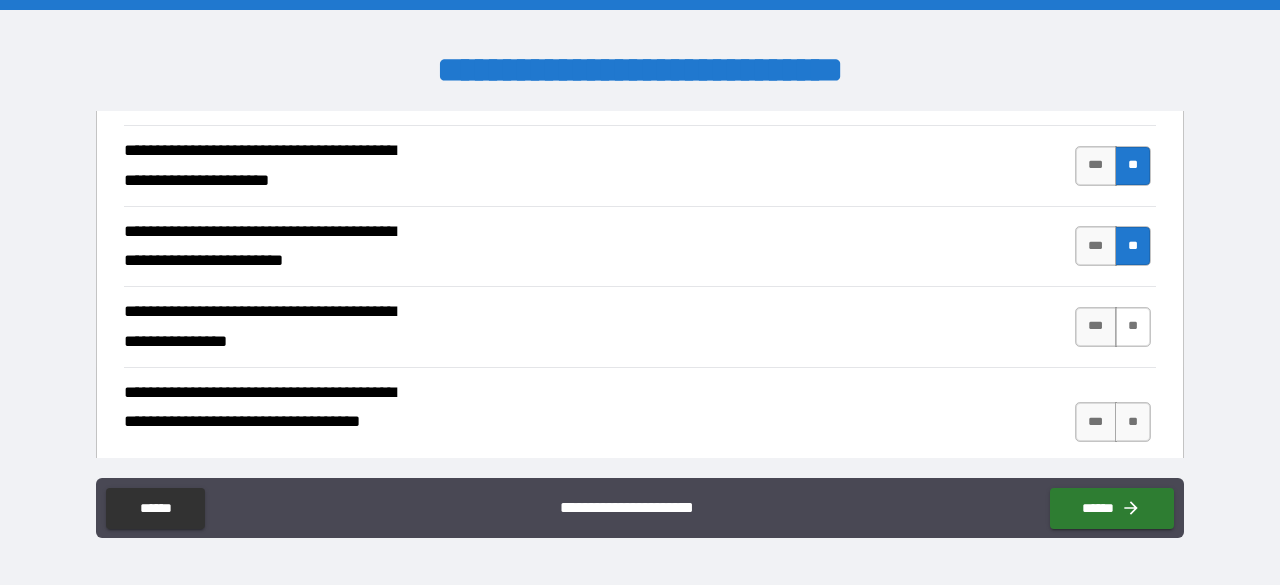 click on "**" at bounding box center [1133, 327] 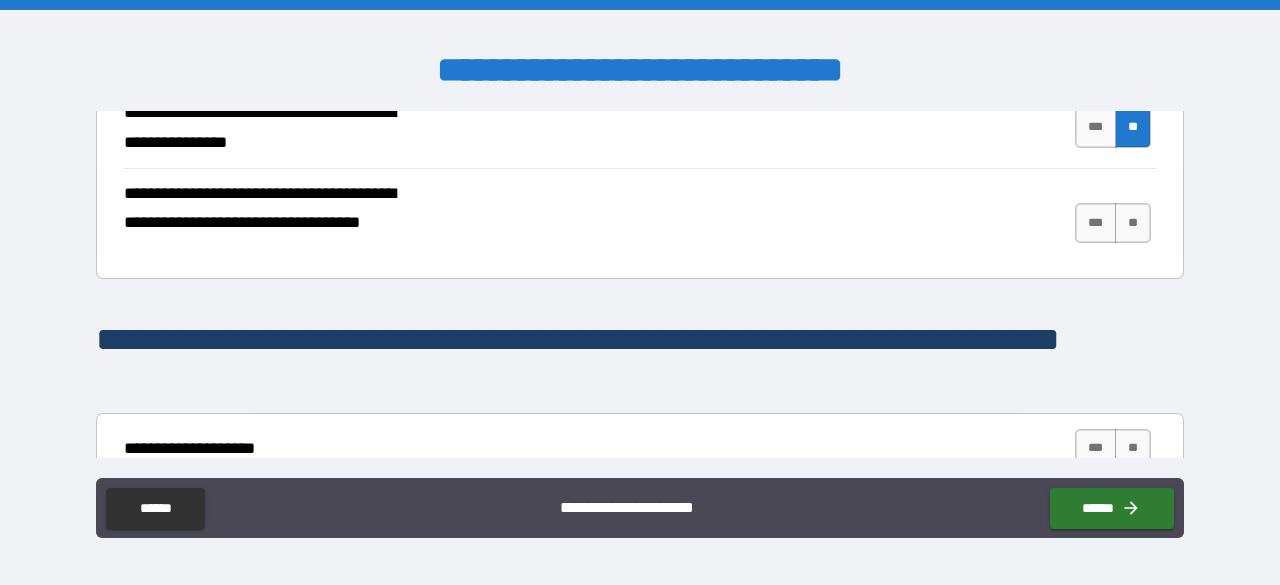 scroll, scrollTop: 1700, scrollLeft: 0, axis: vertical 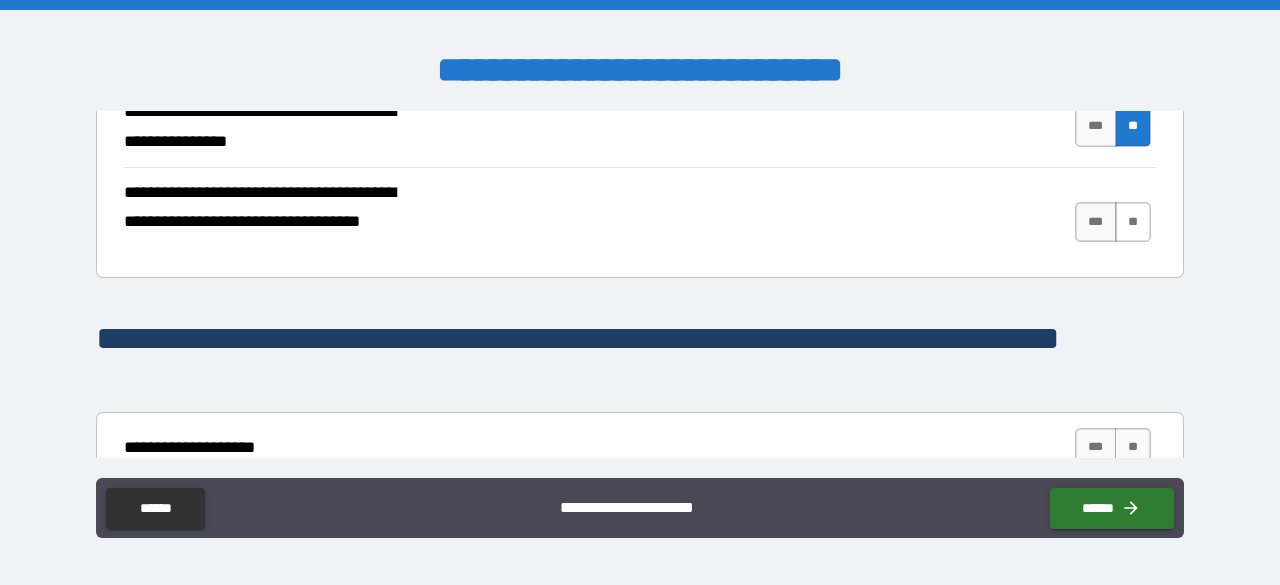 click on "**" at bounding box center (1133, 222) 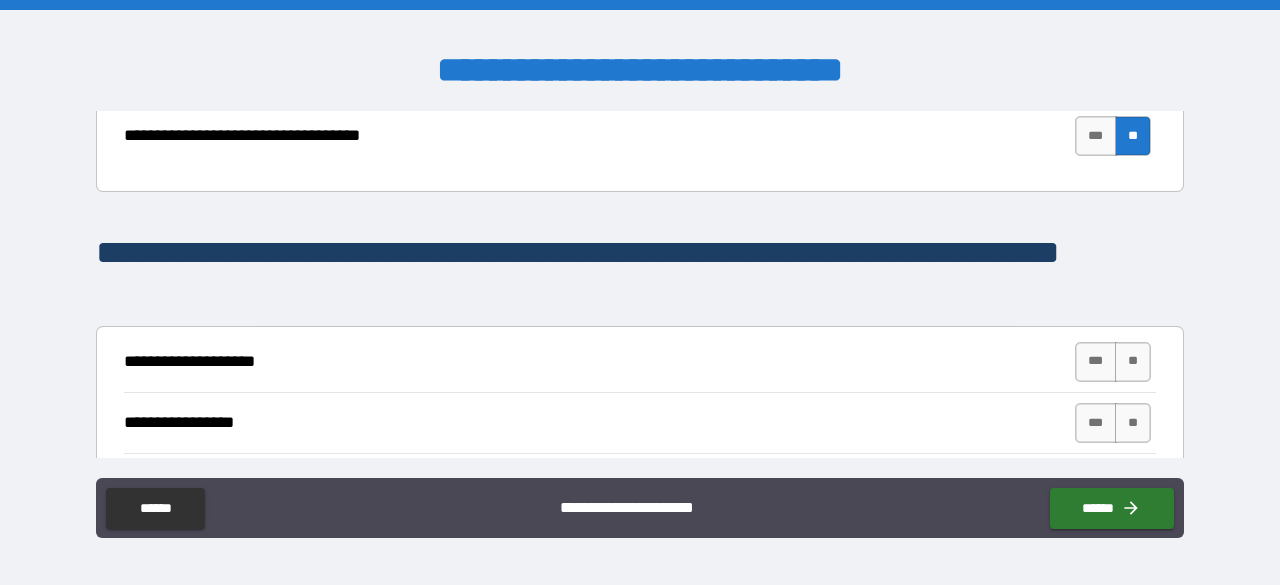 scroll, scrollTop: 1900, scrollLeft: 0, axis: vertical 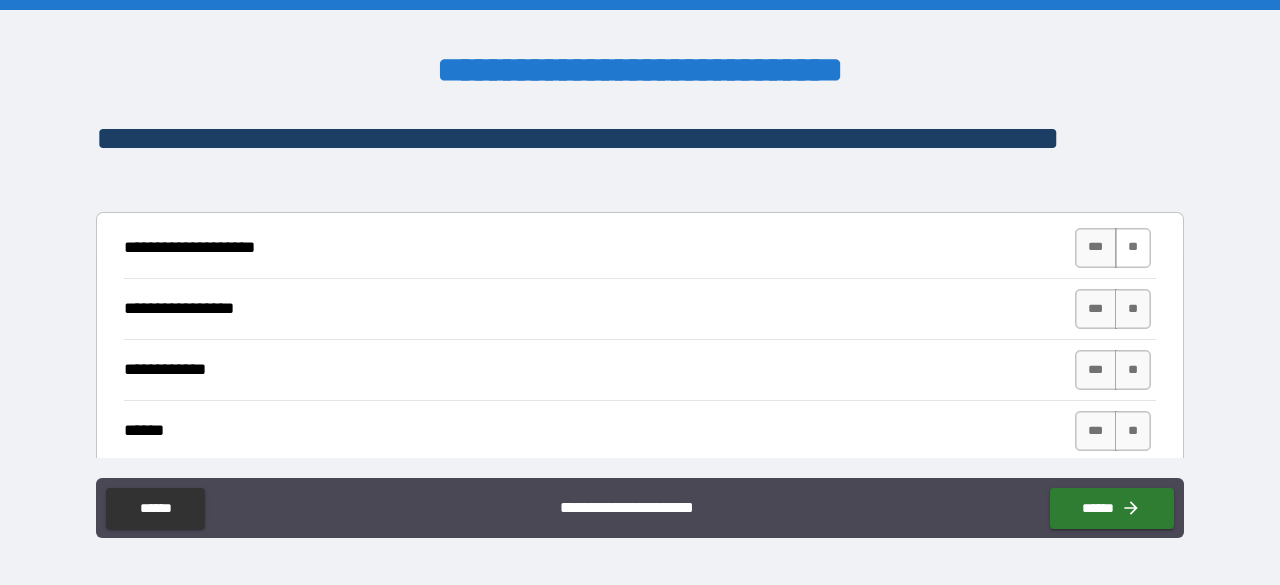 click on "**" at bounding box center [1133, 248] 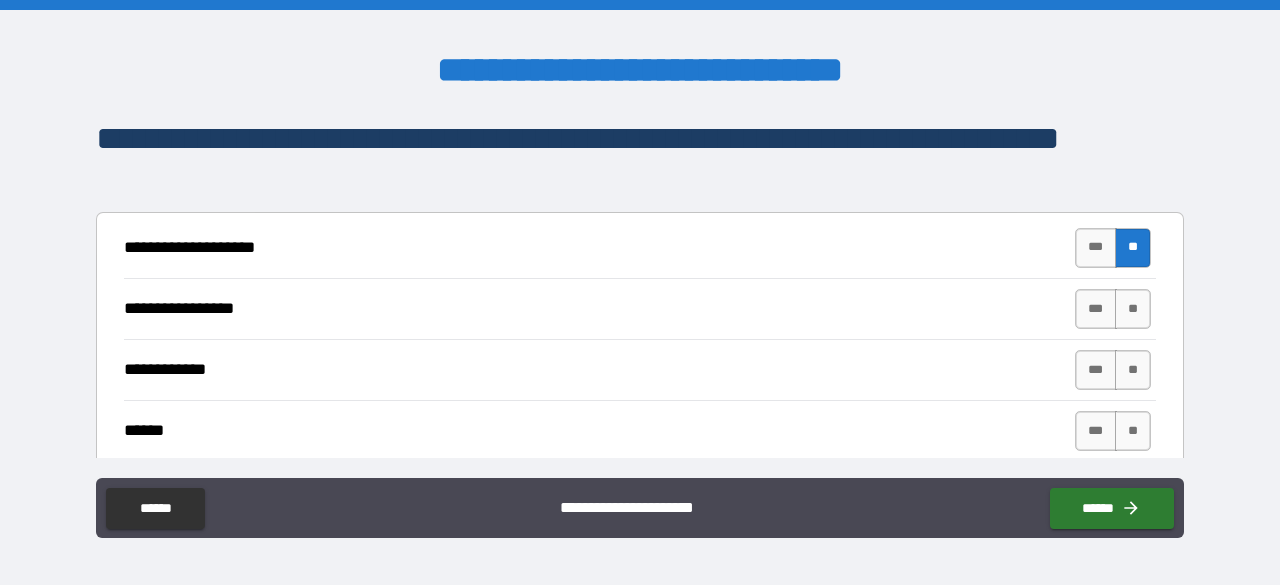 drag, startPoint x: 1117, startPoint y: 302, endPoint x: 1115, endPoint y: 323, distance: 21.095022 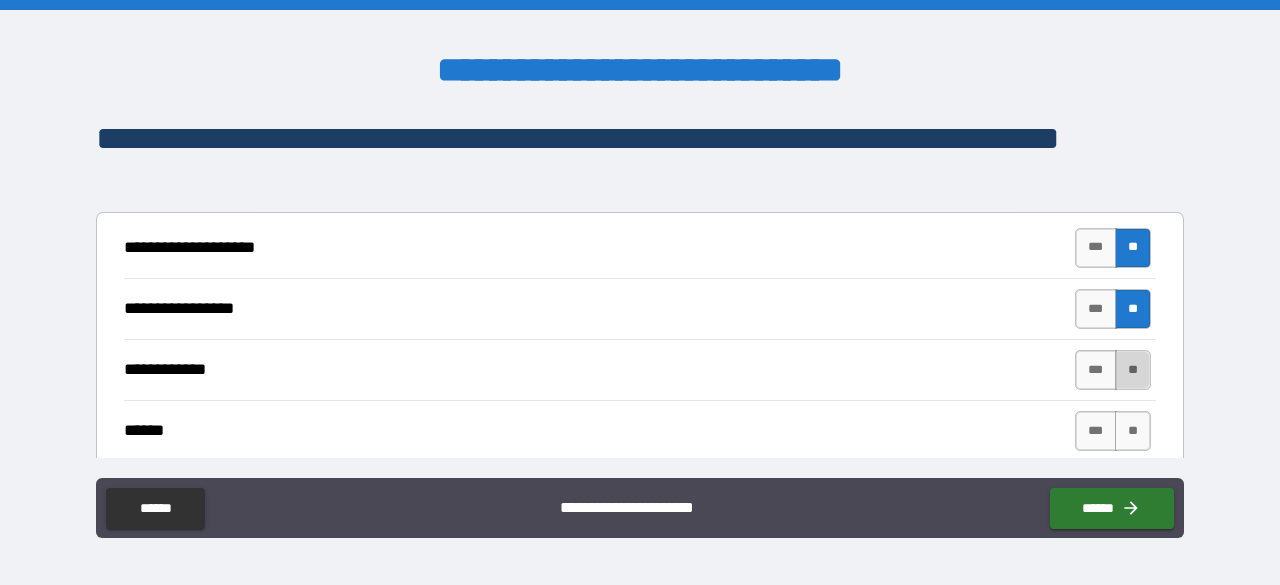 click on "**" at bounding box center [1133, 370] 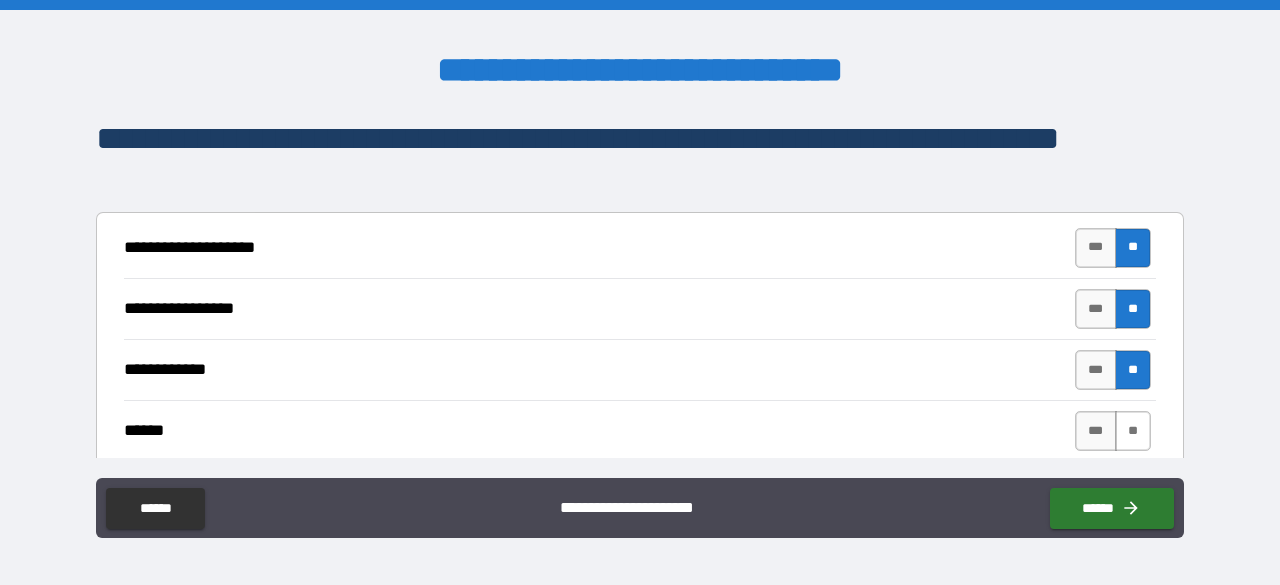 click on "**" at bounding box center (1133, 431) 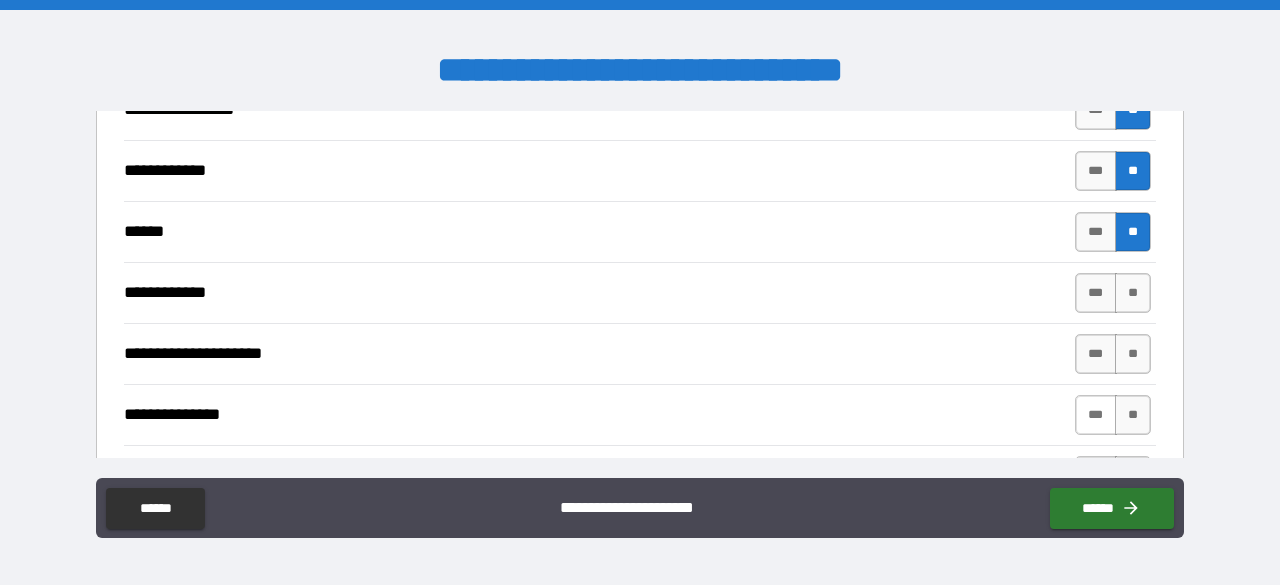 scroll, scrollTop: 2100, scrollLeft: 0, axis: vertical 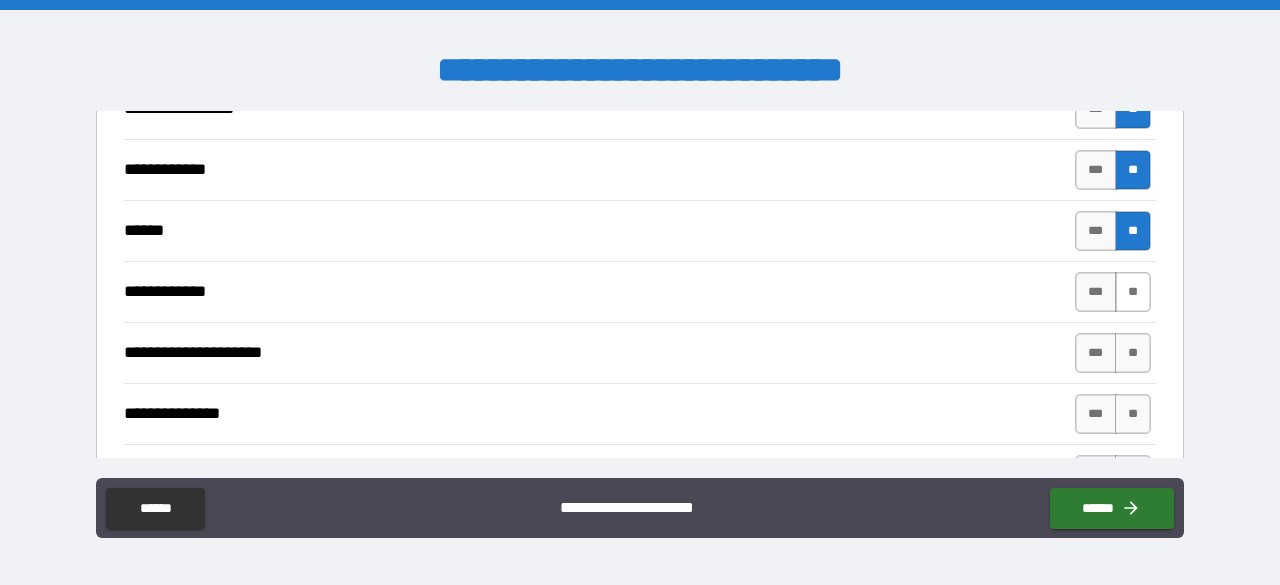 click on "**" at bounding box center (1133, 292) 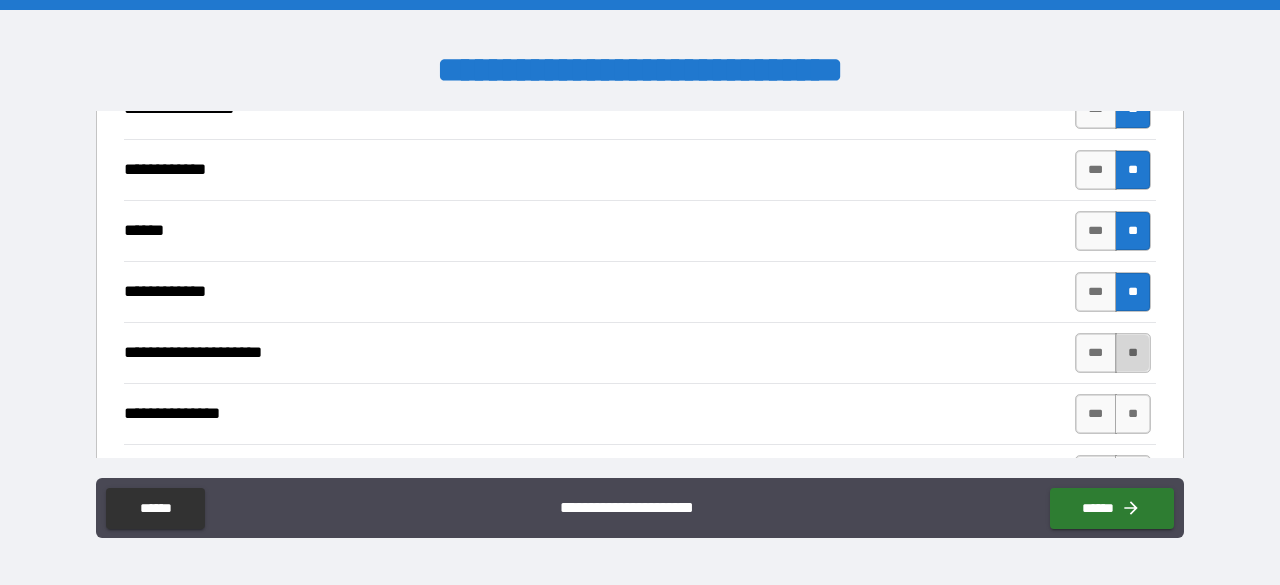 click on "**" at bounding box center [1133, 353] 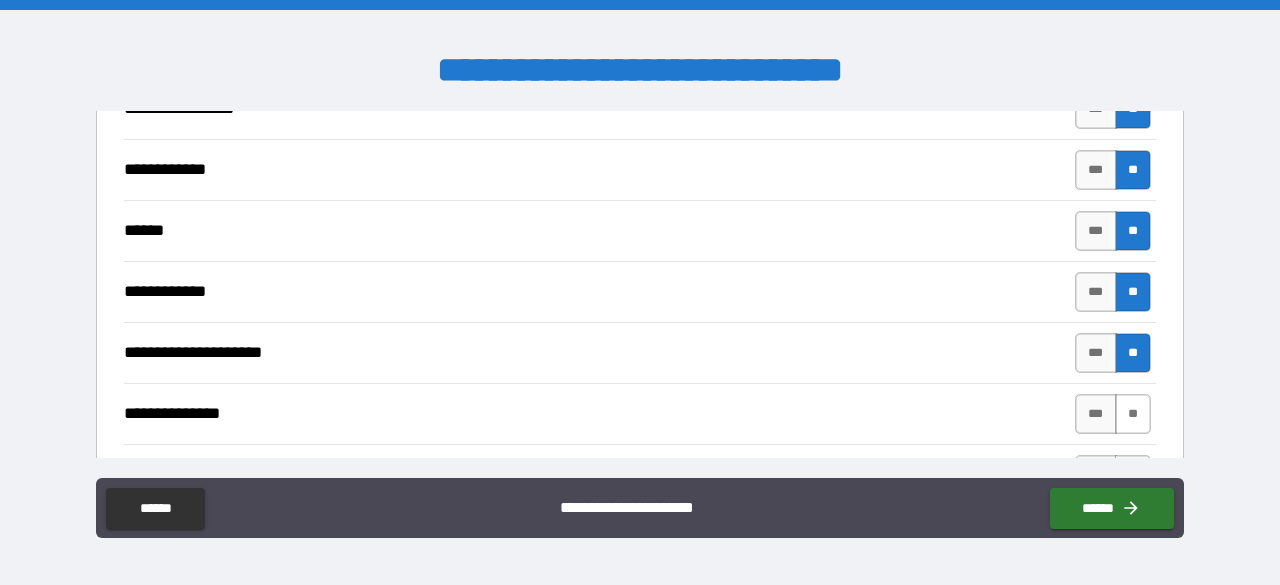 click on "**" at bounding box center (1133, 414) 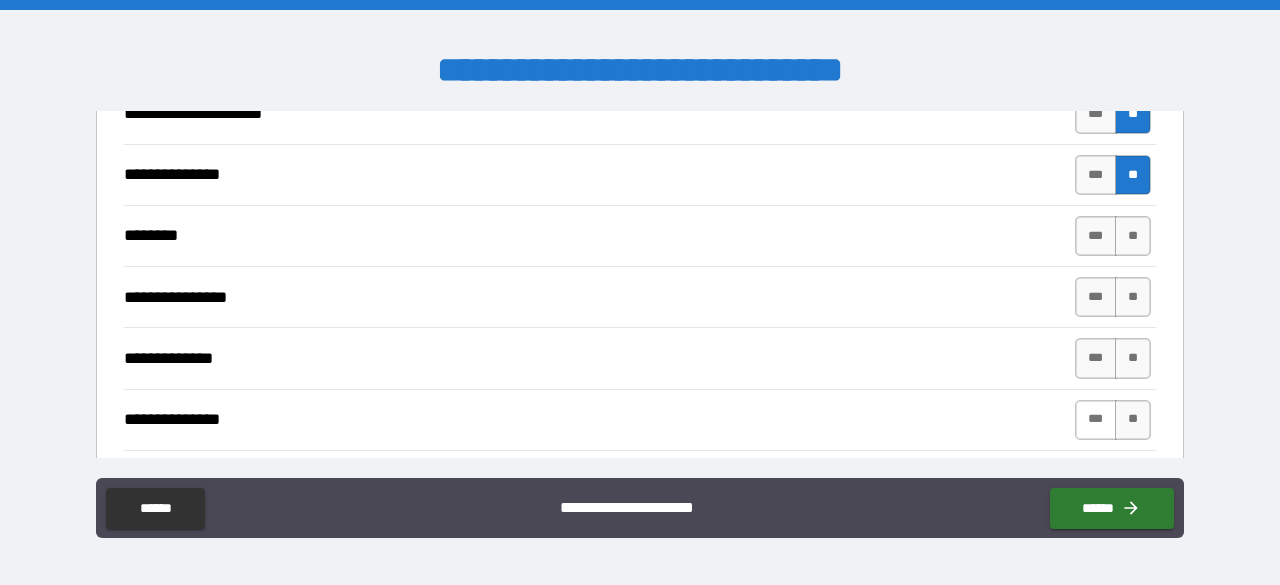 scroll, scrollTop: 2400, scrollLeft: 0, axis: vertical 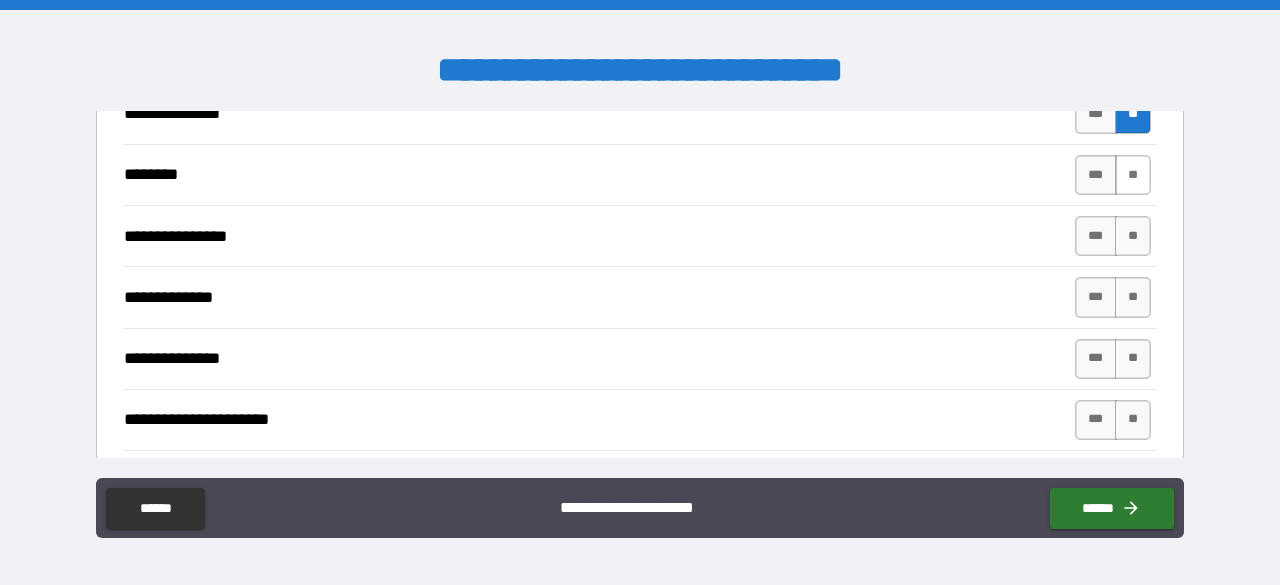 click on "**" at bounding box center (1133, 175) 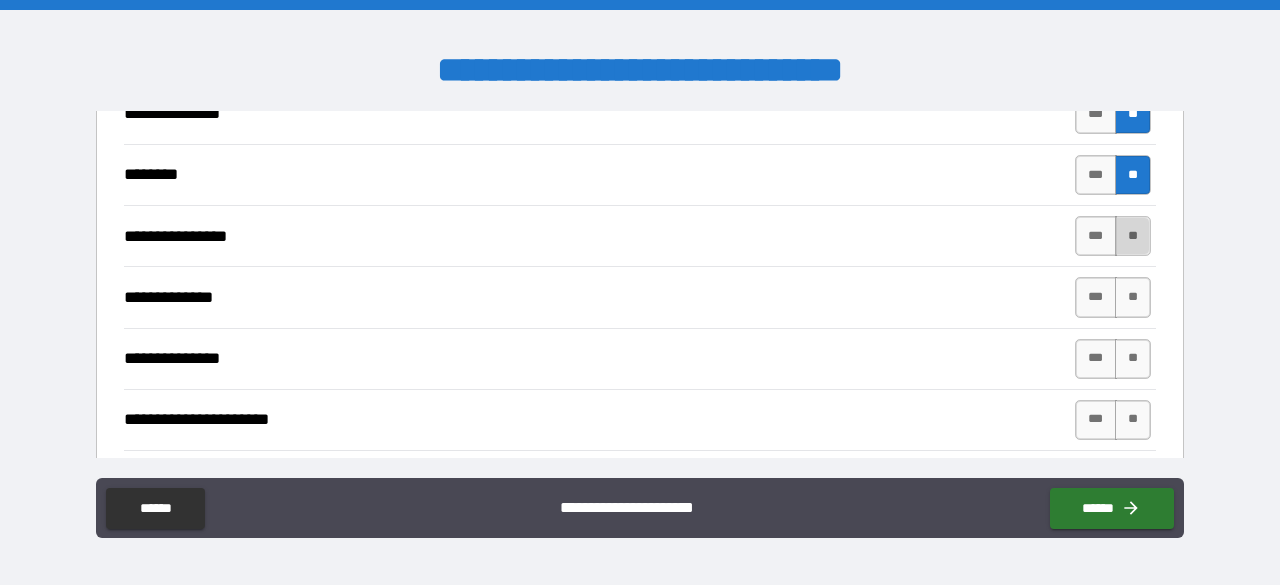 click on "**" at bounding box center [1133, 236] 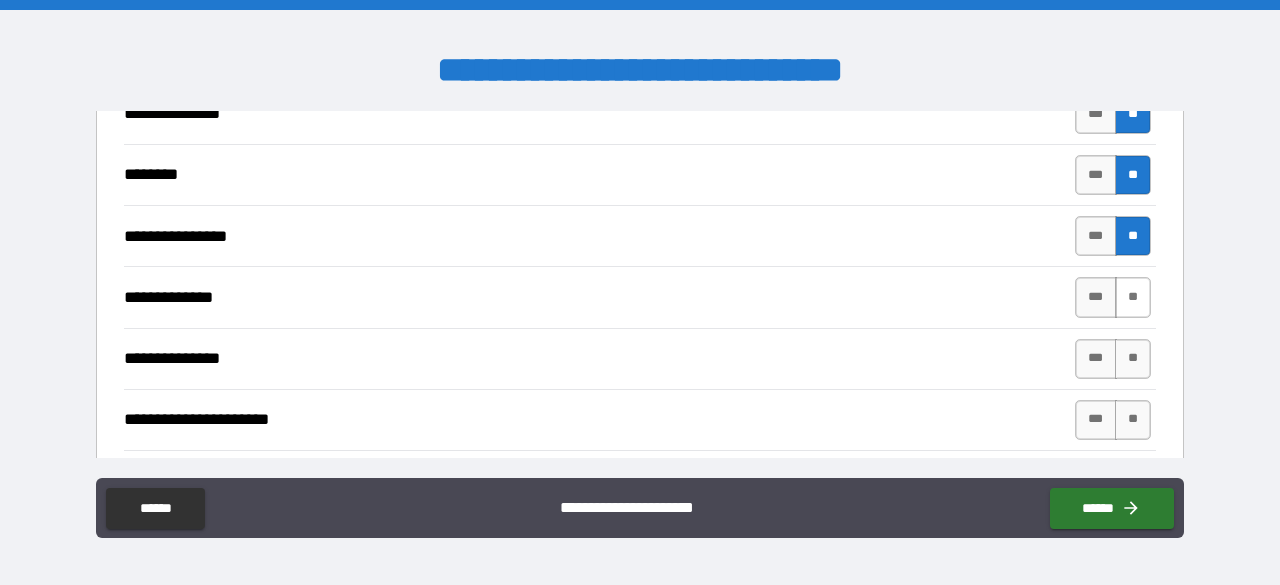 click on "**" at bounding box center [1133, 297] 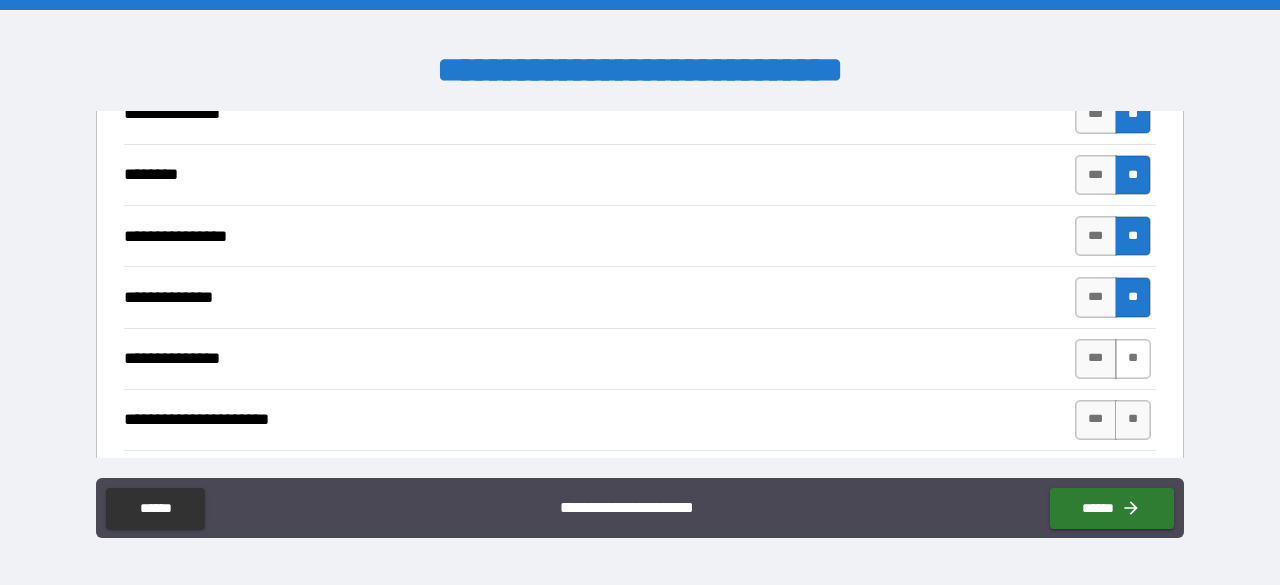 click on "**" at bounding box center (1133, 359) 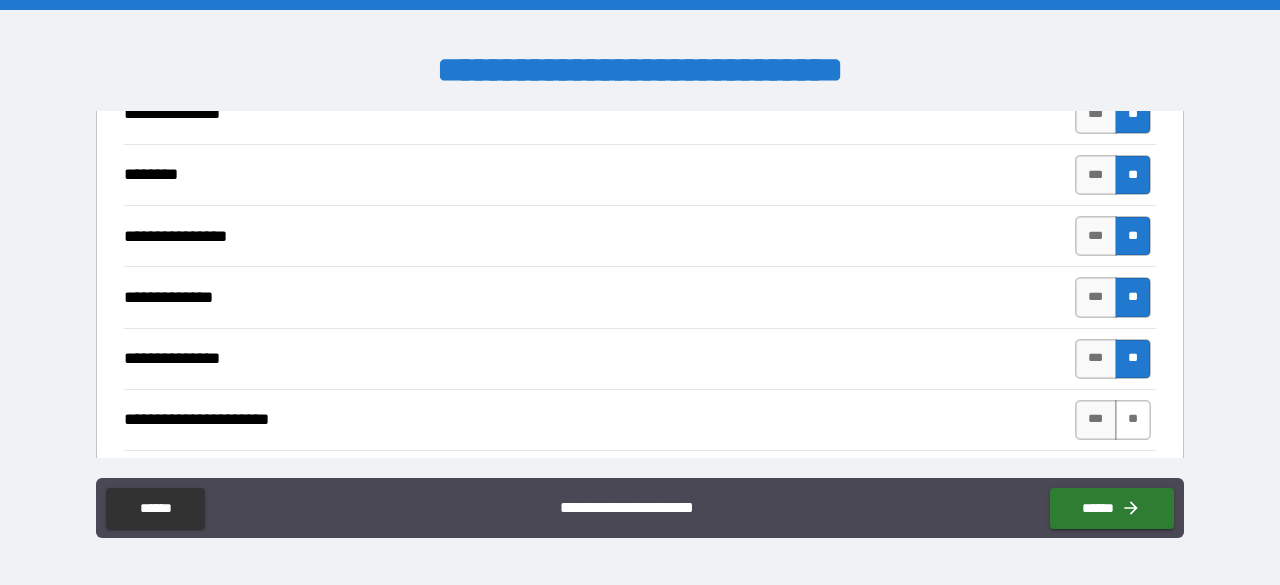 click on "**" at bounding box center (1133, 420) 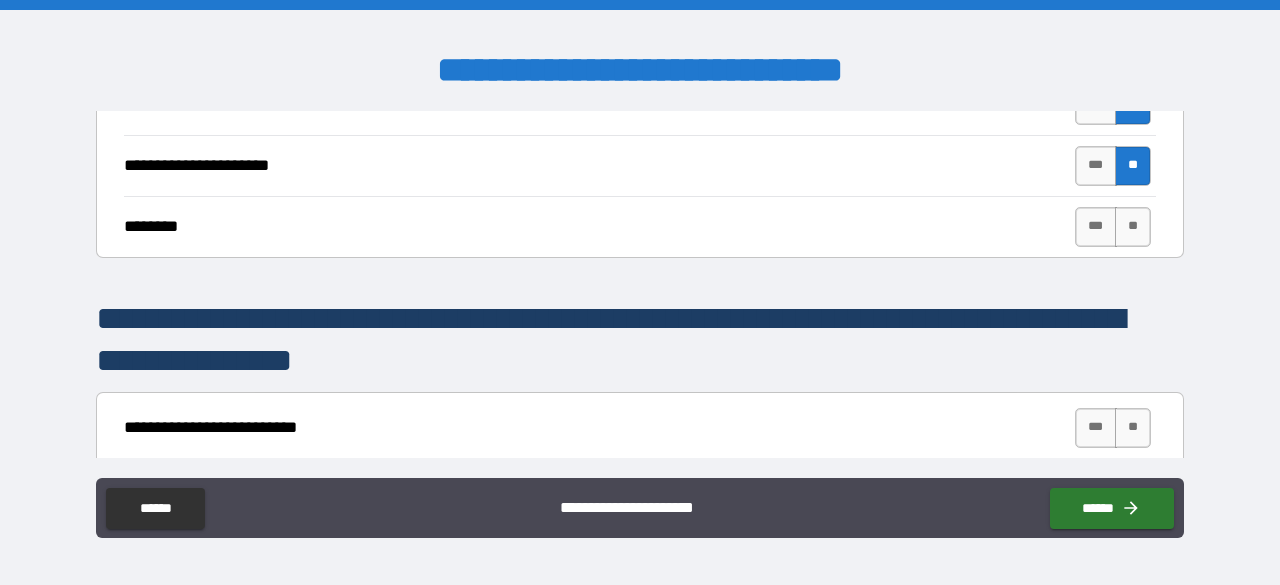scroll, scrollTop: 2700, scrollLeft: 0, axis: vertical 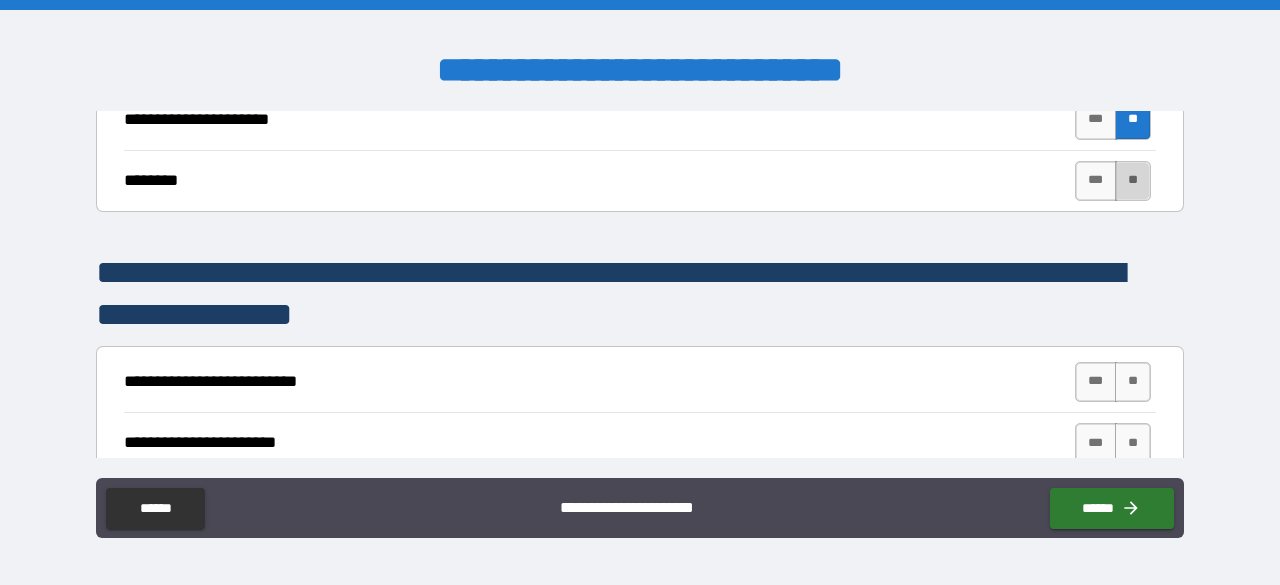 click on "**" at bounding box center (1133, 181) 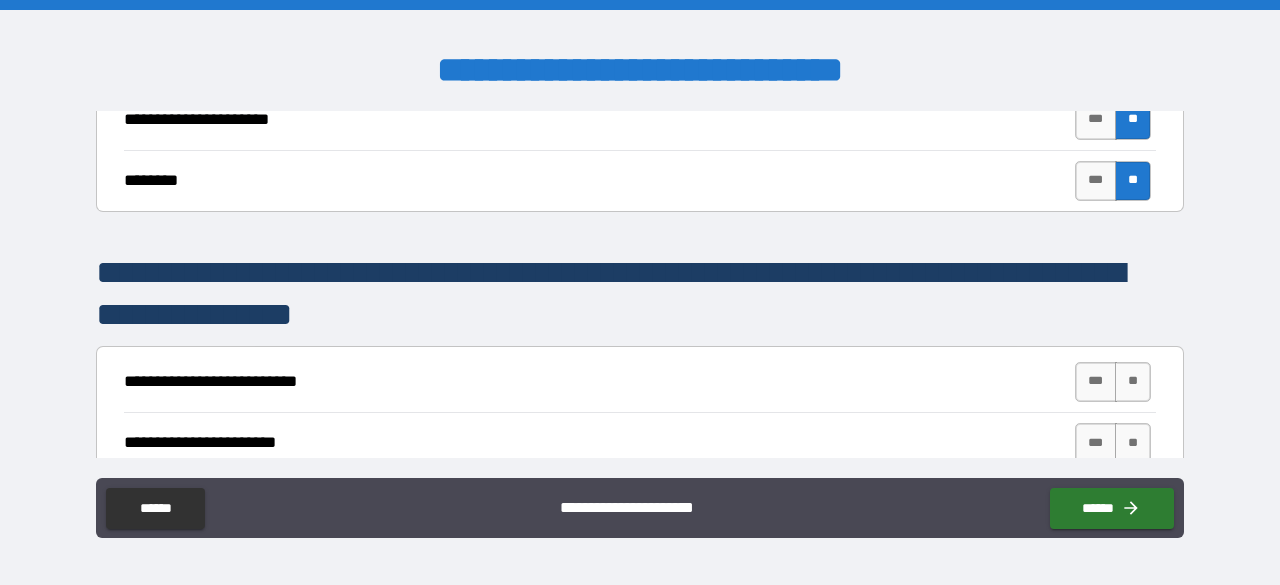scroll, scrollTop: 2900, scrollLeft: 0, axis: vertical 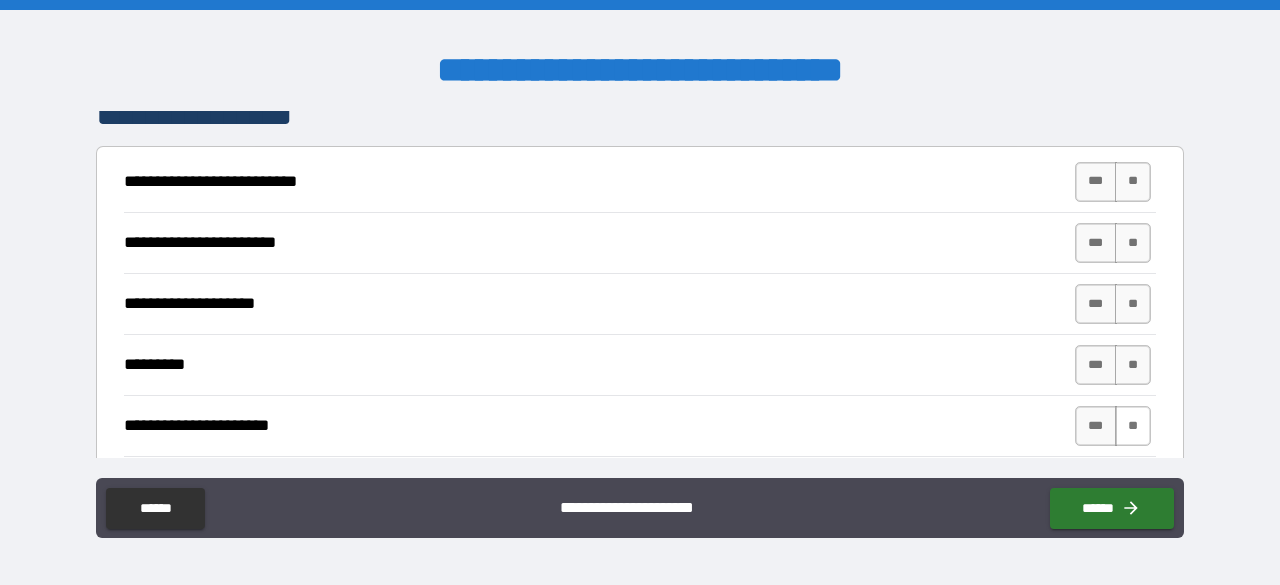 click on "**" at bounding box center (1133, 426) 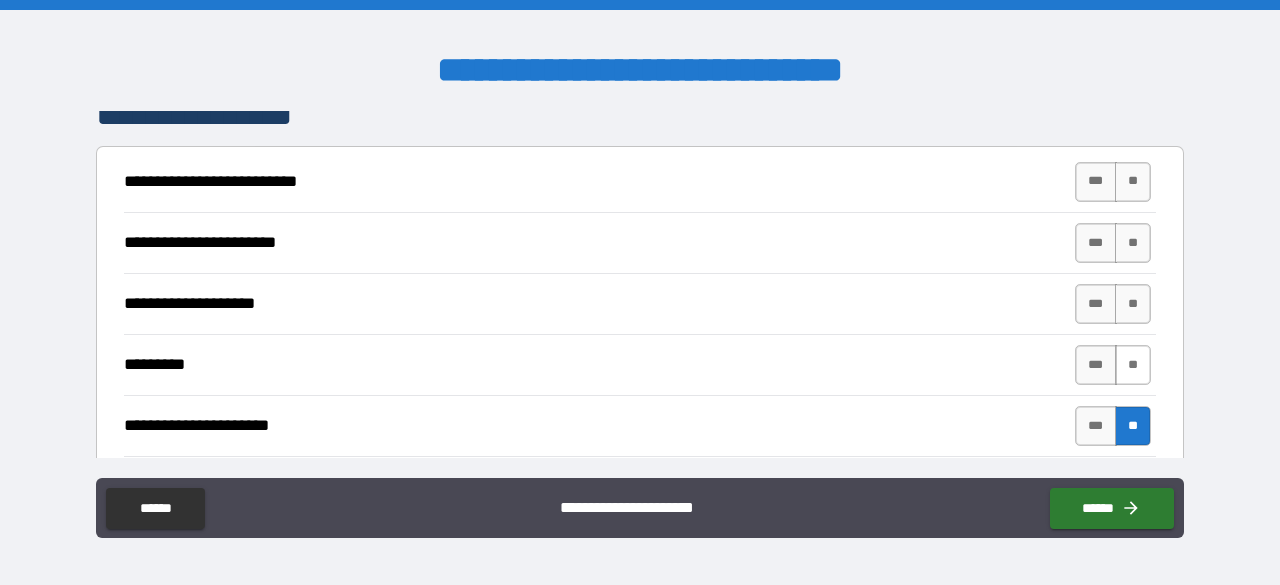 click on "**" at bounding box center [1133, 365] 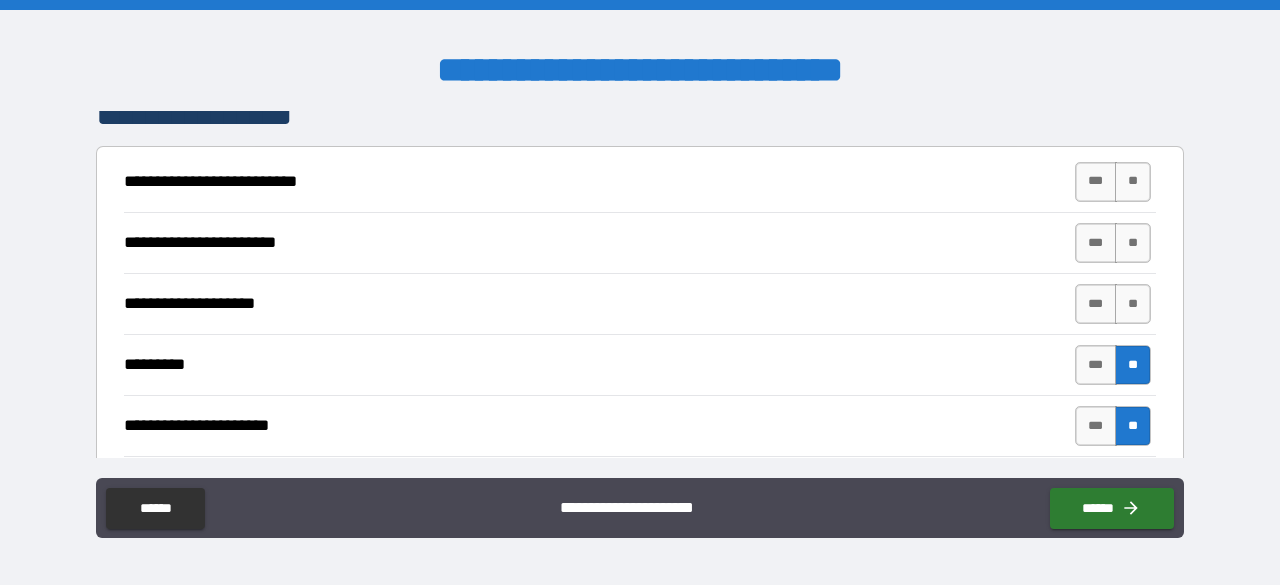 click on "*** **" at bounding box center [1113, 304] 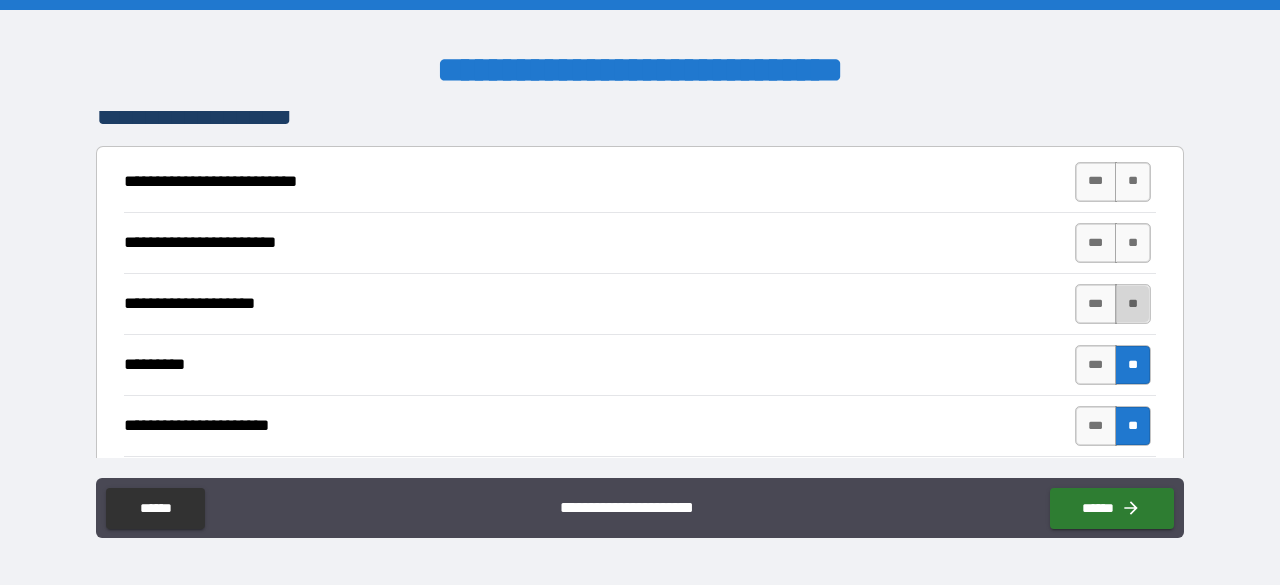 click on "**" at bounding box center (1133, 304) 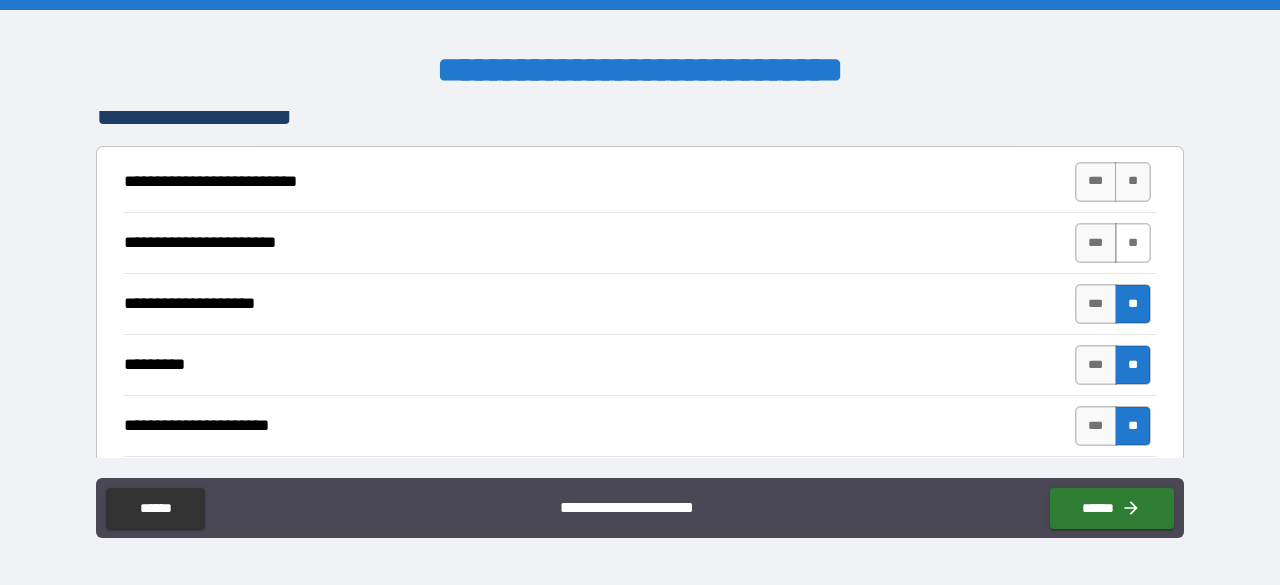click on "**" at bounding box center (1133, 243) 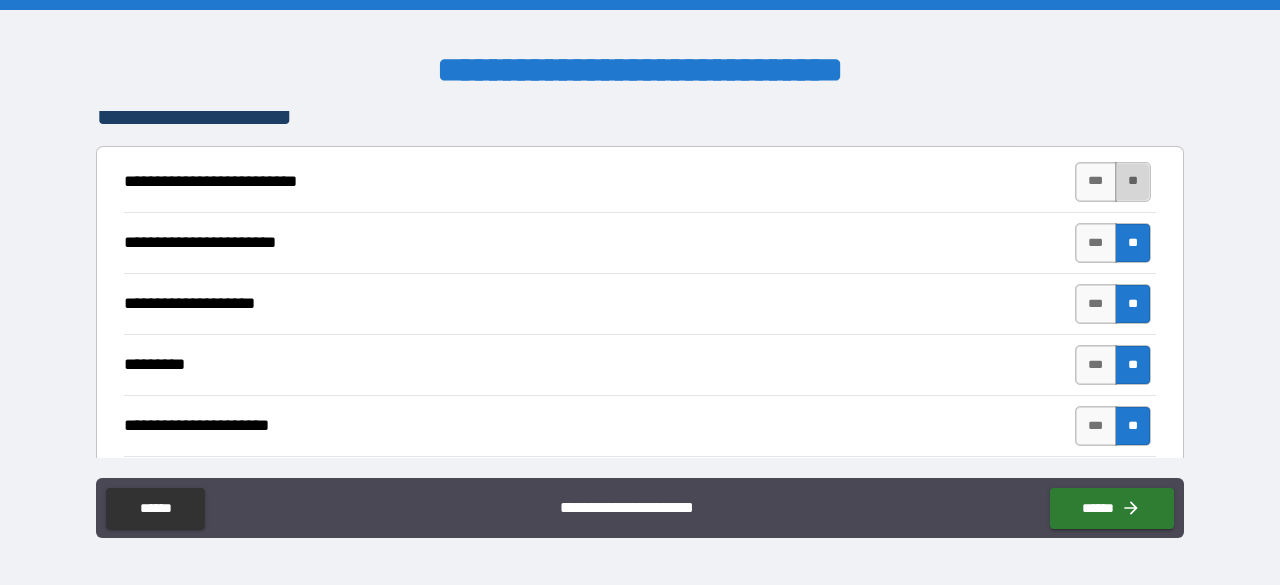 click on "**" at bounding box center [1133, 182] 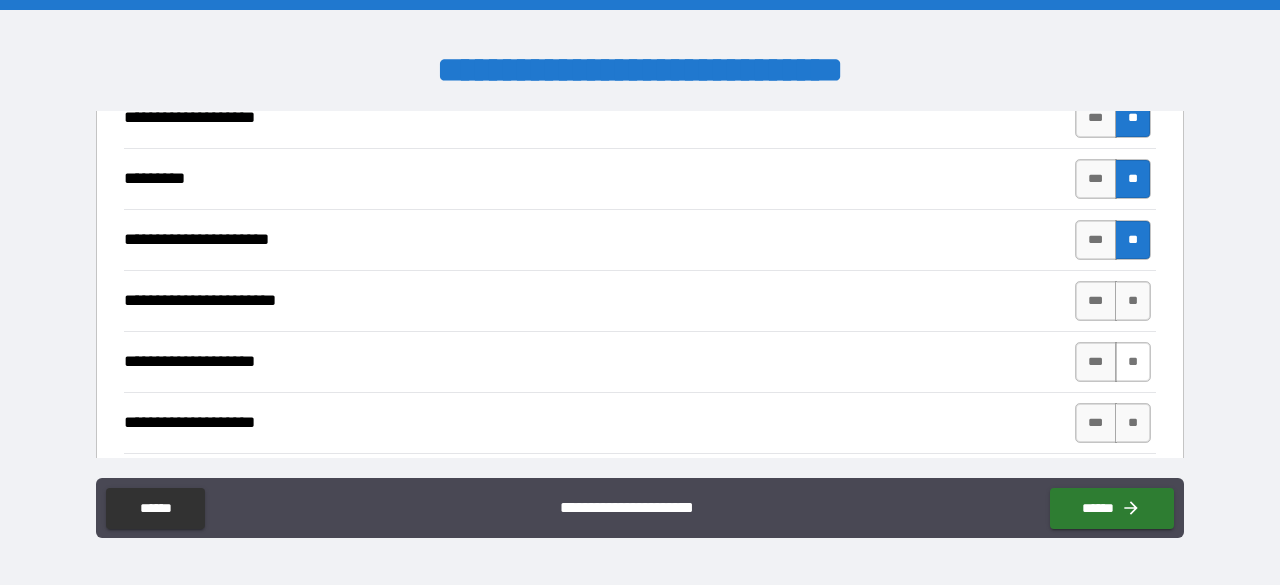 scroll, scrollTop: 3100, scrollLeft: 0, axis: vertical 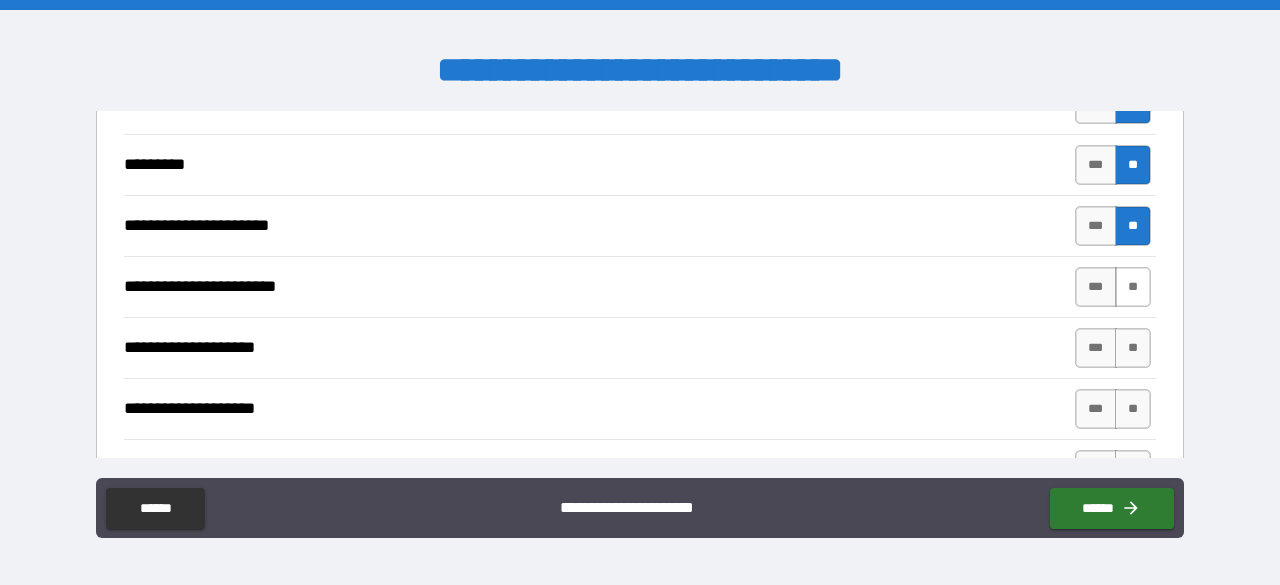 click on "**" at bounding box center [1133, 287] 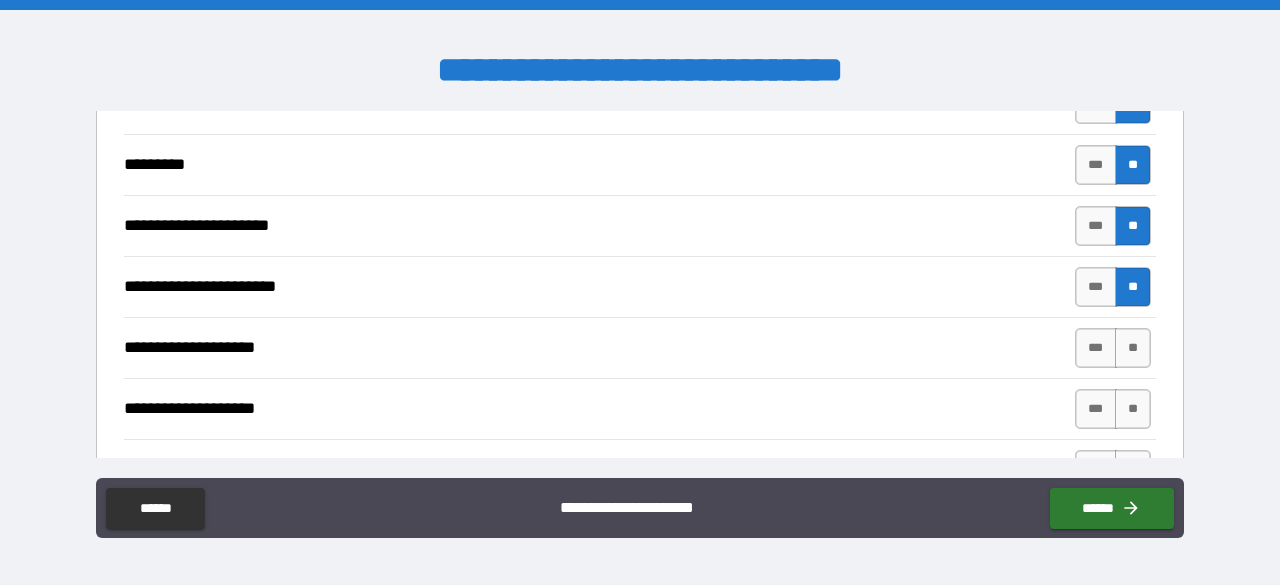 click on "**********" at bounding box center [640, 347] 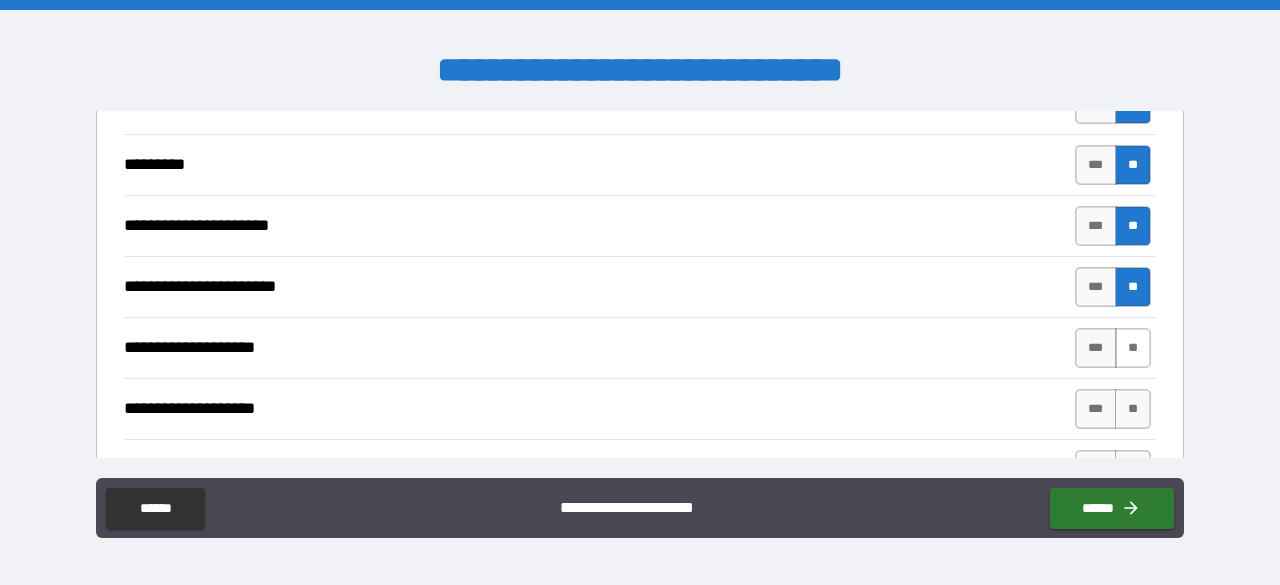 click on "**" at bounding box center [1133, 348] 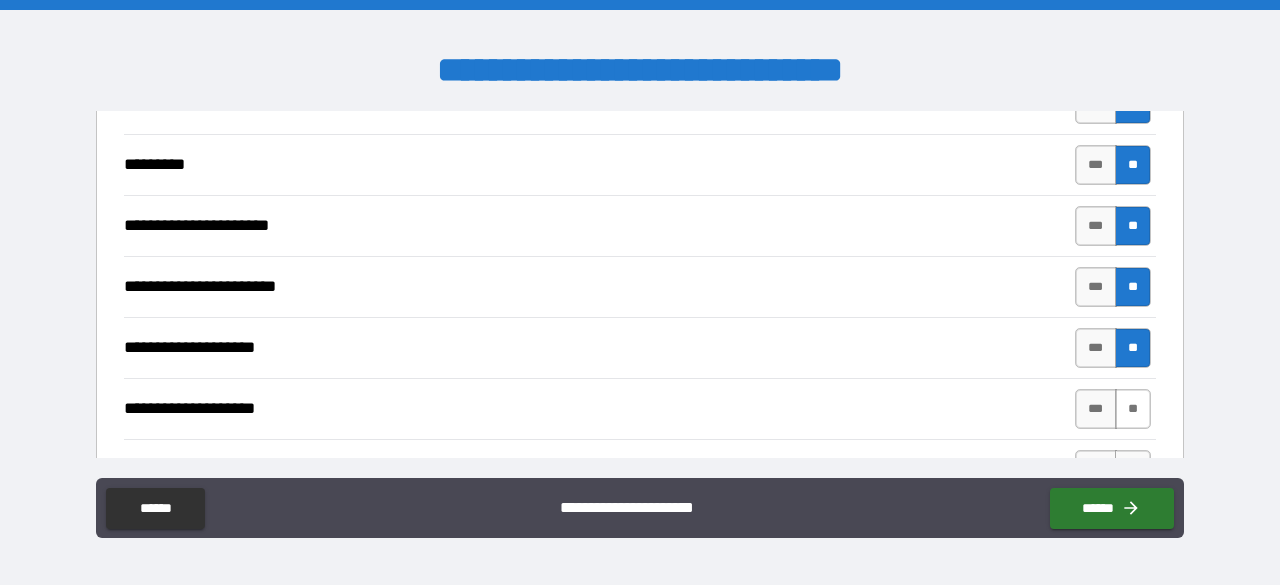 click on "**" at bounding box center [1133, 409] 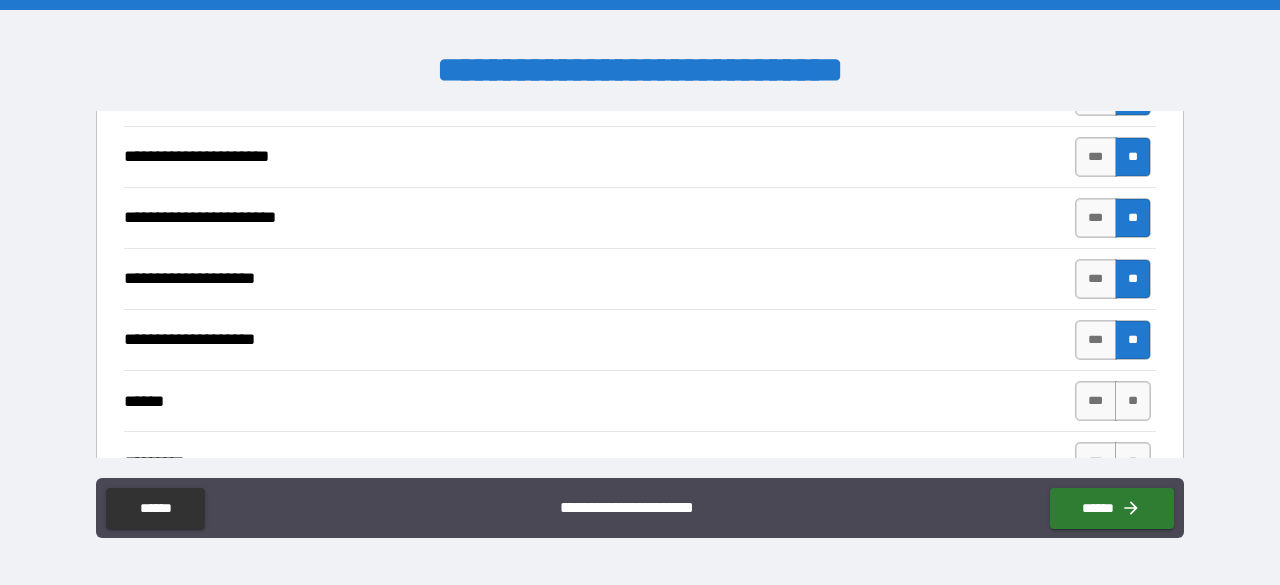 scroll, scrollTop: 3200, scrollLeft: 0, axis: vertical 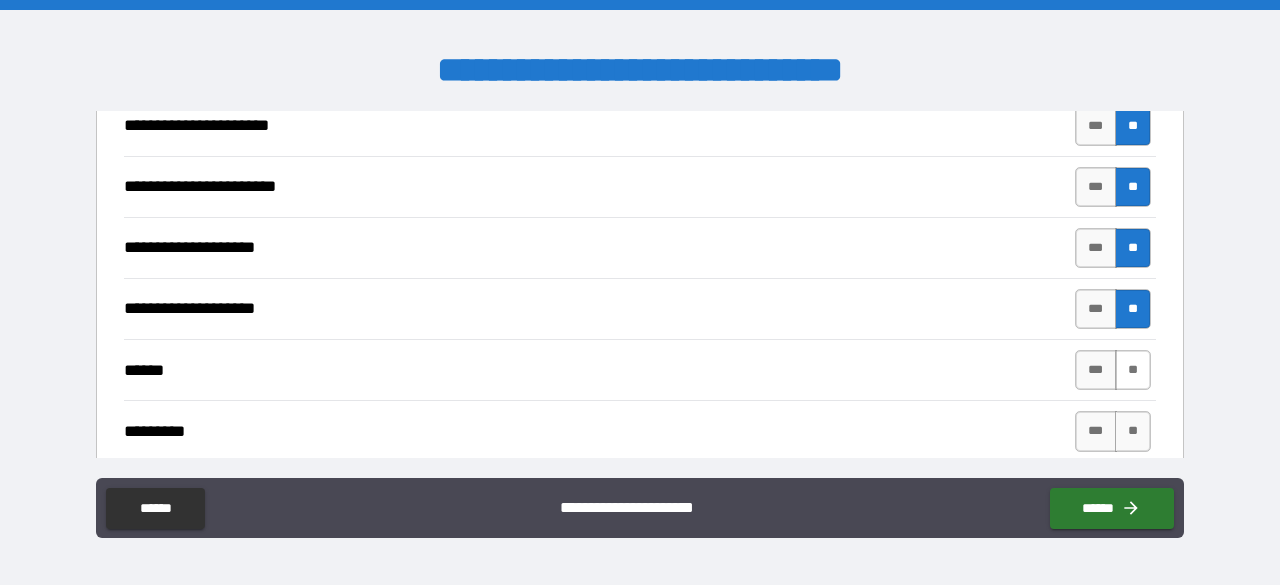 click on "**" at bounding box center [1133, 370] 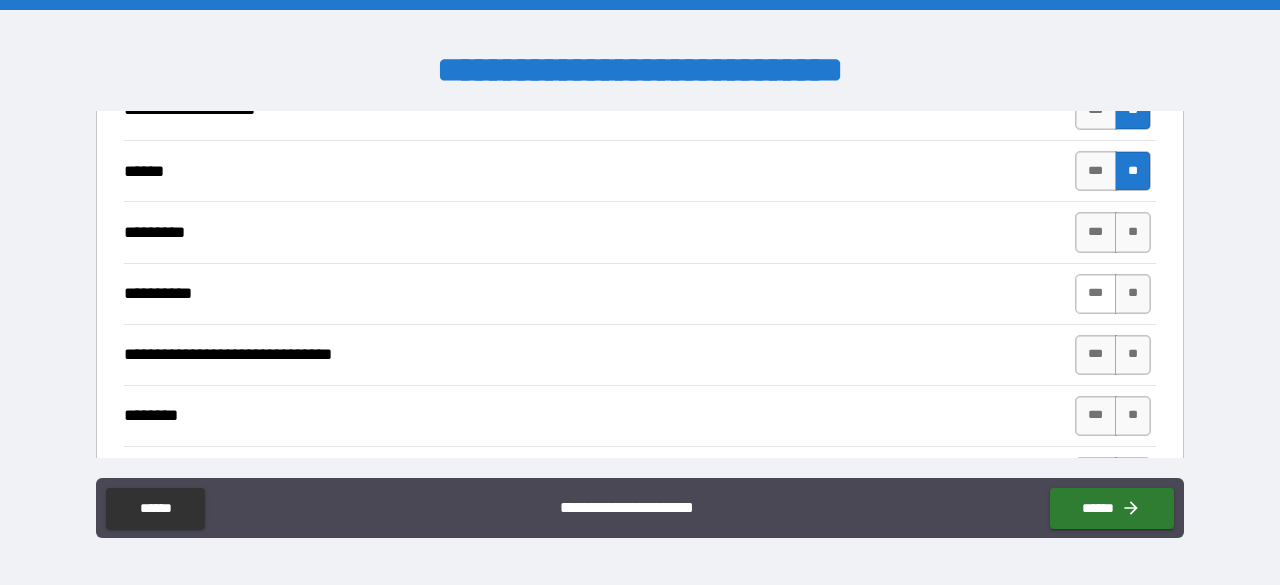 scroll, scrollTop: 3400, scrollLeft: 0, axis: vertical 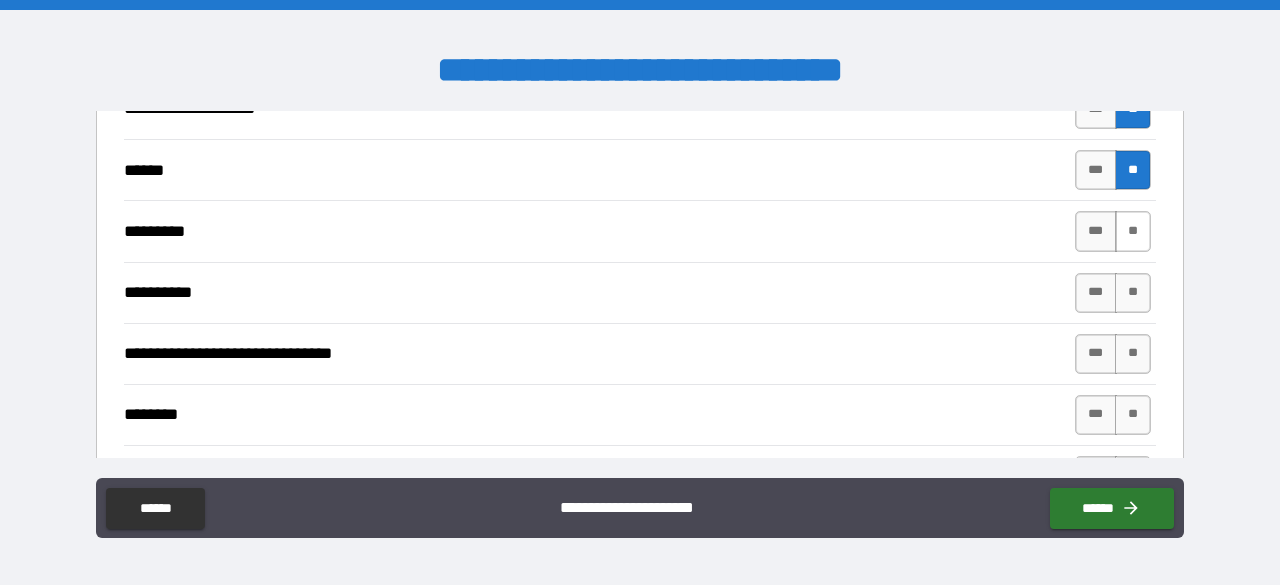 click on "**" at bounding box center (1133, 231) 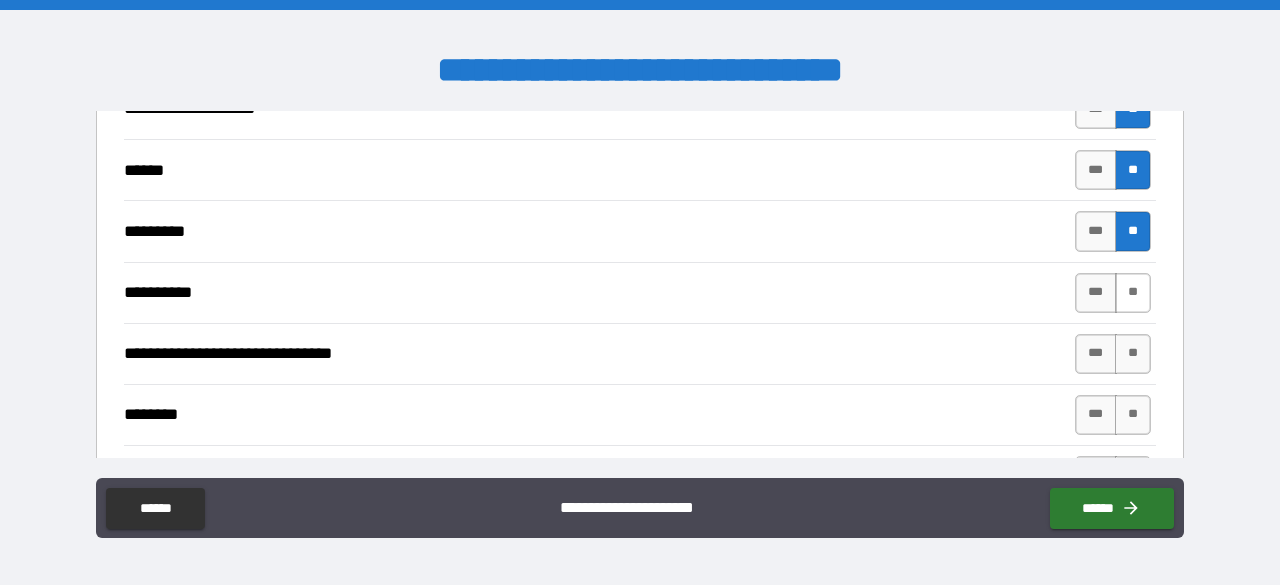 click on "**" at bounding box center [1133, 293] 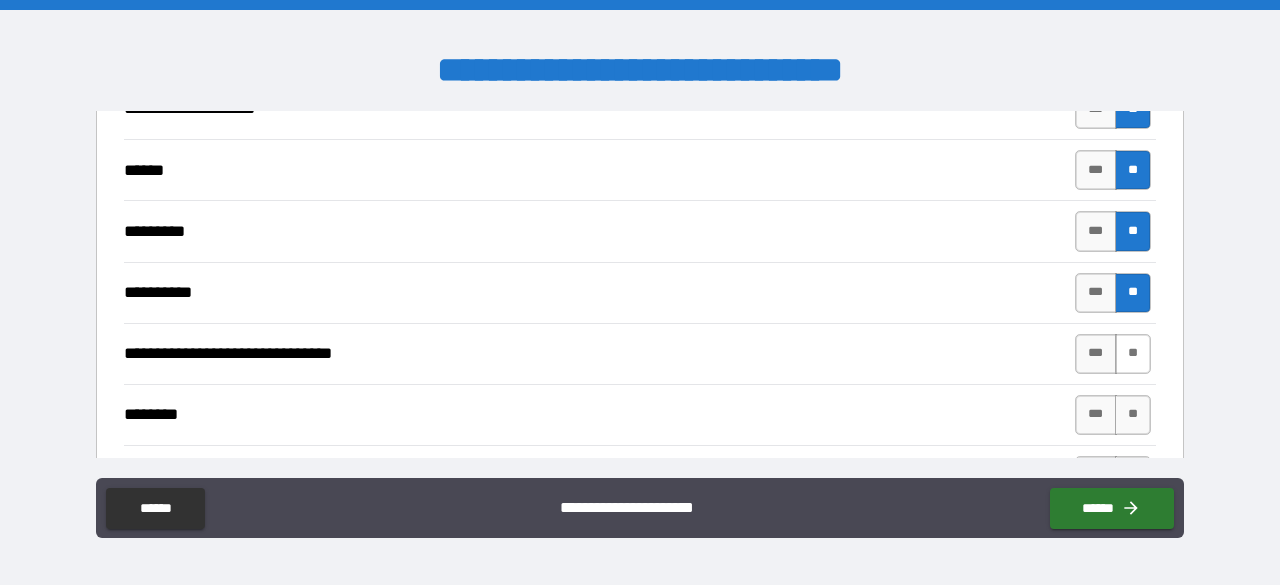 click on "**" at bounding box center (1133, 354) 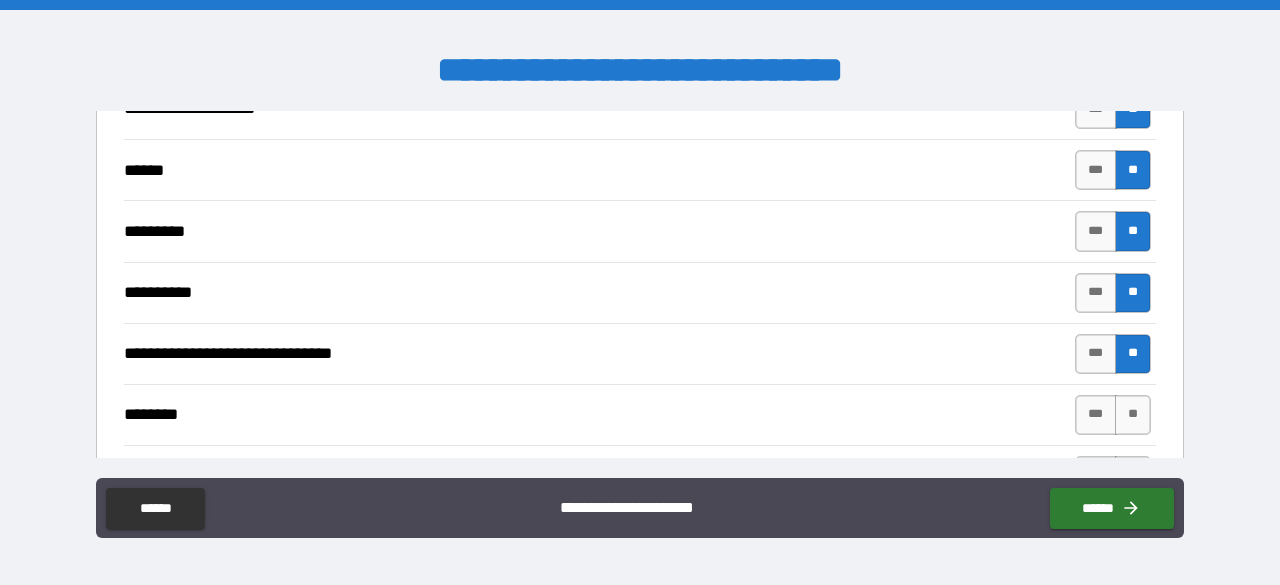 scroll, scrollTop: 3600, scrollLeft: 0, axis: vertical 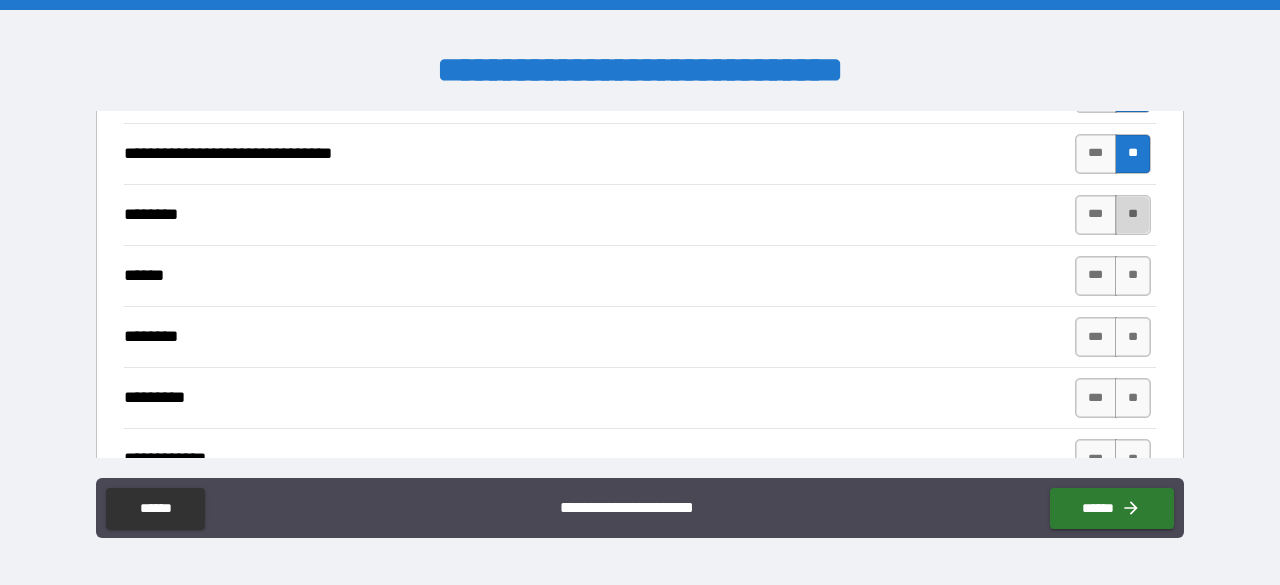 click on "**" at bounding box center (1133, 215) 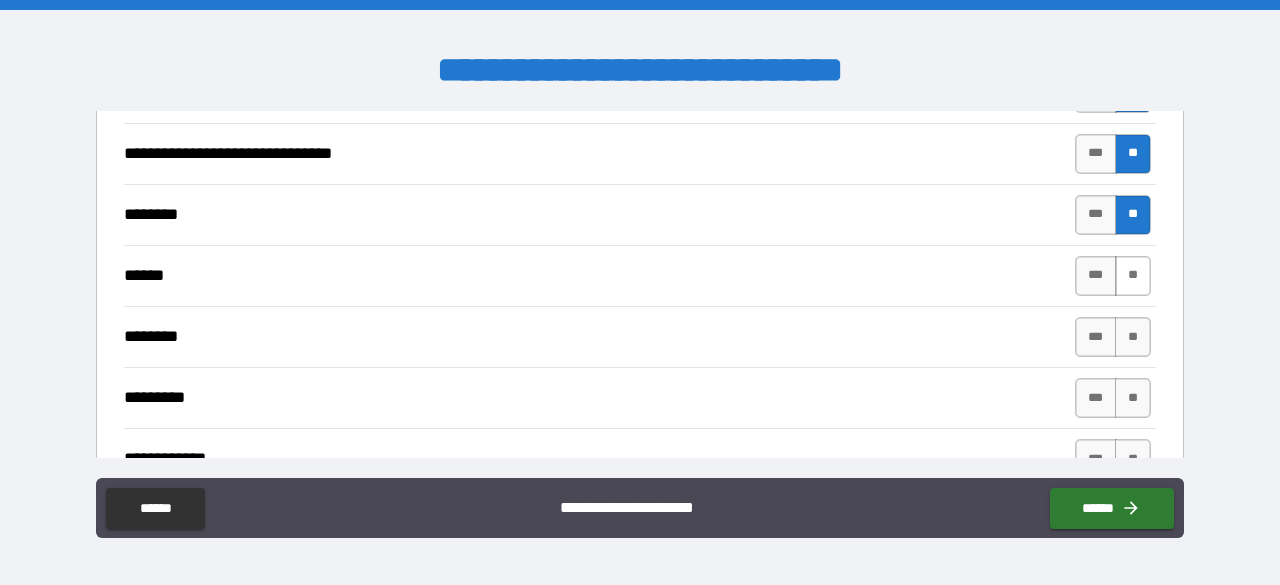 click on "**" at bounding box center (1133, 276) 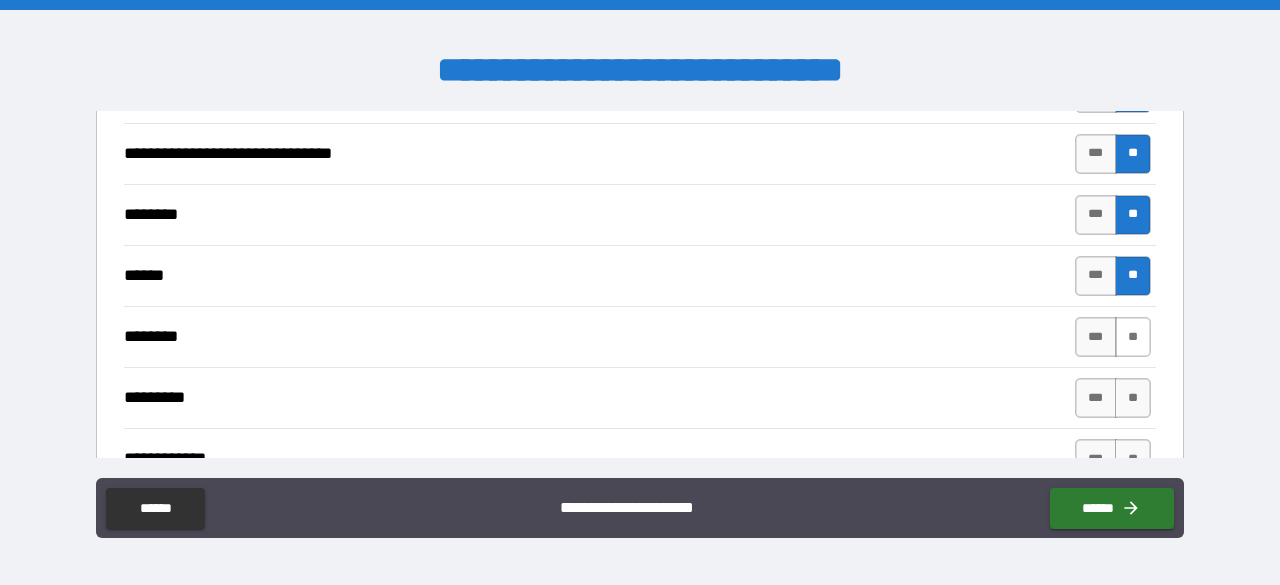 click on "**" at bounding box center (1133, 337) 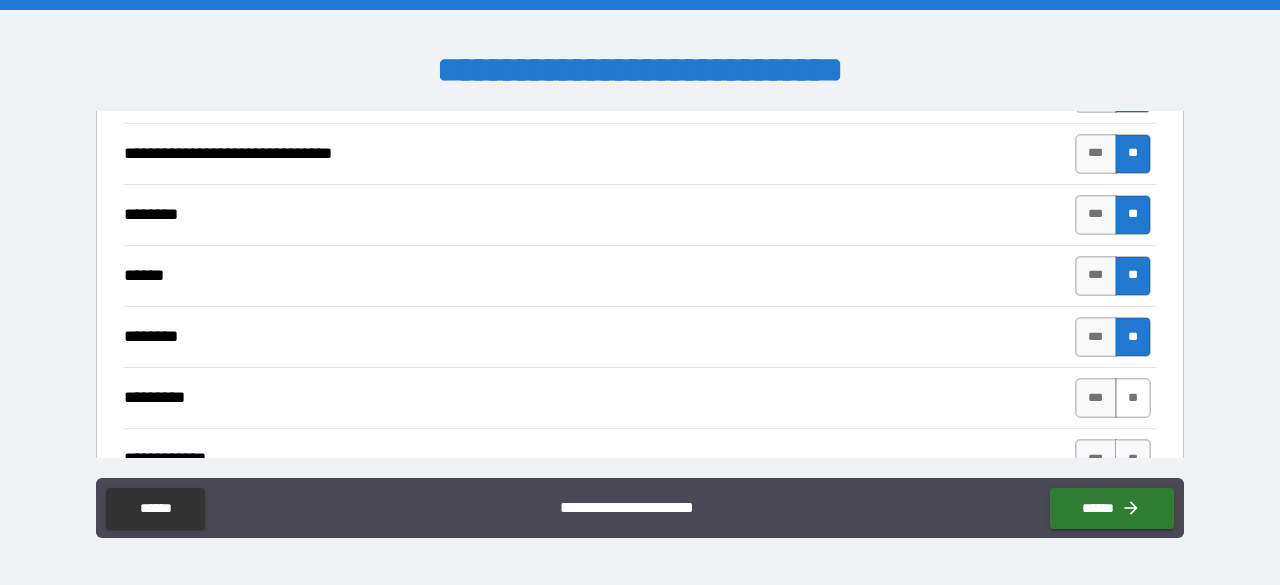 click on "**" at bounding box center [1133, 398] 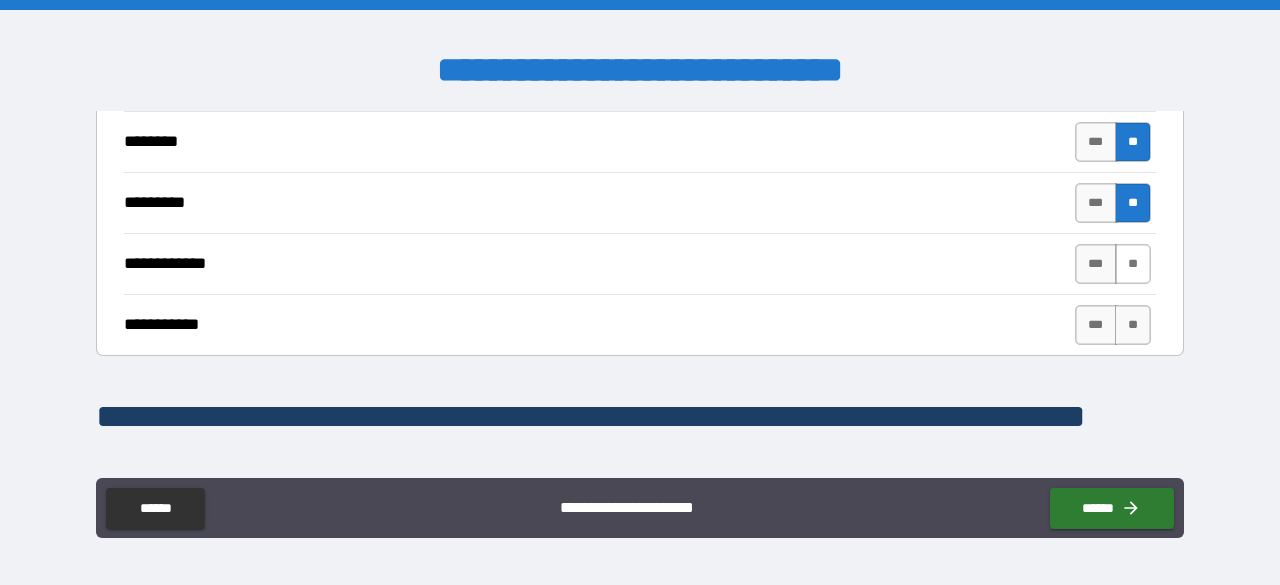 scroll, scrollTop: 3800, scrollLeft: 0, axis: vertical 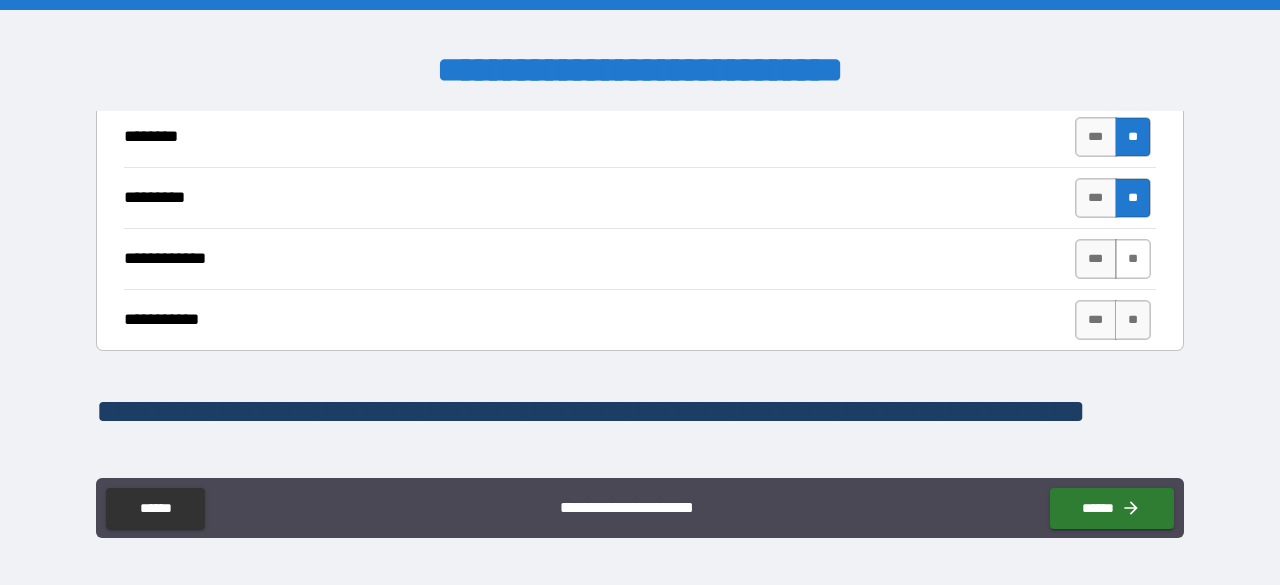 click on "**" at bounding box center [1133, 259] 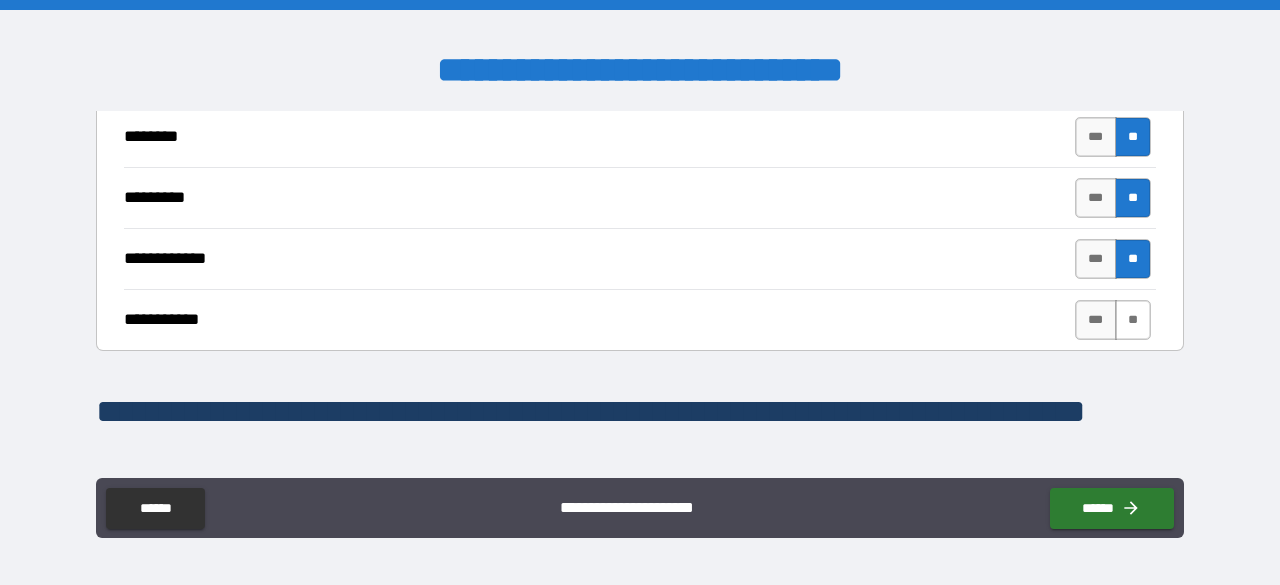 click on "**" at bounding box center [1133, 320] 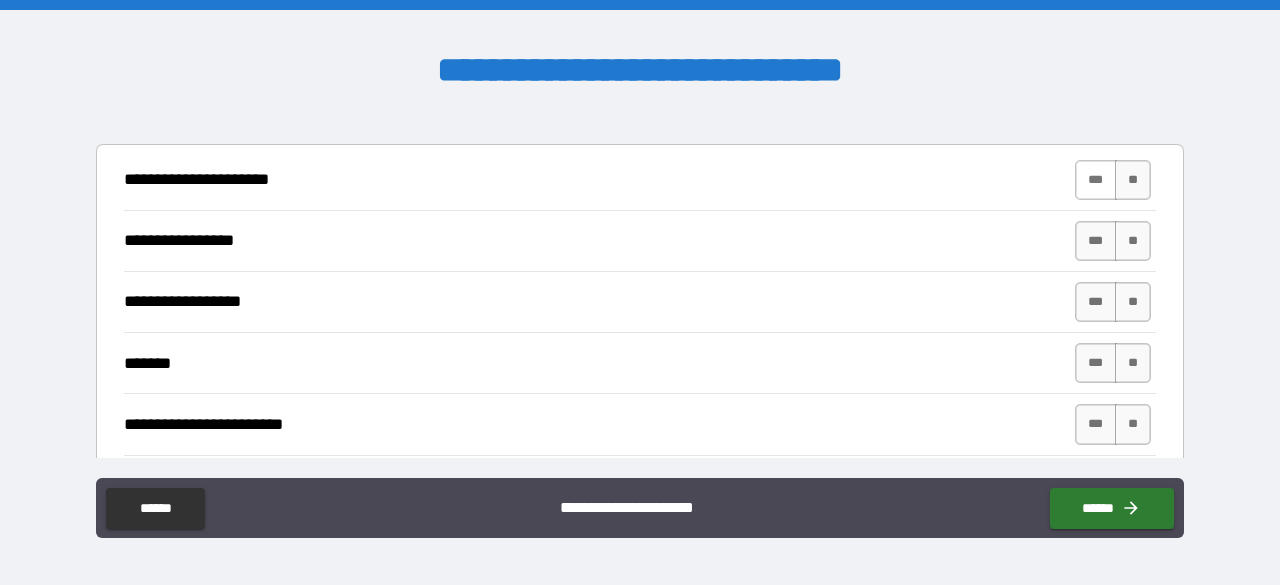 scroll, scrollTop: 4100, scrollLeft: 0, axis: vertical 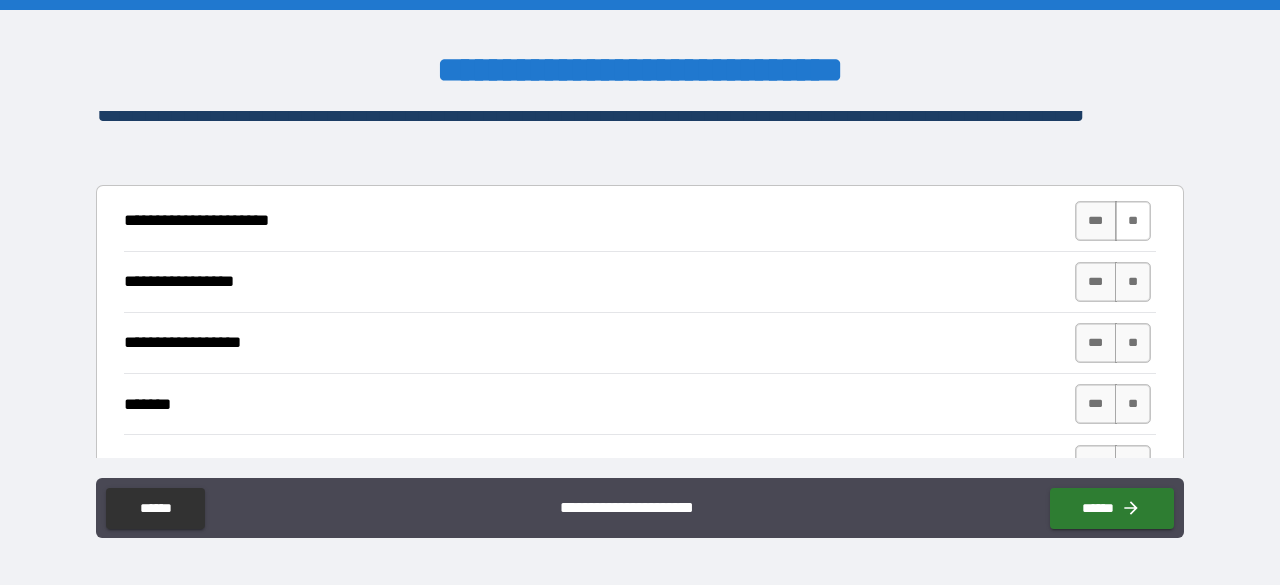 click on "**" at bounding box center (1133, 221) 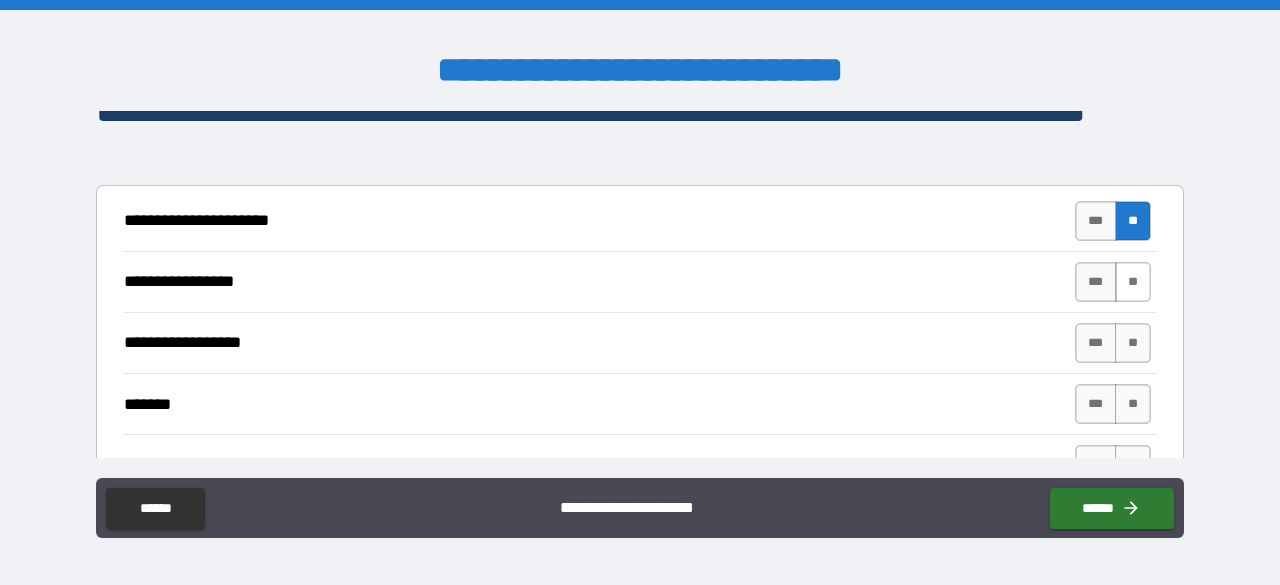 click on "**" at bounding box center (1133, 282) 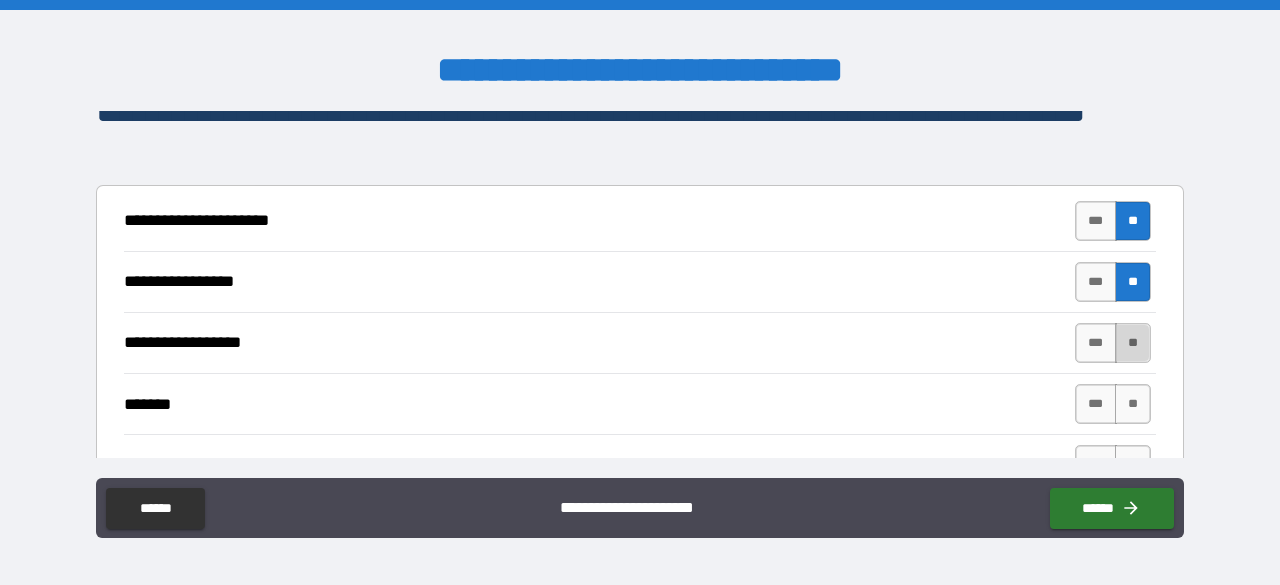 click on "**" at bounding box center (1133, 343) 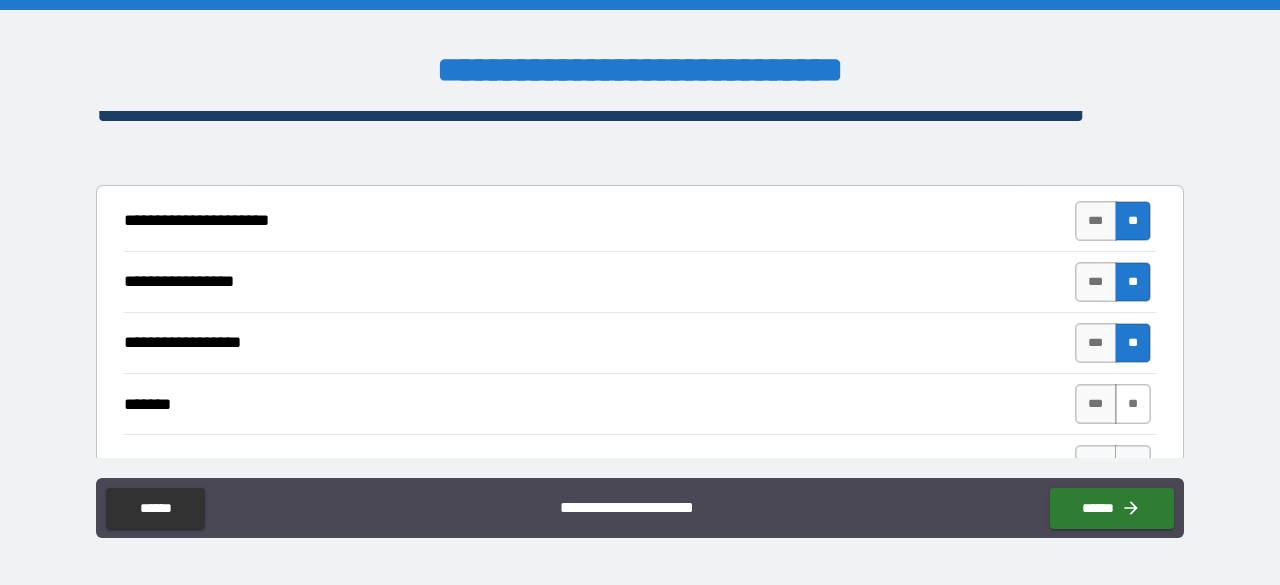 click on "**" at bounding box center (1133, 404) 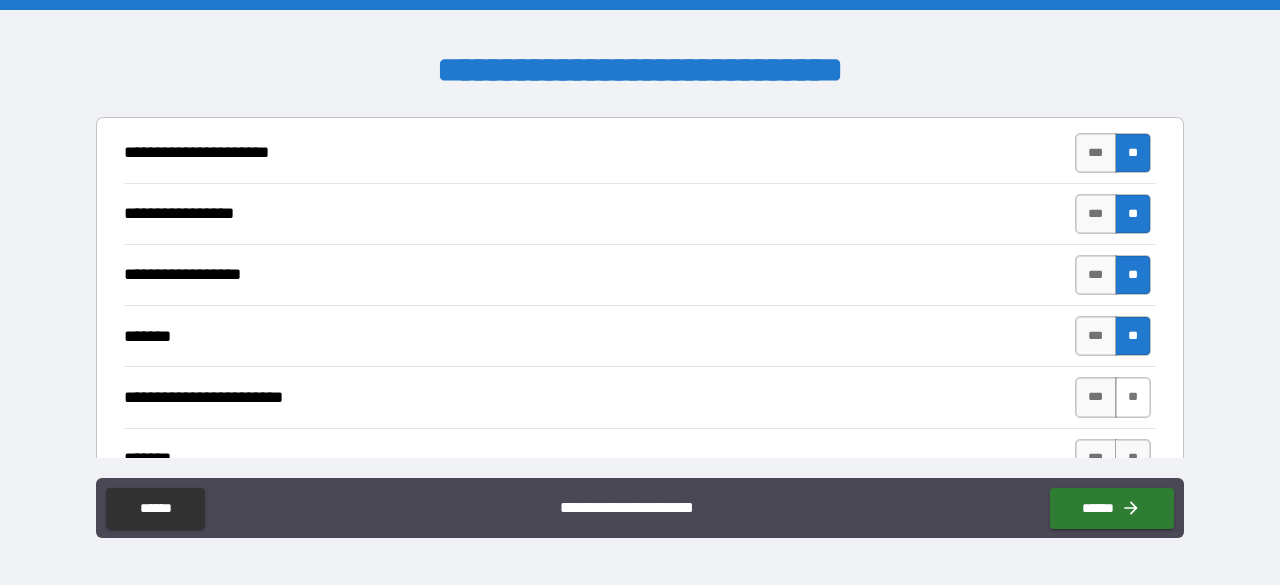 scroll, scrollTop: 4200, scrollLeft: 0, axis: vertical 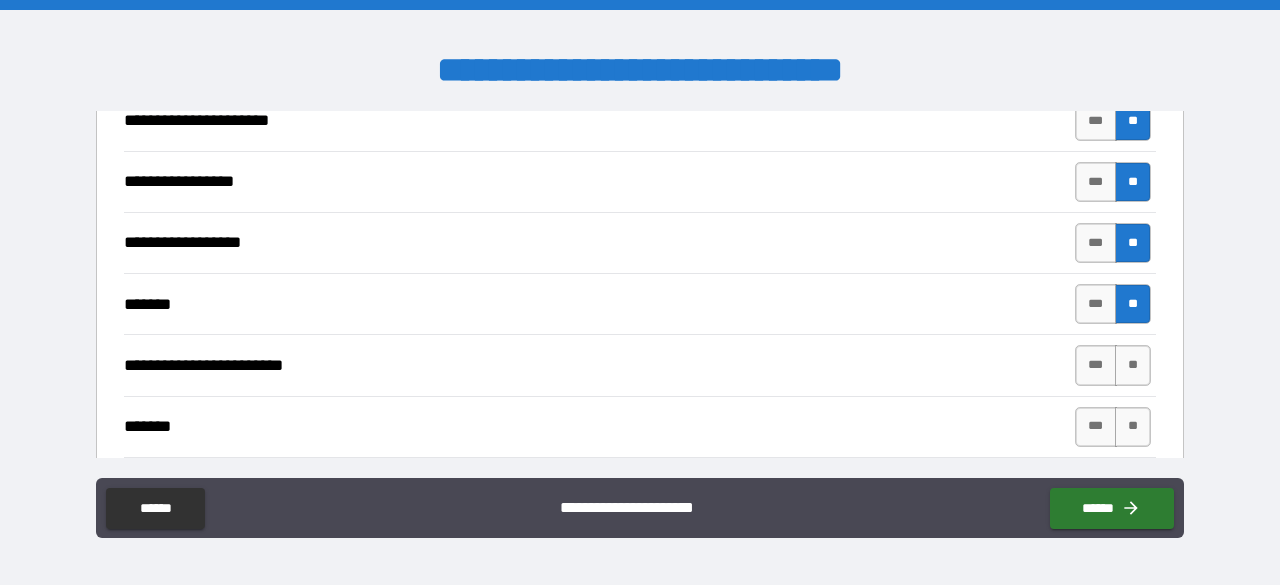 drag, startPoint x: 1128, startPoint y: 344, endPoint x: 1129, endPoint y: 370, distance: 26.019224 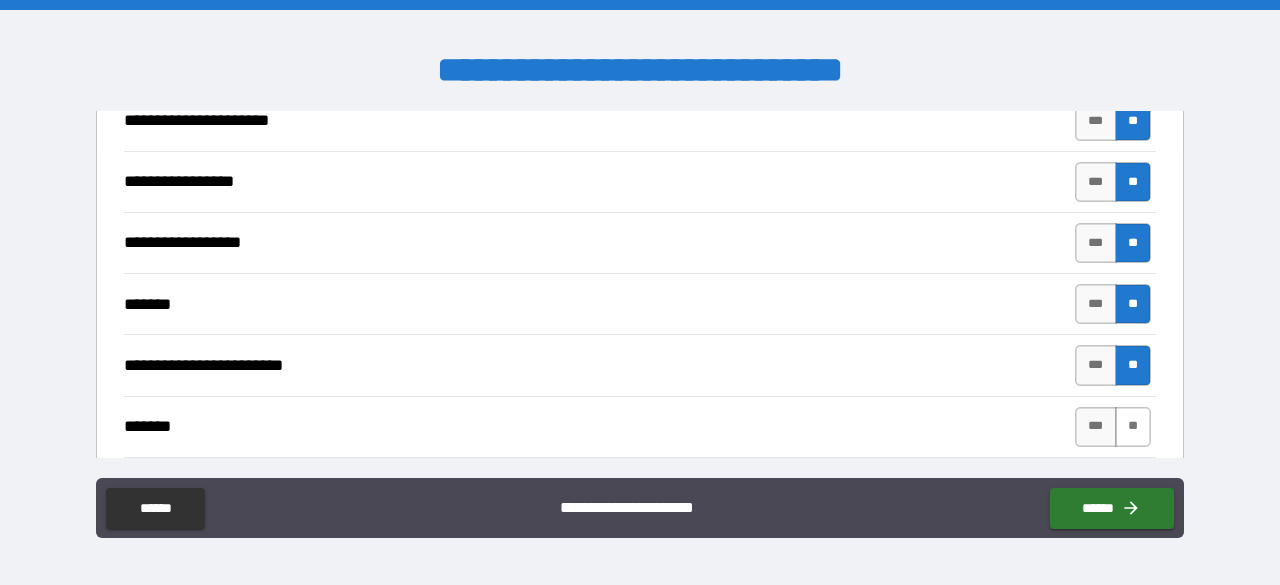 click on "**" at bounding box center [1133, 427] 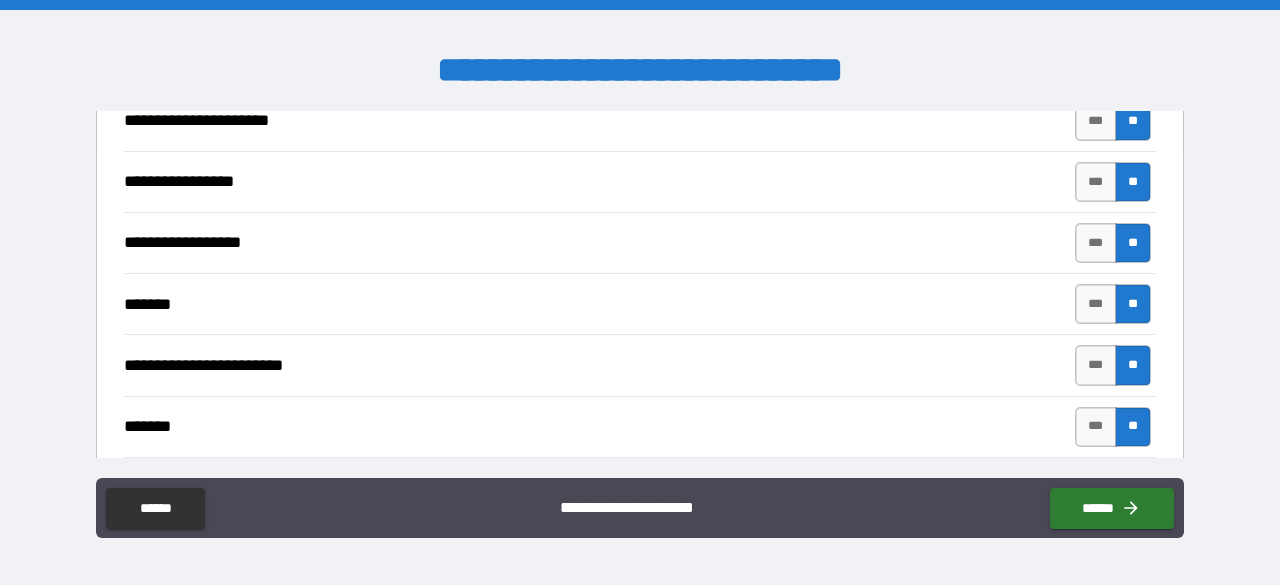 scroll, scrollTop: 4300, scrollLeft: 0, axis: vertical 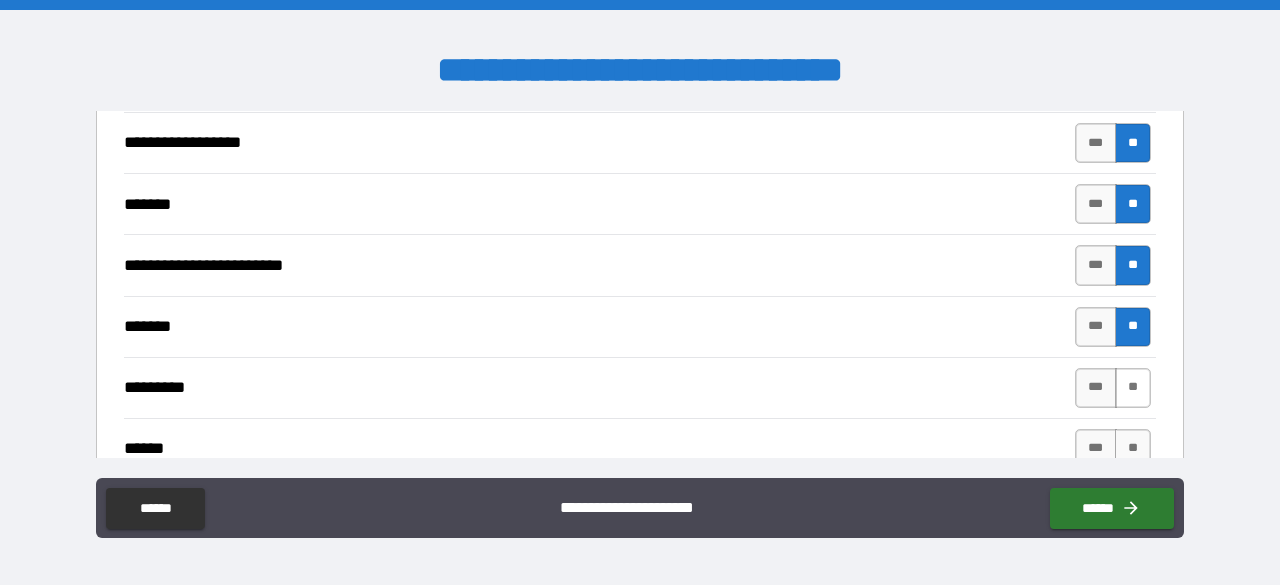 click on "**" at bounding box center [1133, 388] 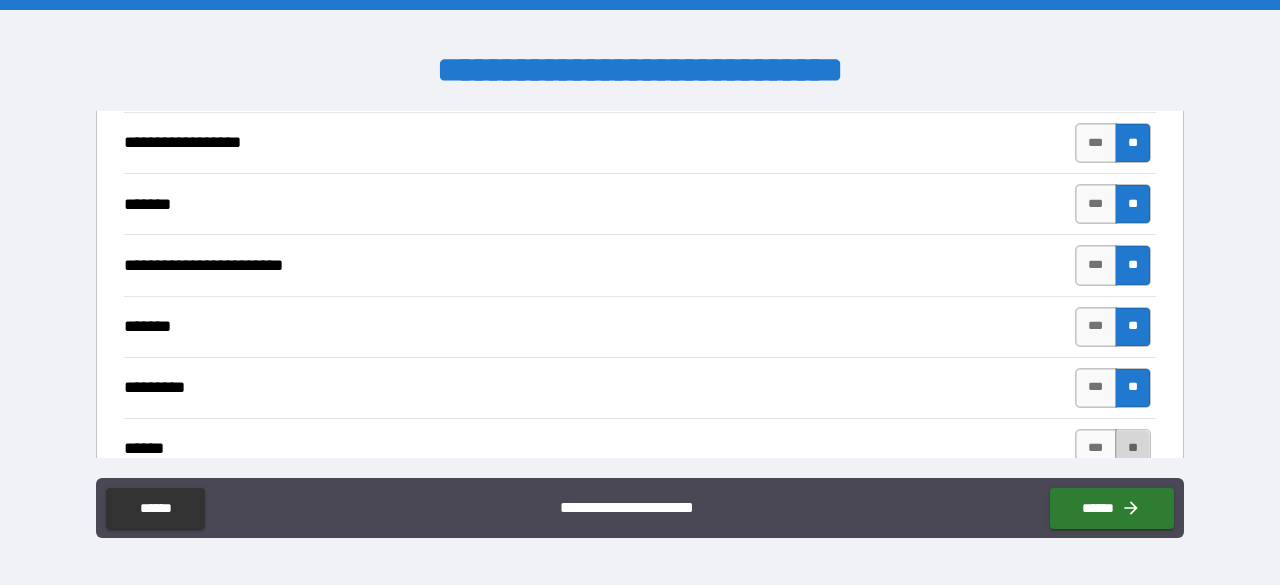 click on "**" at bounding box center (1133, 449) 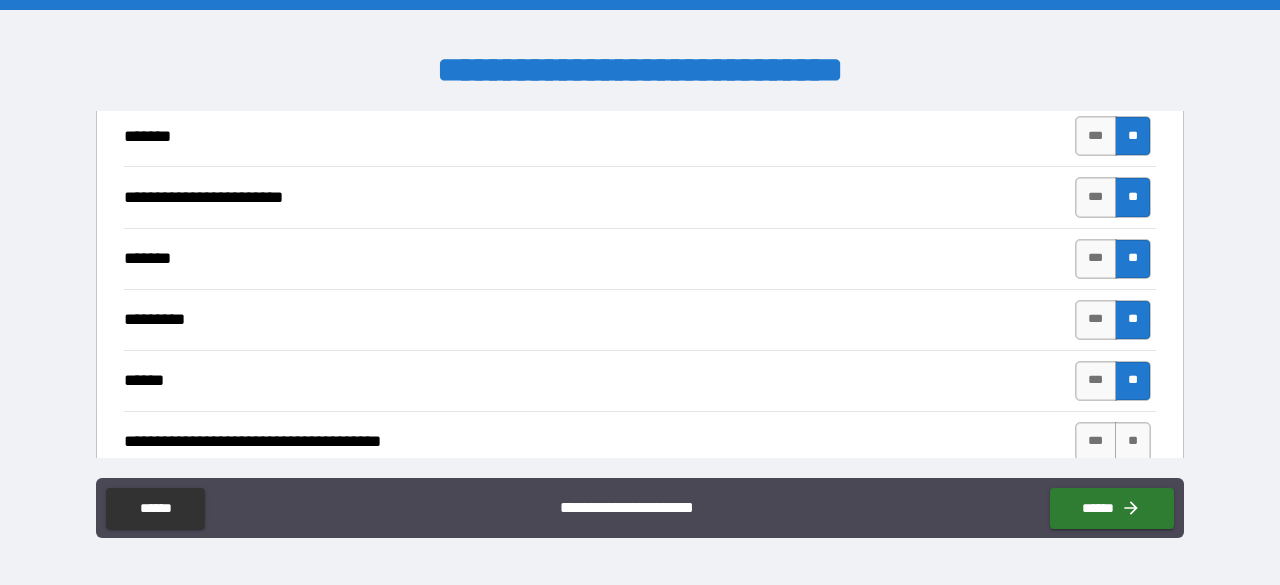 scroll, scrollTop: 4400, scrollLeft: 0, axis: vertical 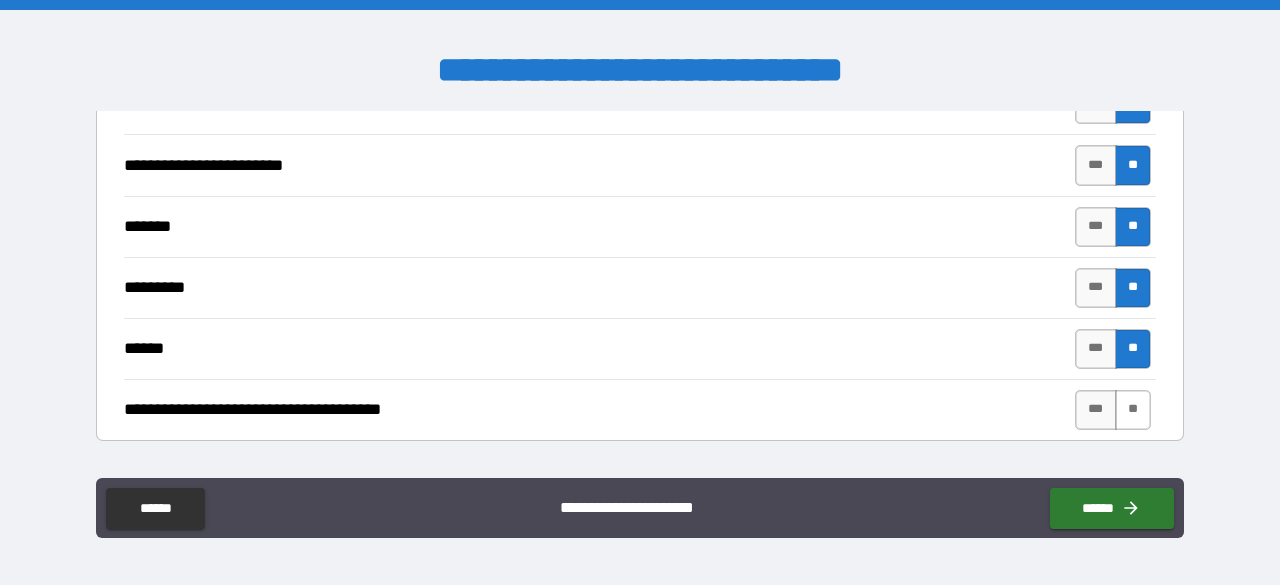 click on "**" at bounding box center [1133, 410] 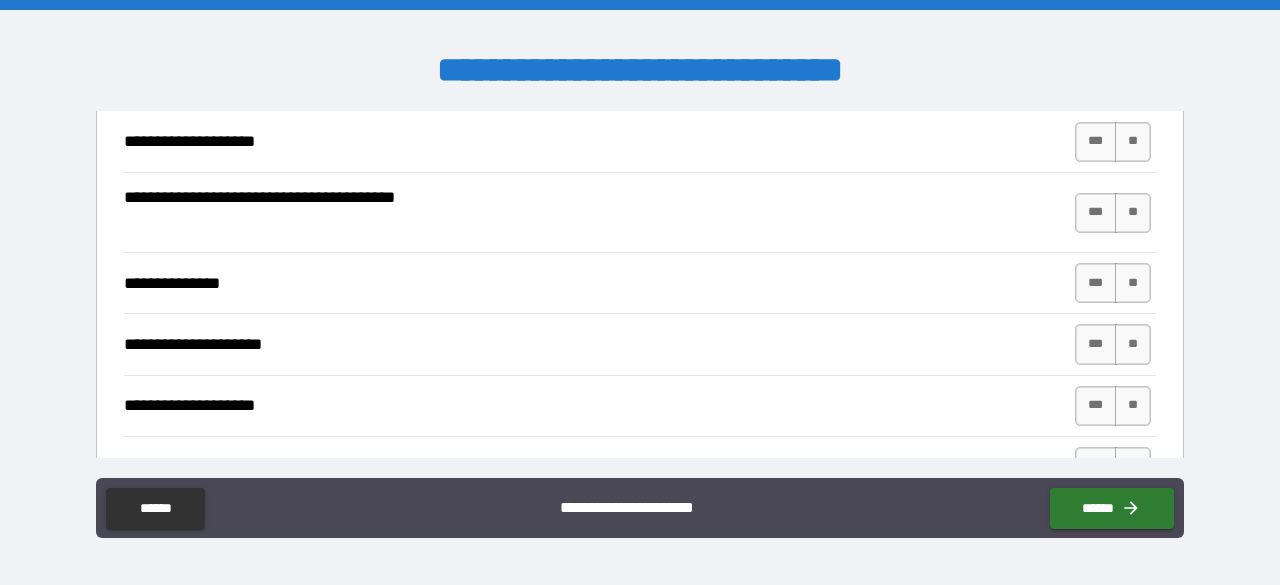 scroll, scrollTop: 4900, scrollLeft: 0, axis: vertical 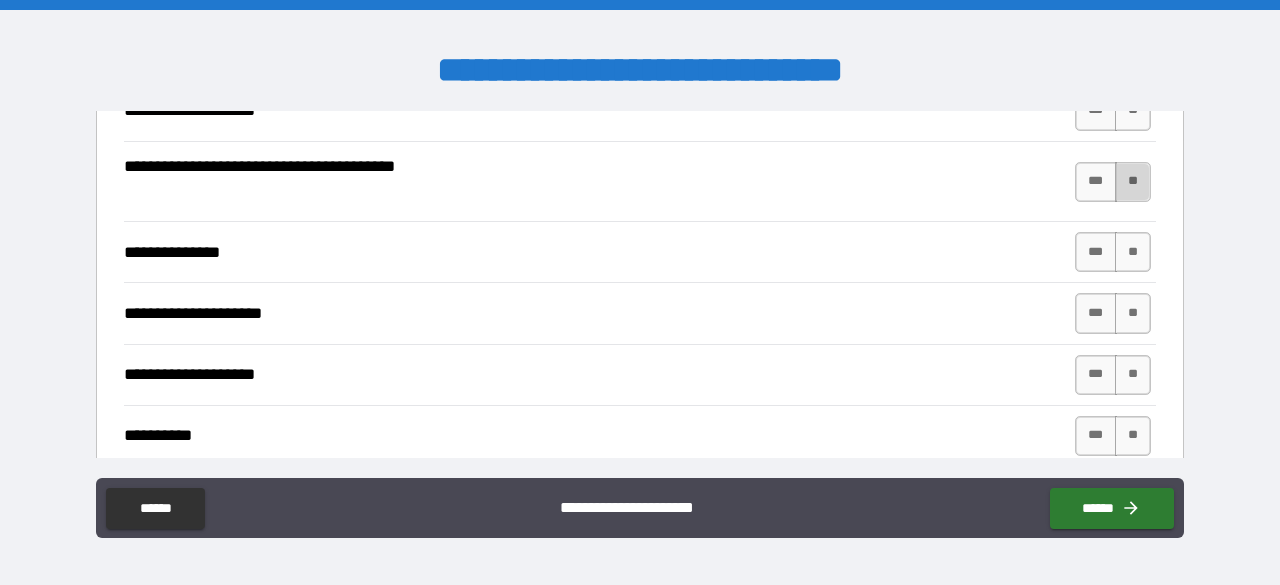 click on "**" at bounding box center (1133, 182) 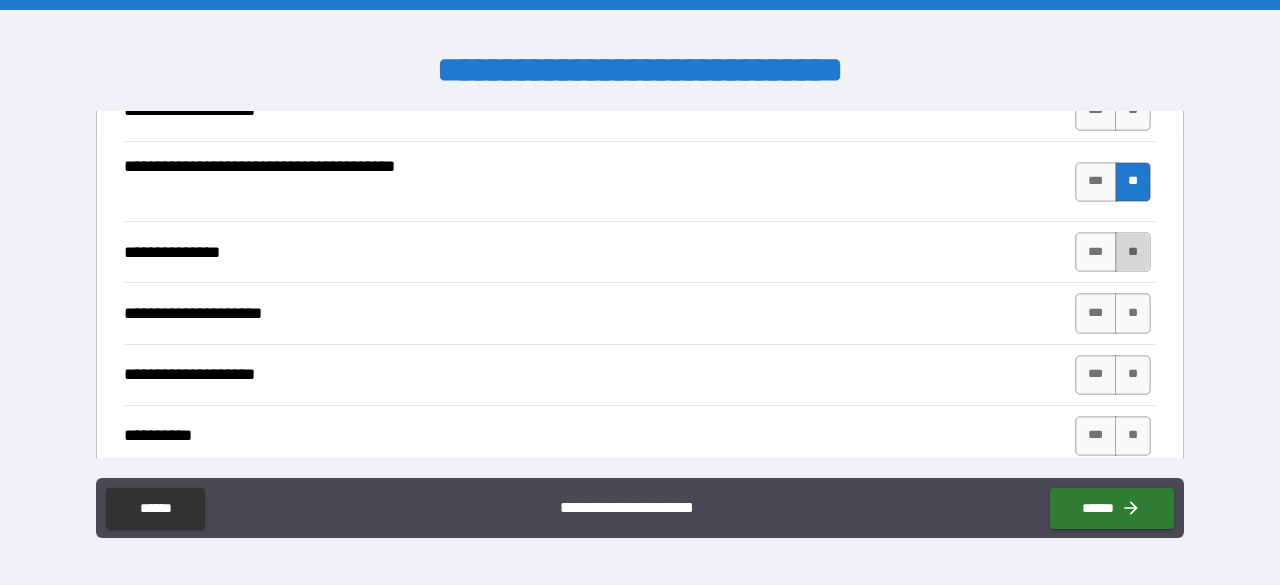 click on "**" at bounding box center [1133, 252] 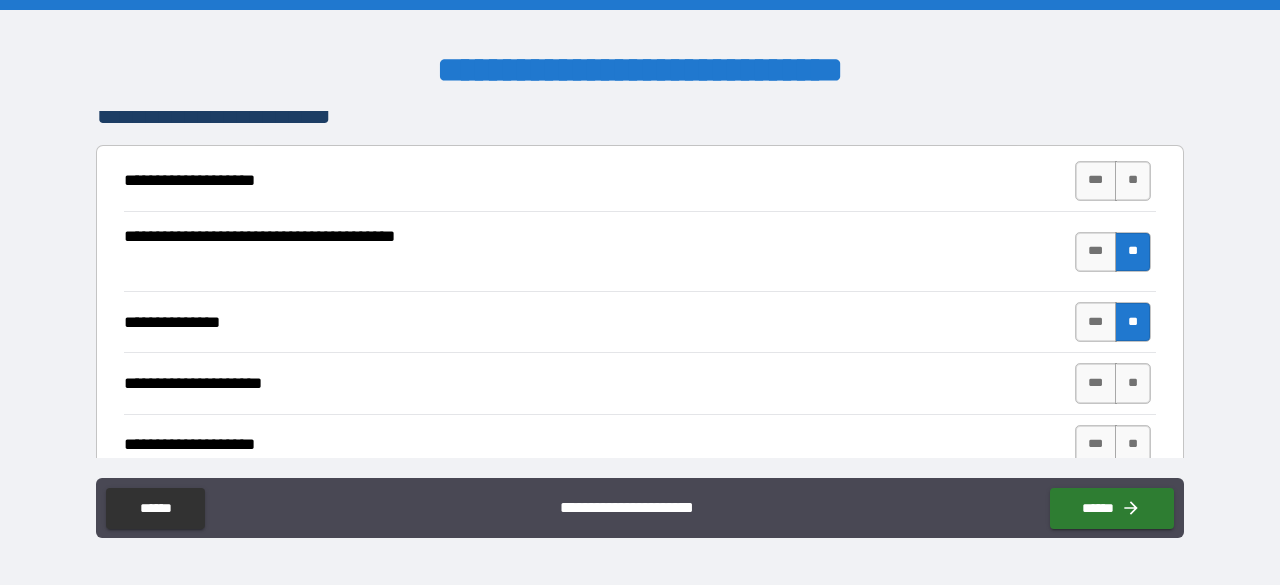 scroll, scrollTop: 4800, scrollLeft: 0, axis: vertical 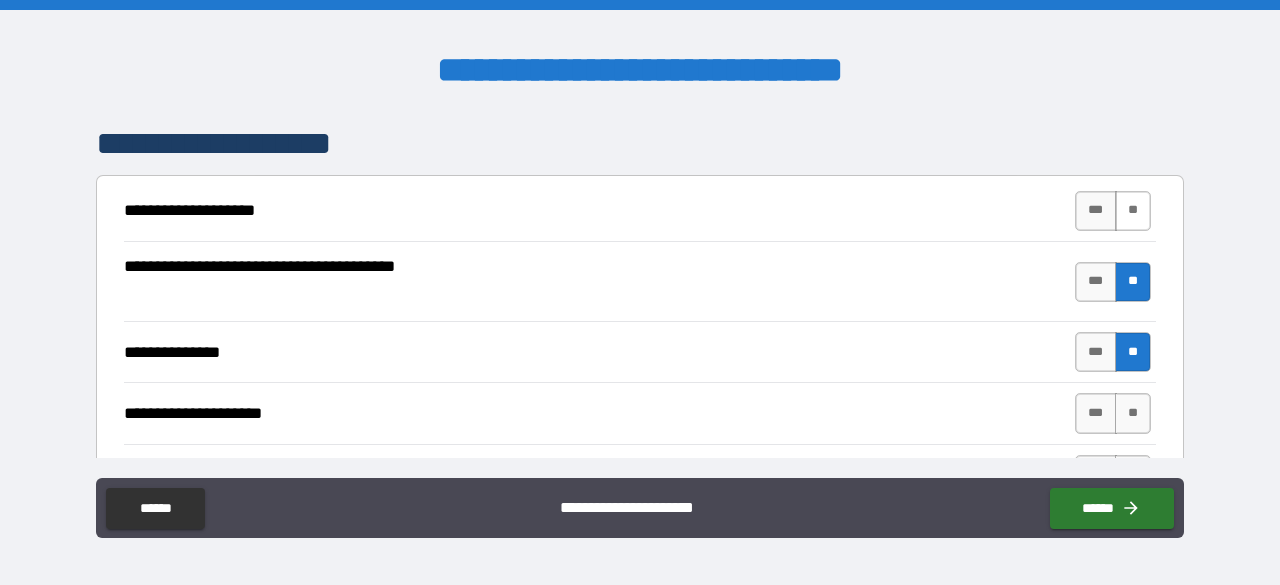 click on "**" at bounding box center [1133, 211] 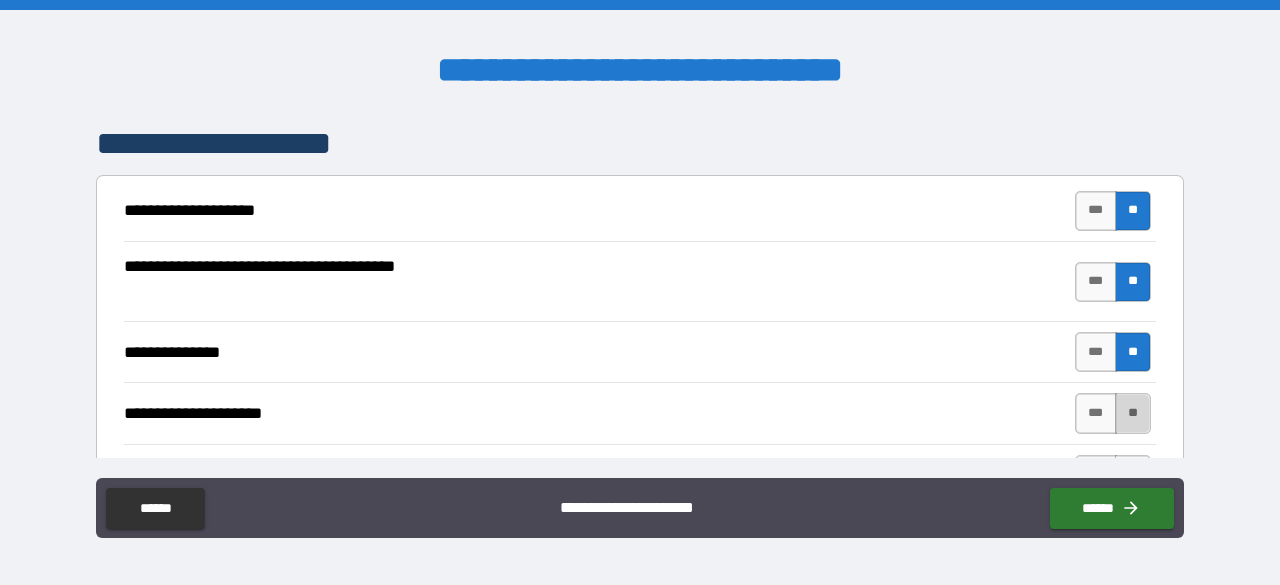 click on "**" at bounding box center (1133, 413) 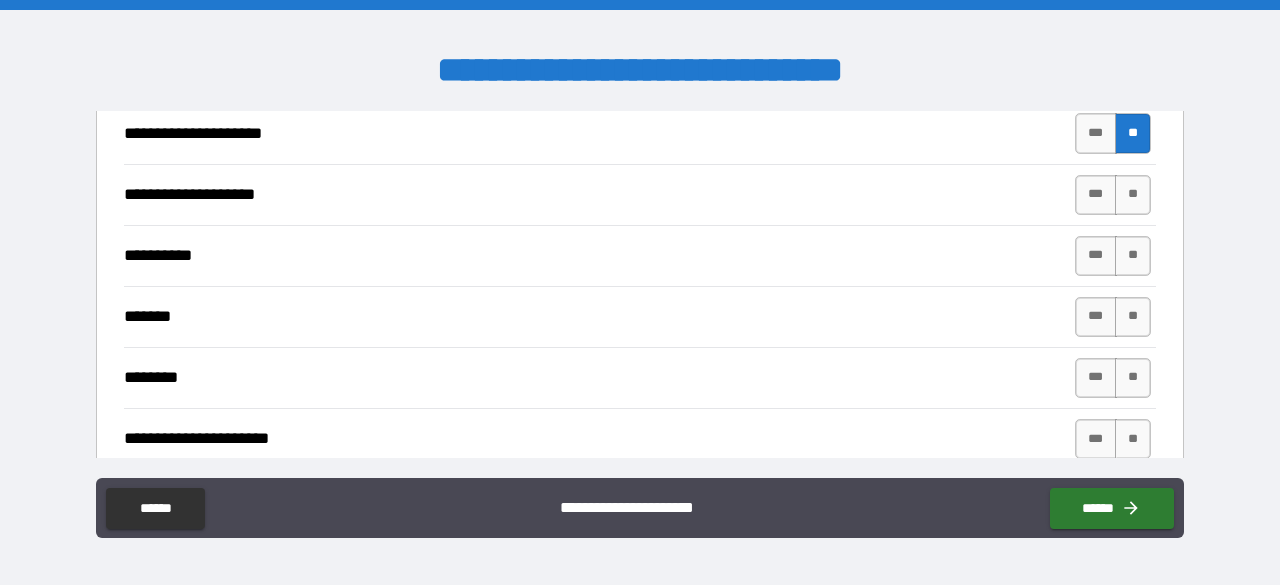 scroll, scrollTop: 5100, scrollLeft: 0, axis: vertical 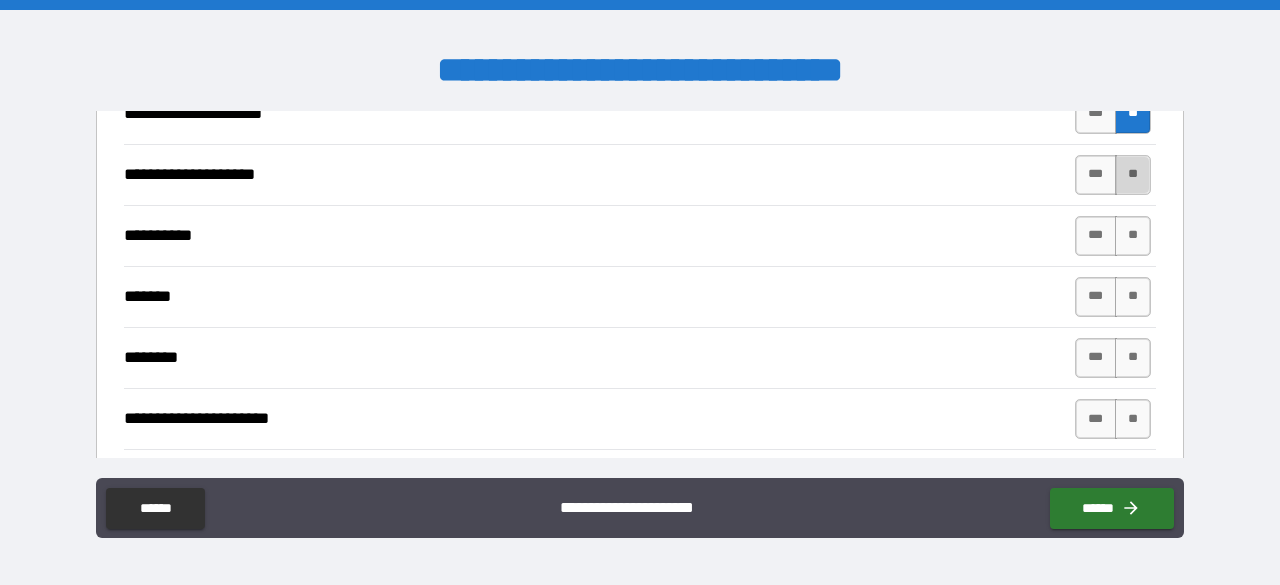 click on "**" at bounding box center (1133, 175) 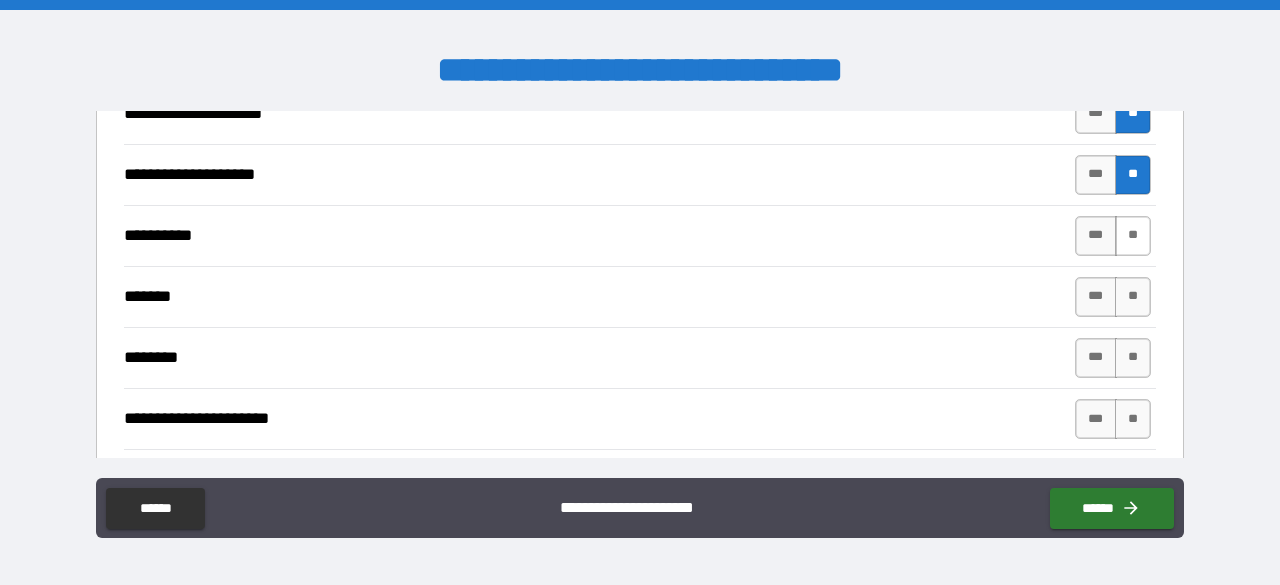 drag, startPoint x: 1130, startPoint y: 207, endPoint x: 1130, endPoint y: 218, distance: 11 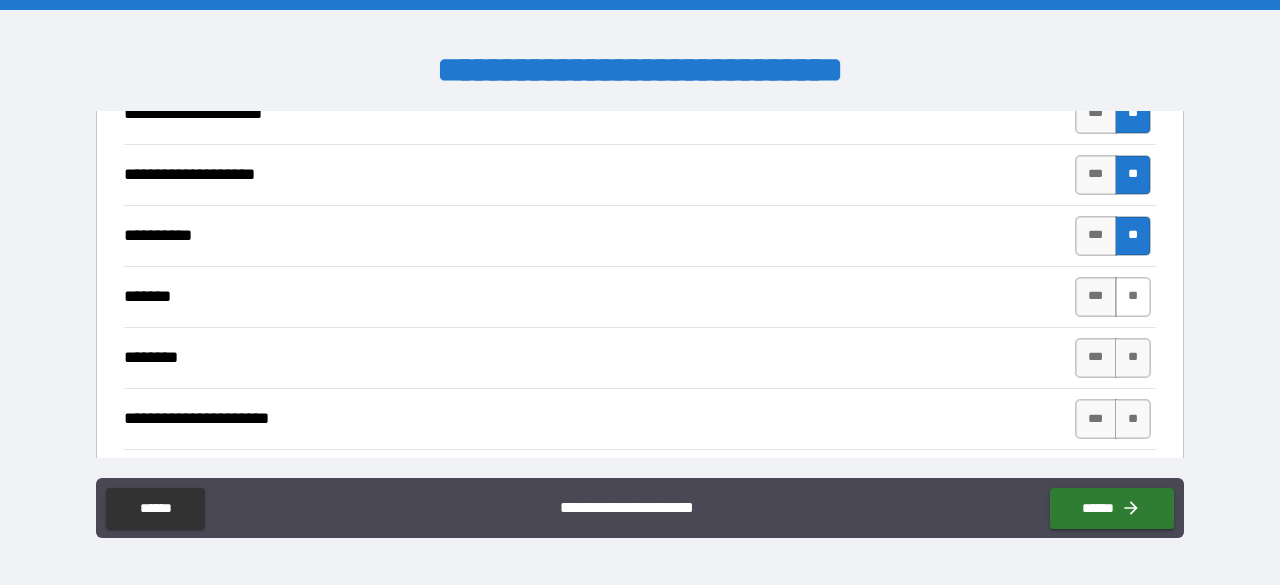 click on "**" at bounding box center [1133, 297] 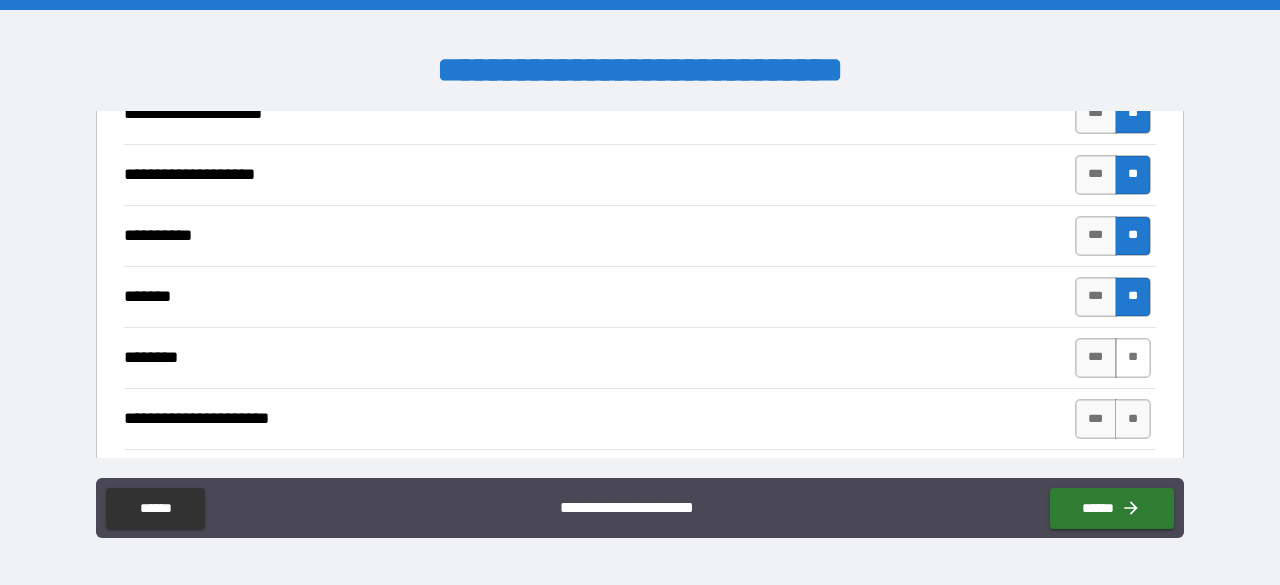 click on "**" at bounding box center [1133, 358] 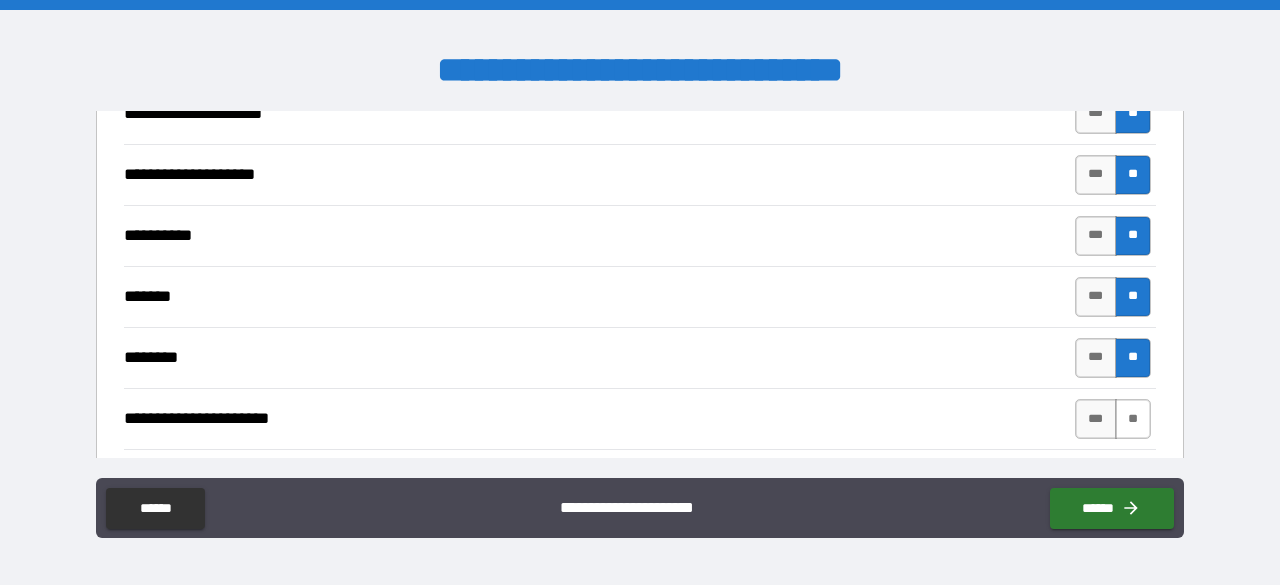 click on "**" at bounding box center (1133, 419) 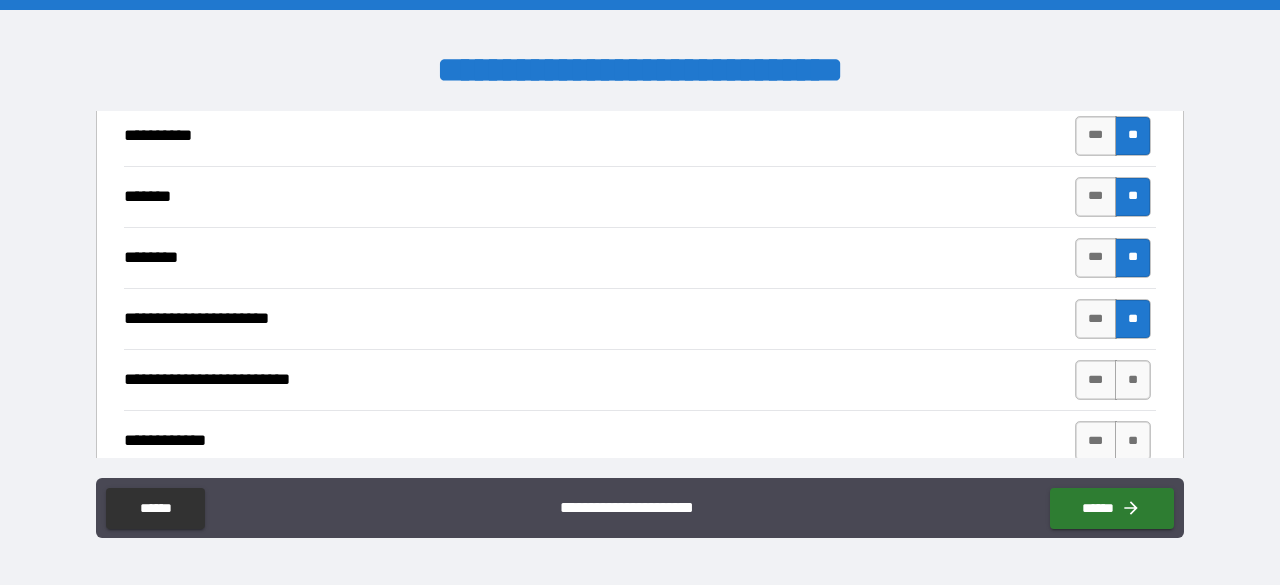 scroll, scrollTop: 5100, scrollLeft: 0, axis: vertical 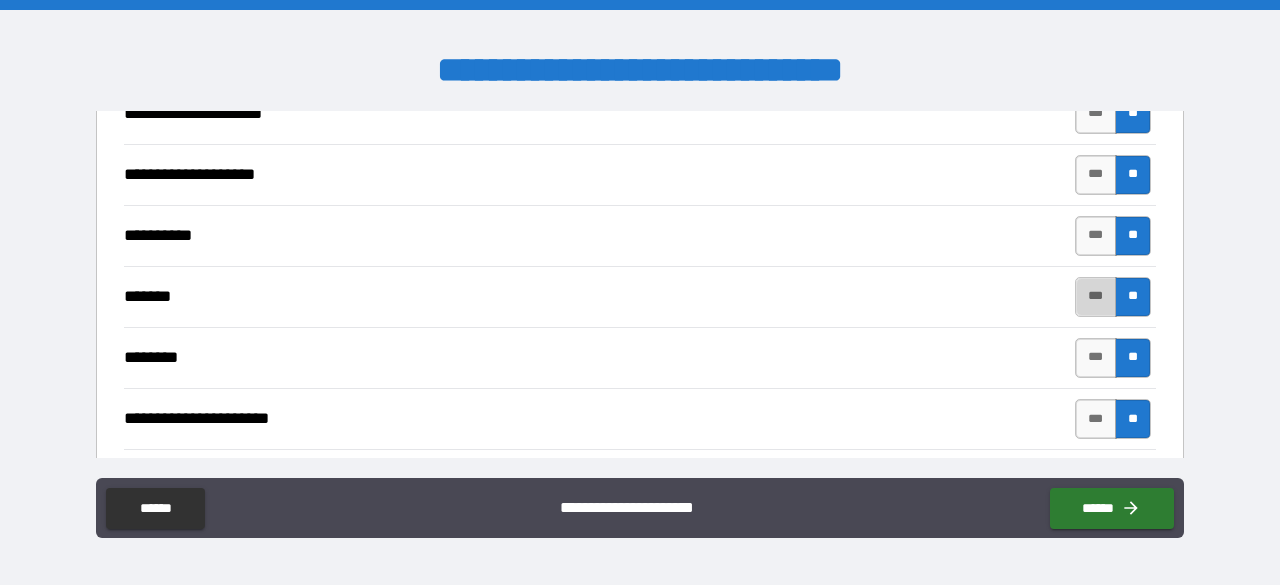 click on "***" at bounding box center [1096, 297] 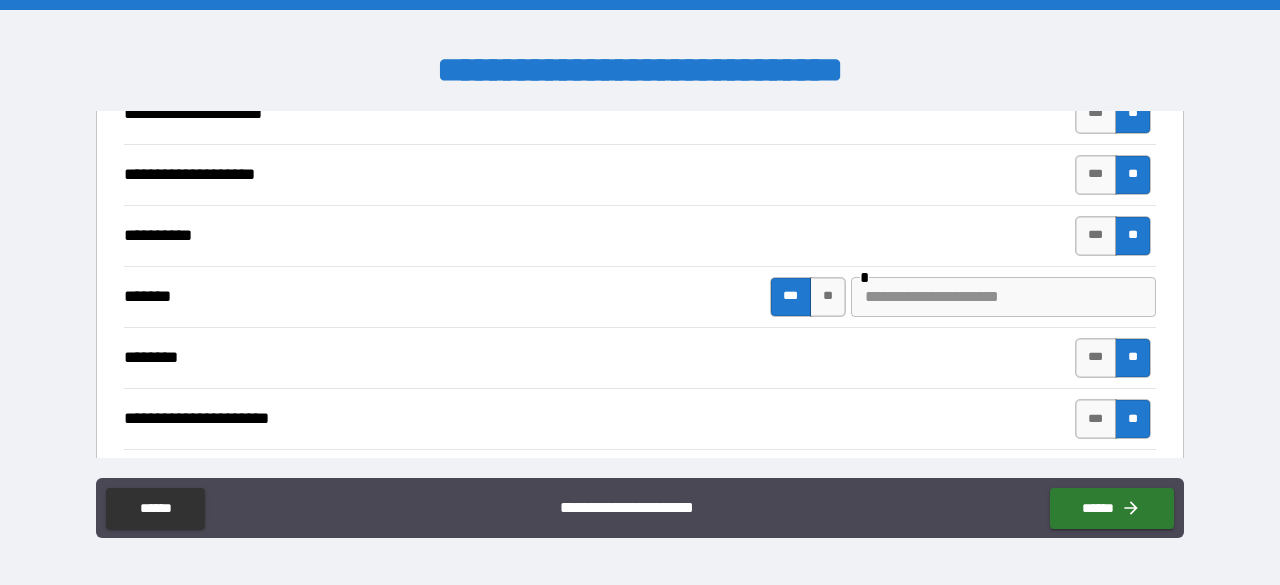 click at bounding box center (1003, 297) 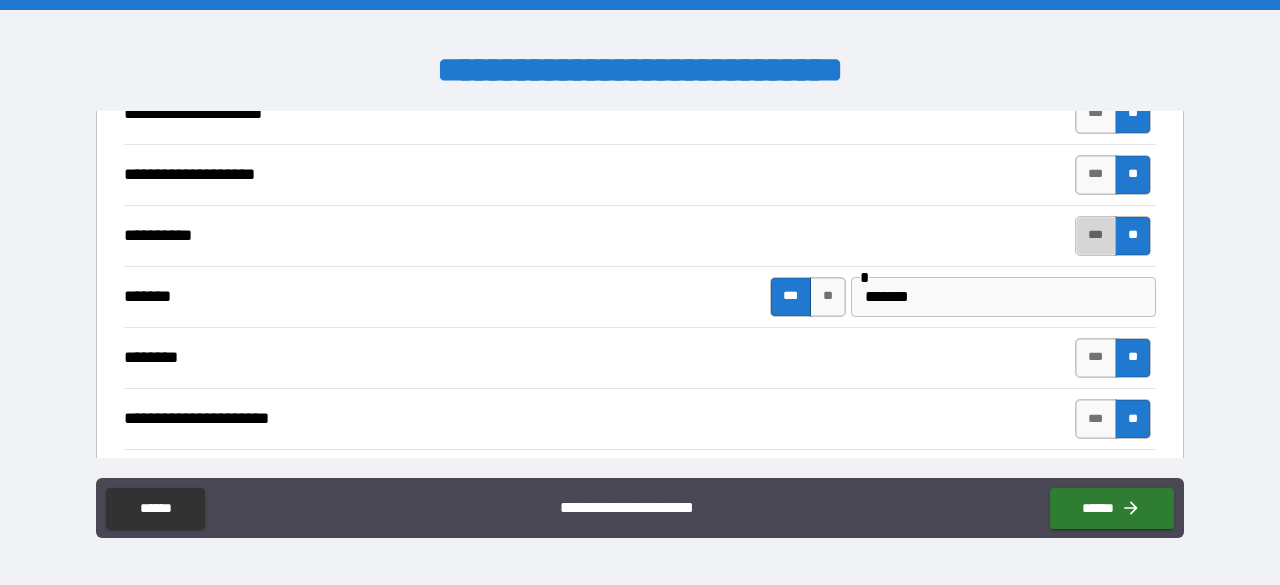 click on "***" at bounding box center [1096, 236] 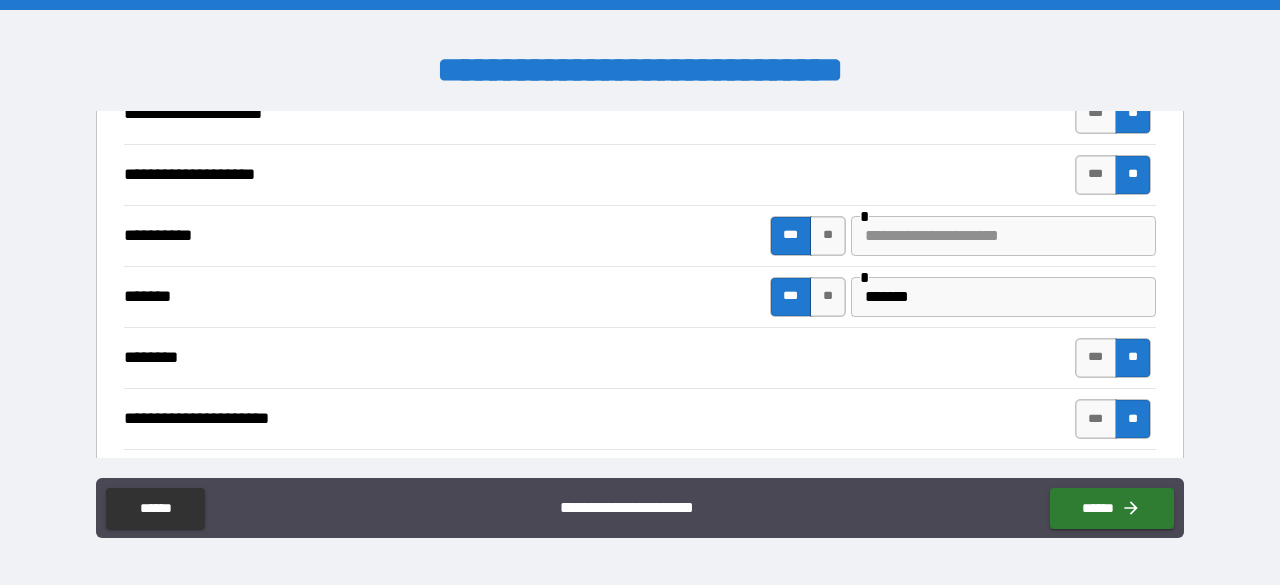 click at bounding box center (1003, 236) 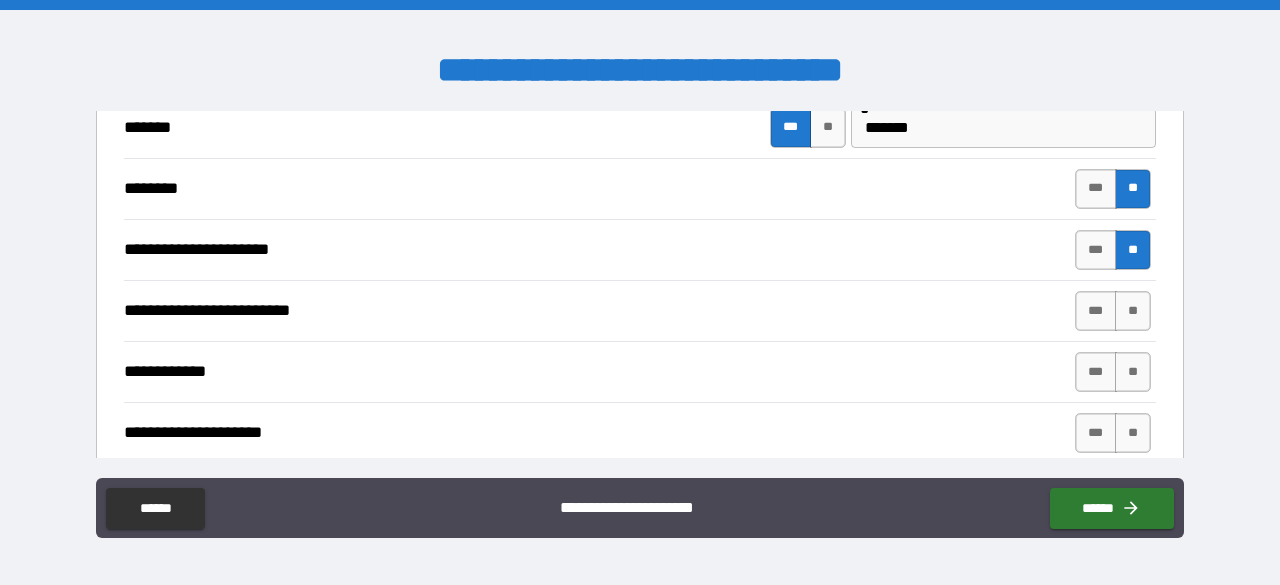 scroll, scrollTop: 5300, scrollLeft: 0, axis: vertical 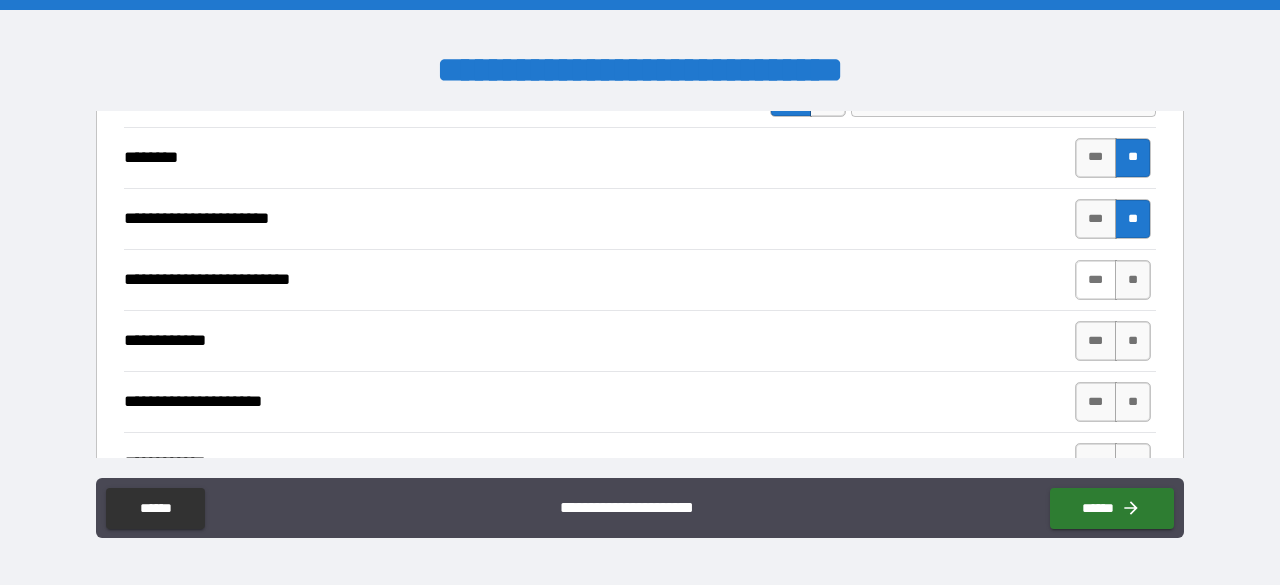 click on "***" at bounding box center [1096, 280] 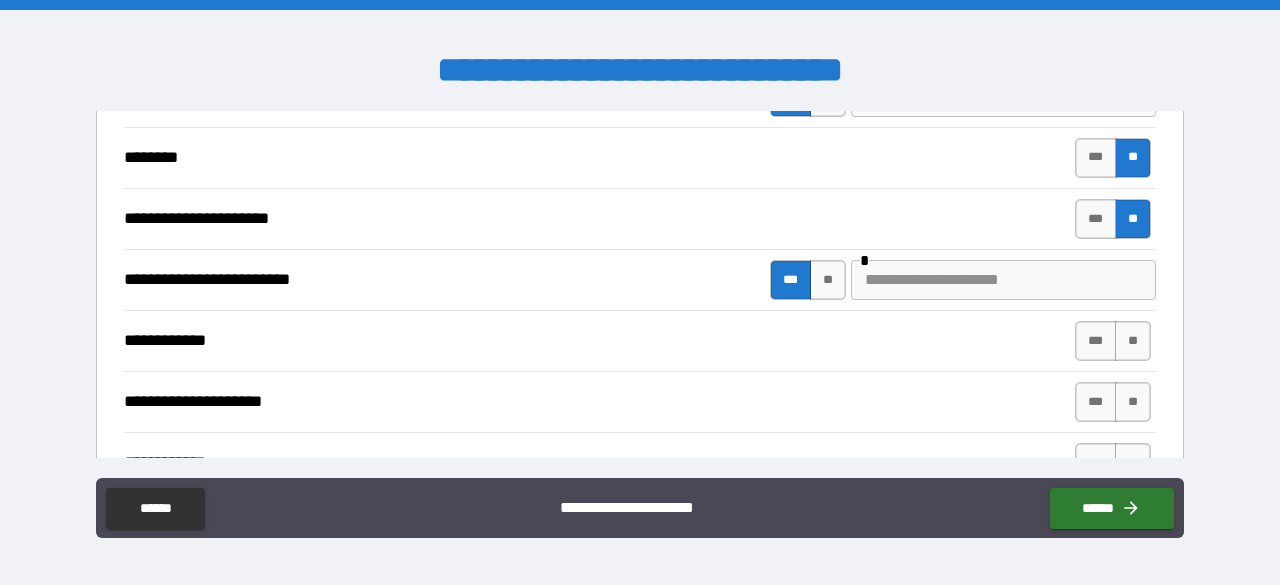click at bounding box center (1003, 280) 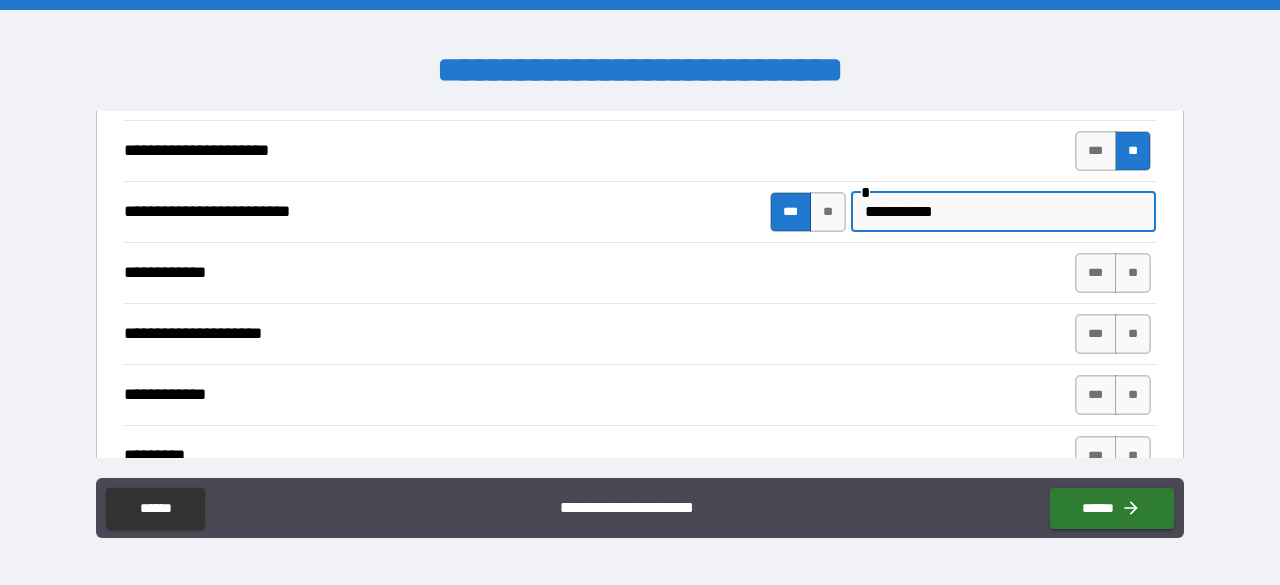 scroll, scrollTop: 5400, scrollLeft: 0, axis: vertical 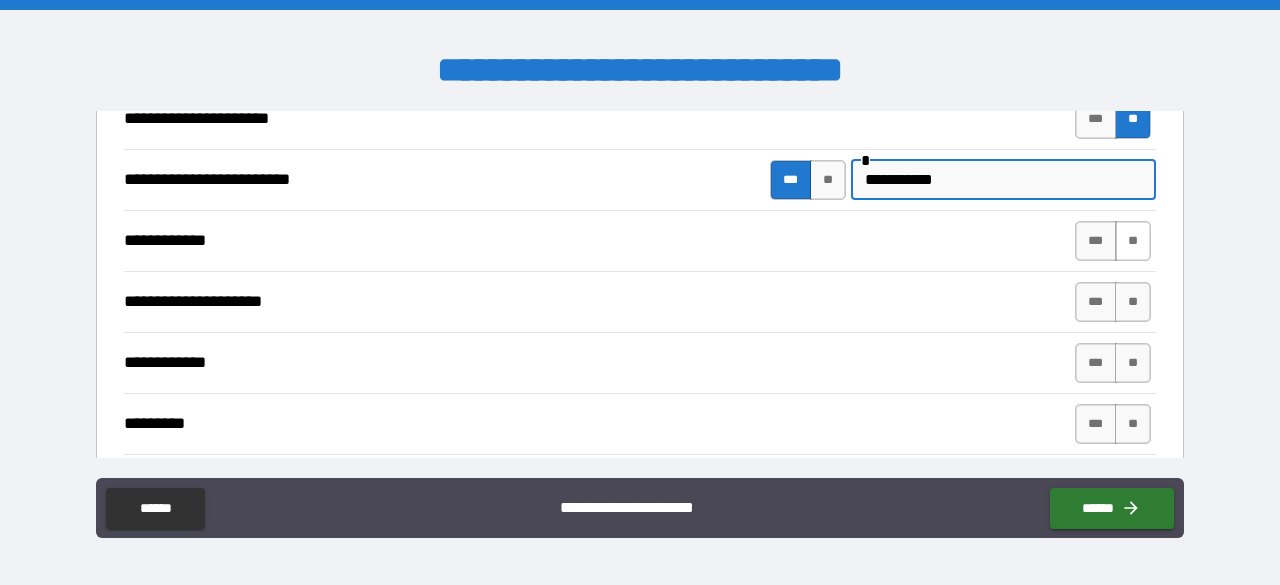 click on "**" at bounding box center (1133, 241) 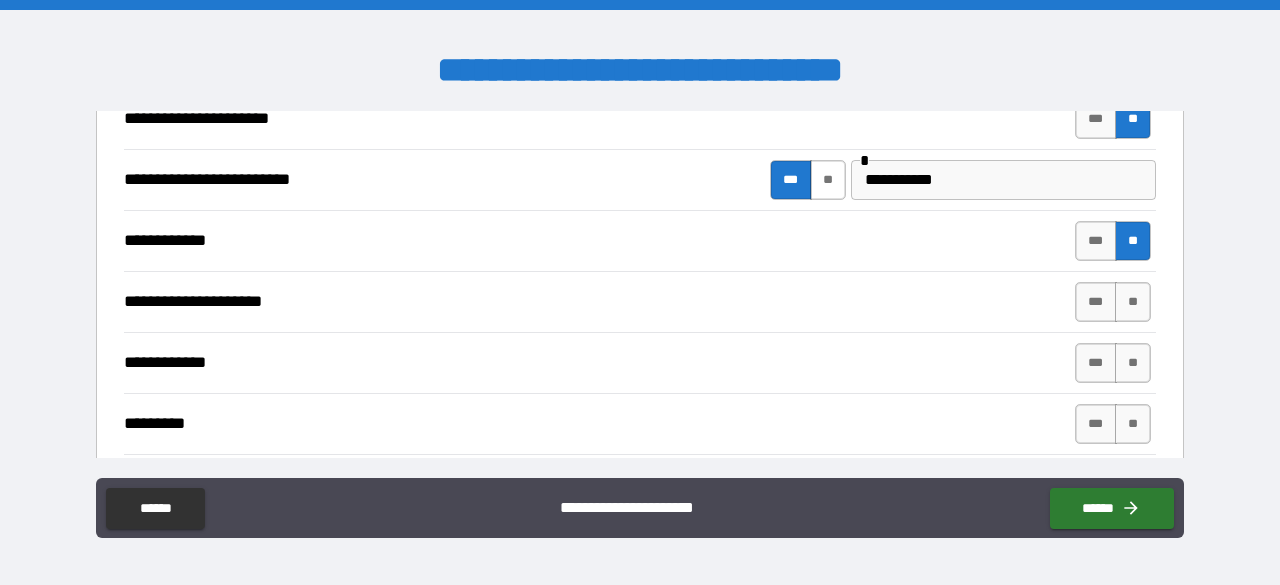 click on "**" at bounding box center (828, 180) 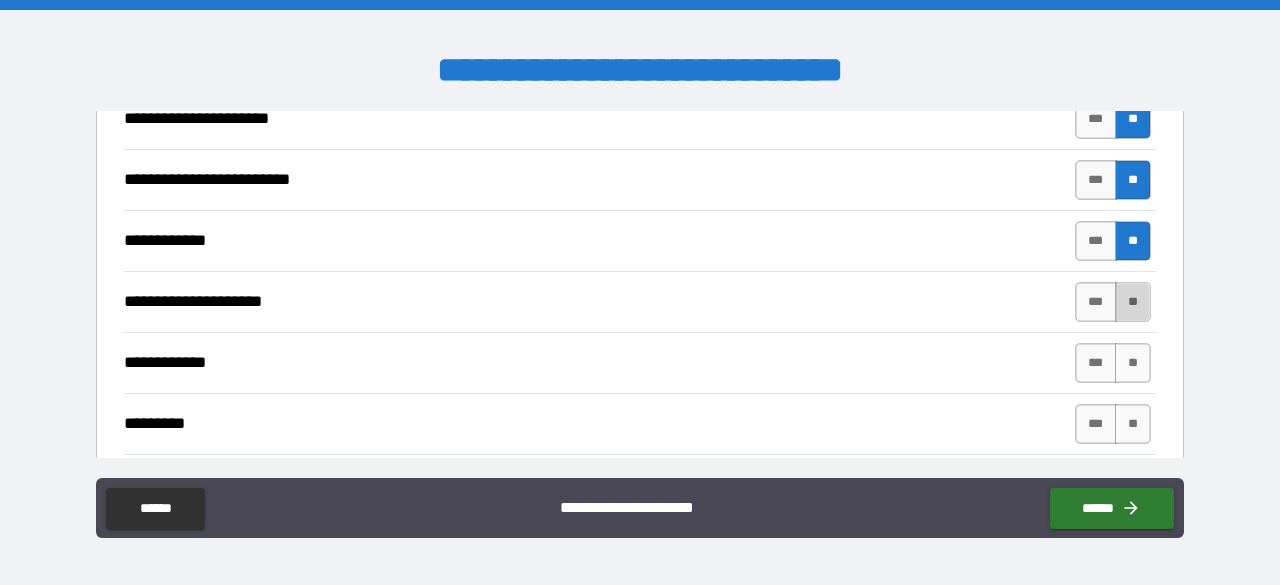 click on "**" at bounding box center [1133, 302] 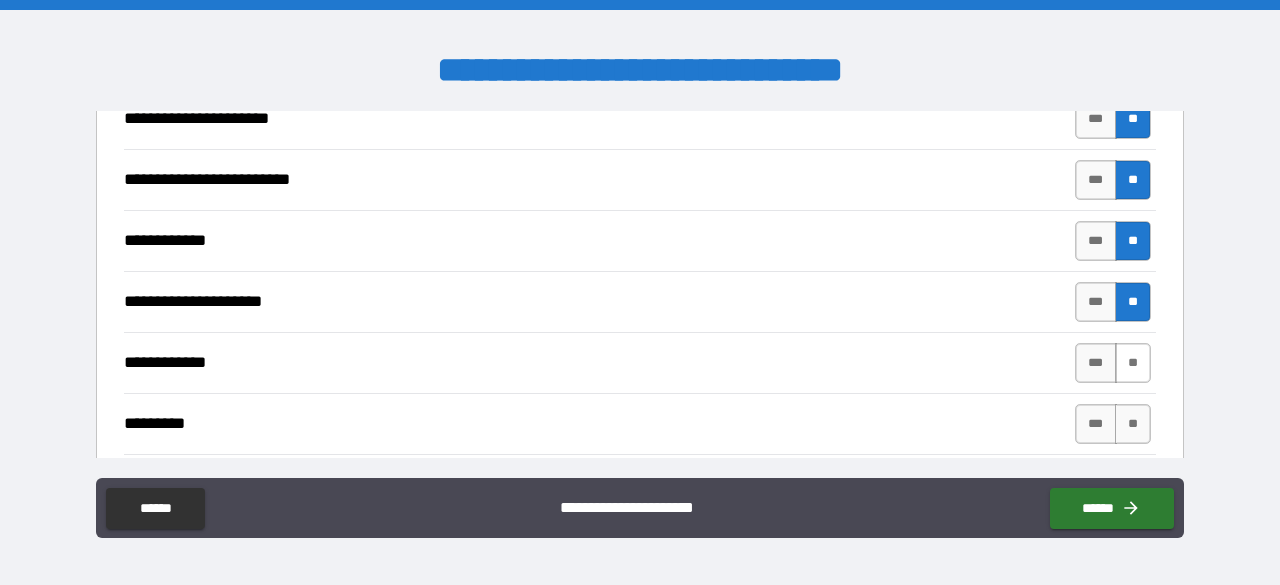 click on "**" at bounding box center (1133, 363) 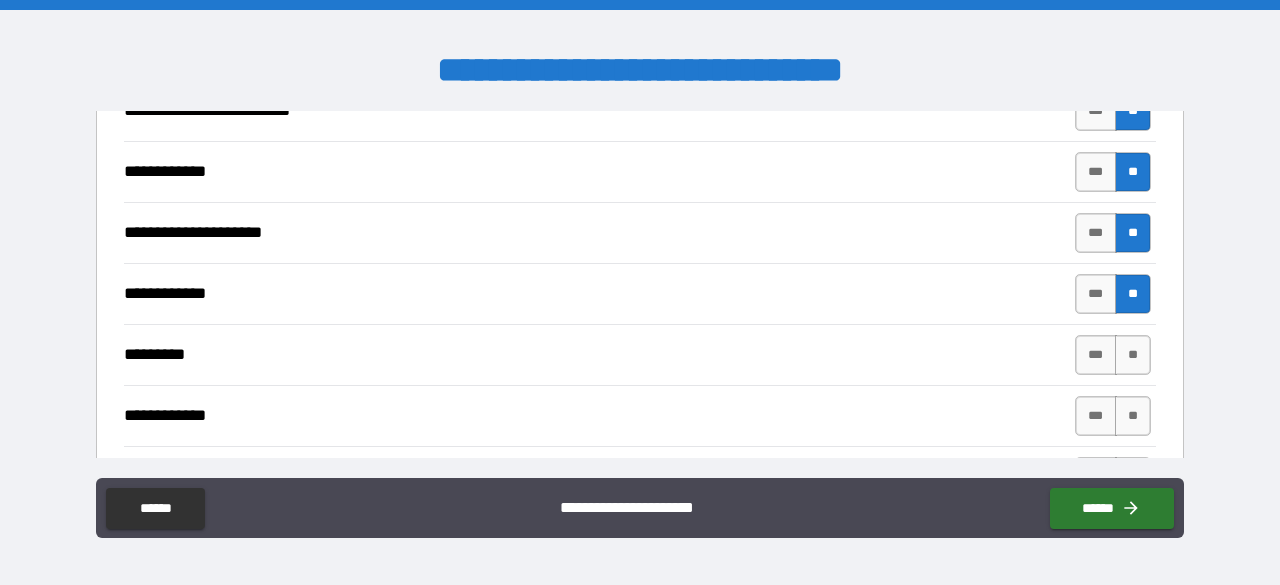 scroll, scrollTop: 5500, scrollLeft: 0, axis: vertical 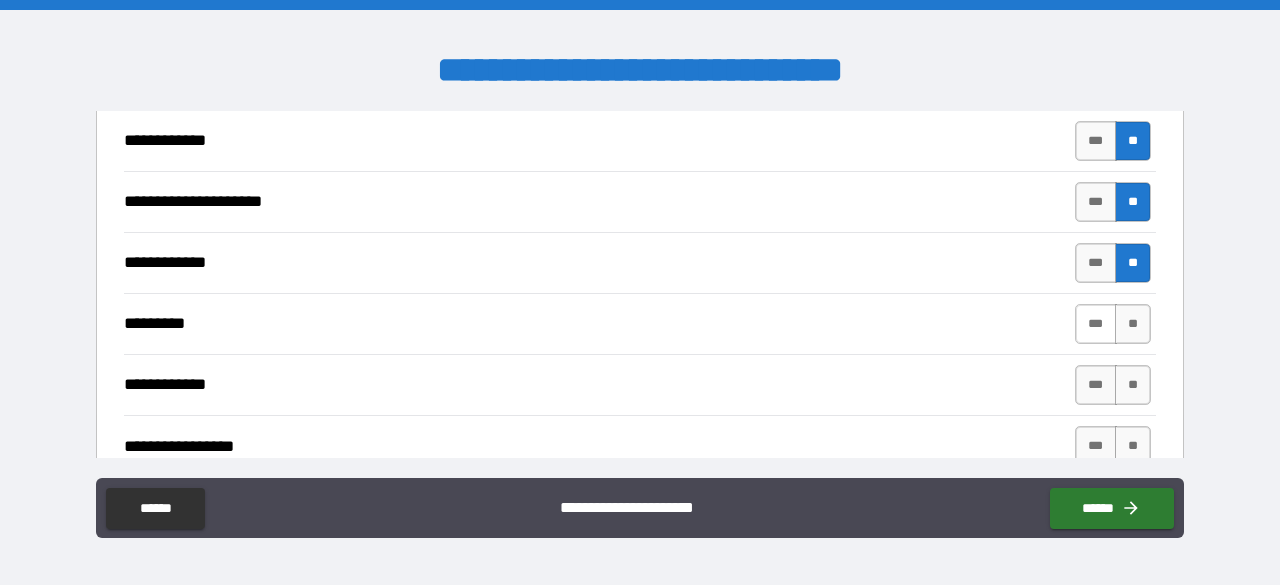 click on "***" at bounding box center (1096, 324) 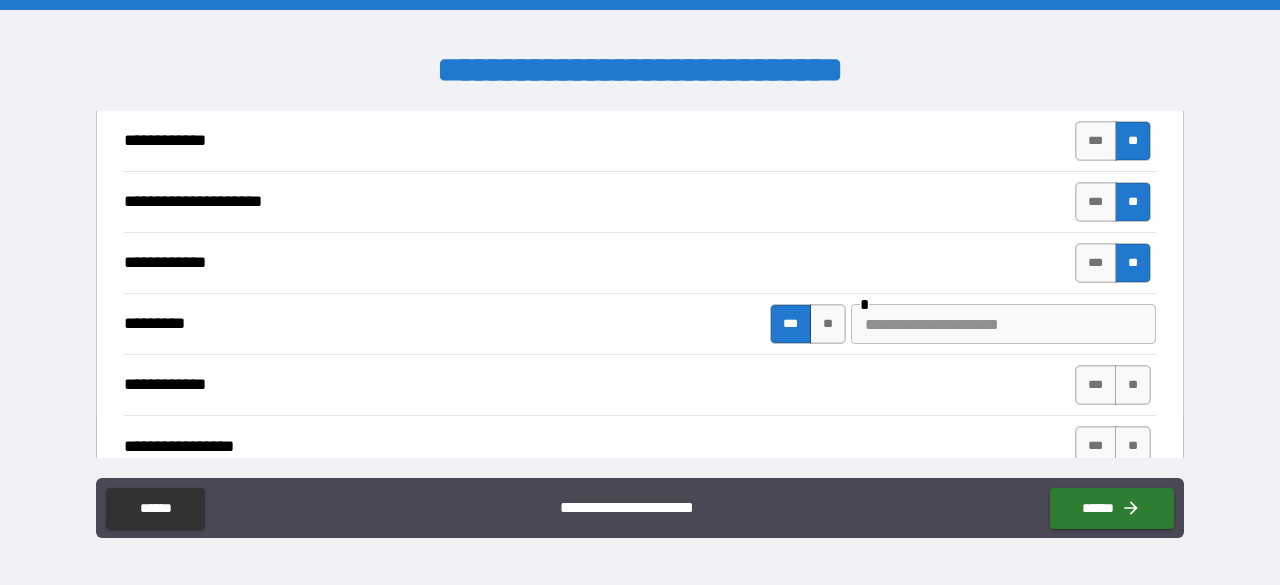 click at bounding box center [1003, 324] 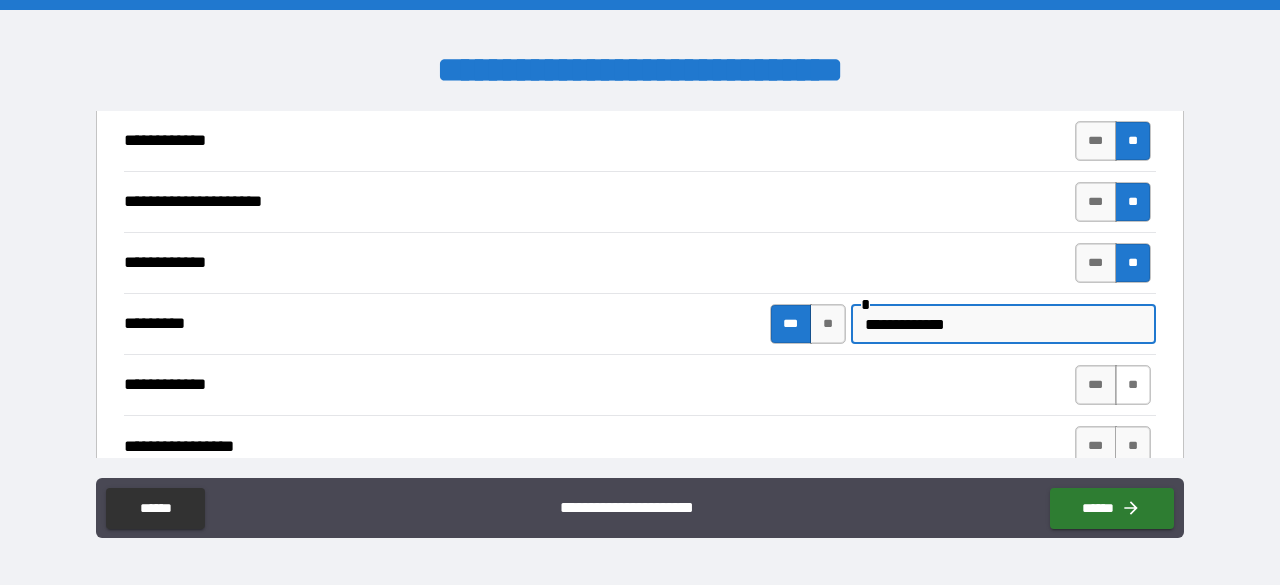 click on "**" at bounding box center (1133, 385) 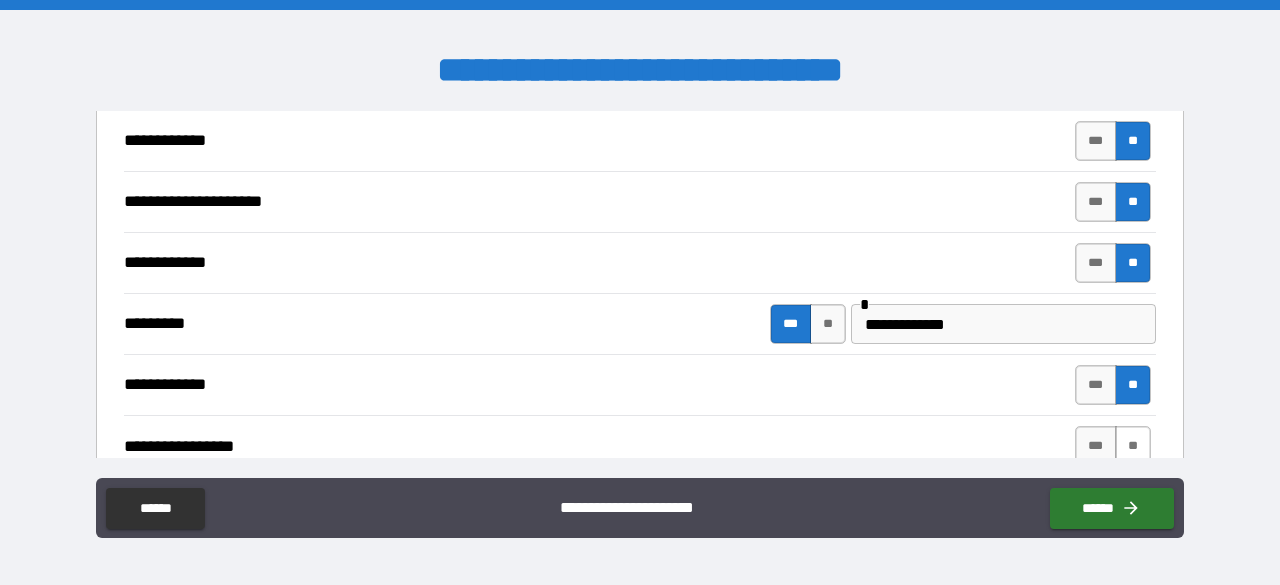 click on "**" at bounding box center (1133, 446) 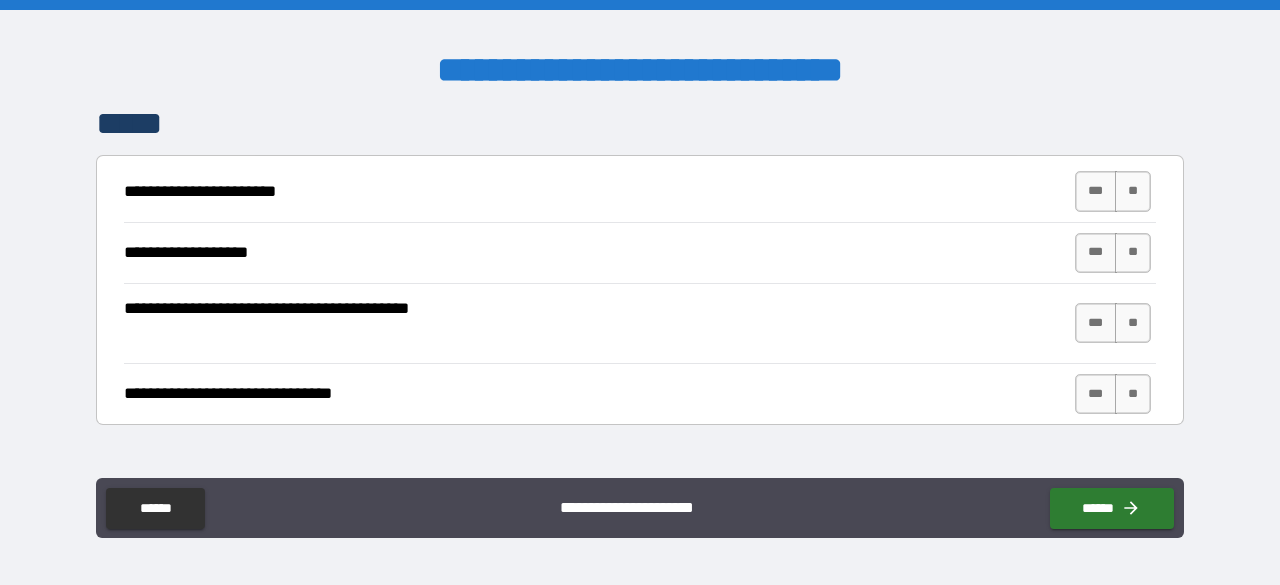 scroll, scrollTop: 6000, scrollLeft: 0, axis: vertical 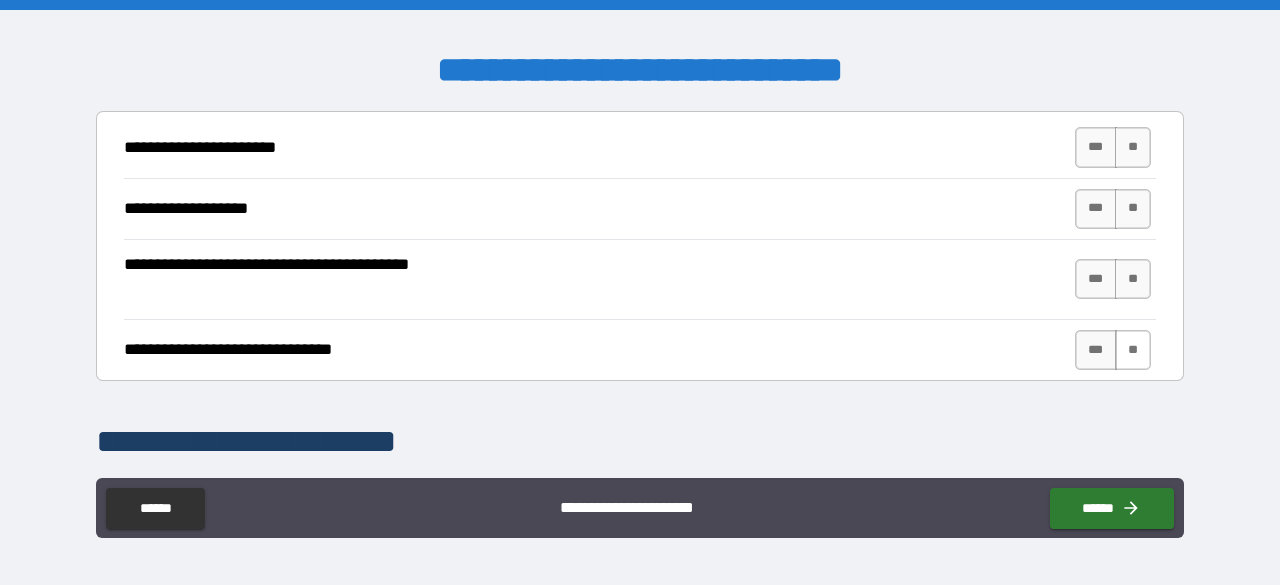 click on "**" at bounding box center (1133, 350) 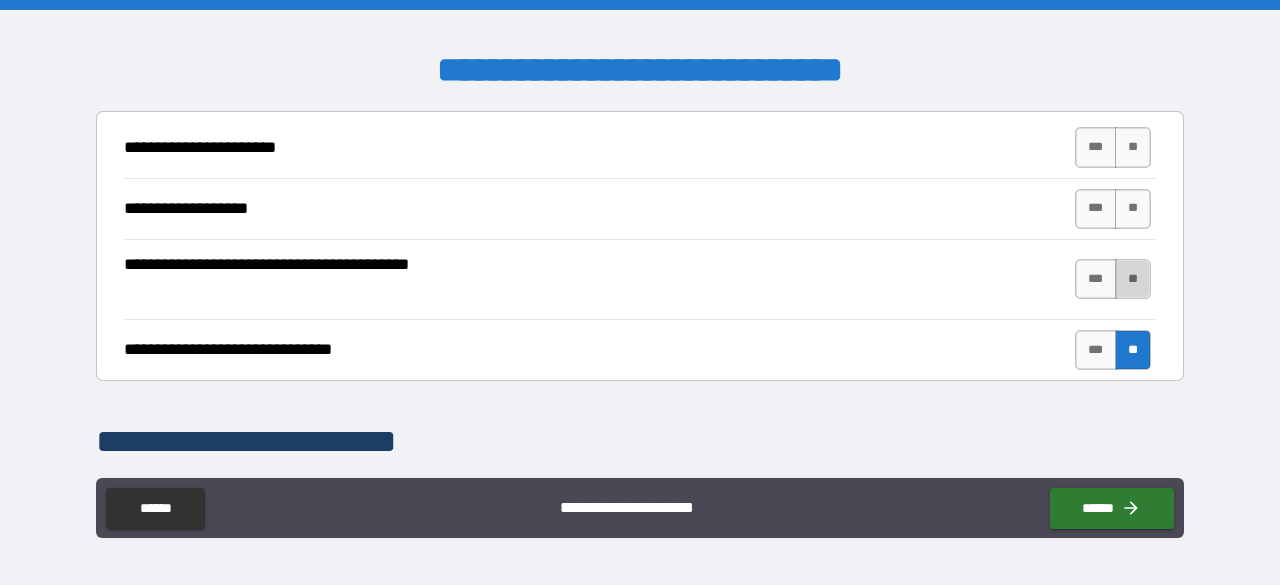 click on "**" at bounding box center (1133, 279) 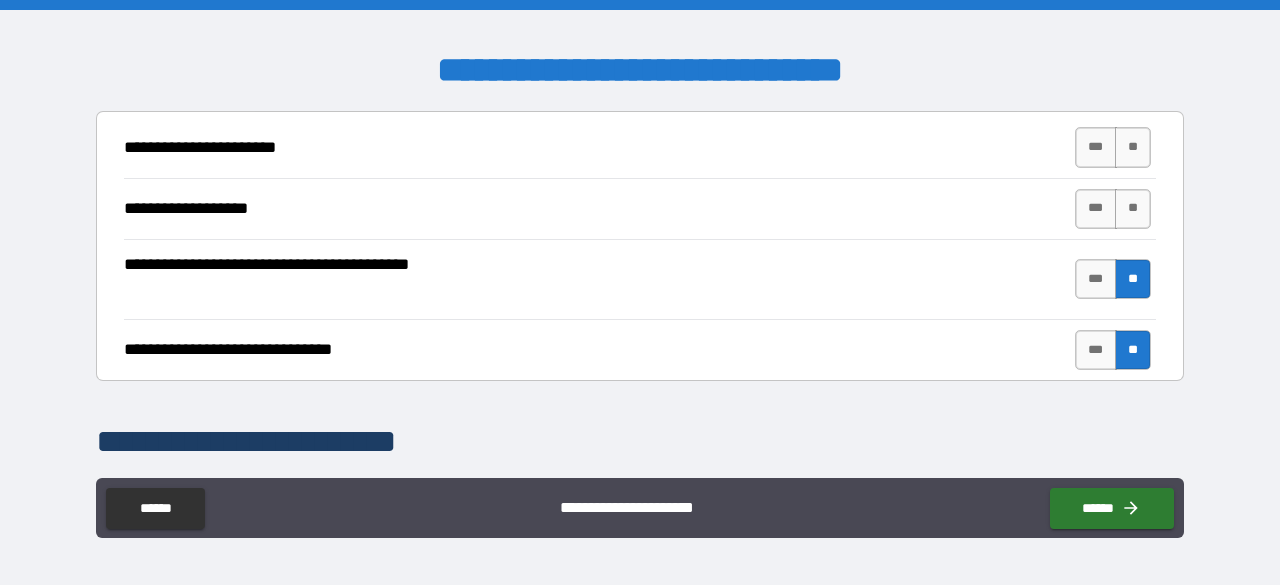 click on "**********" at bounding box center (640, 208) 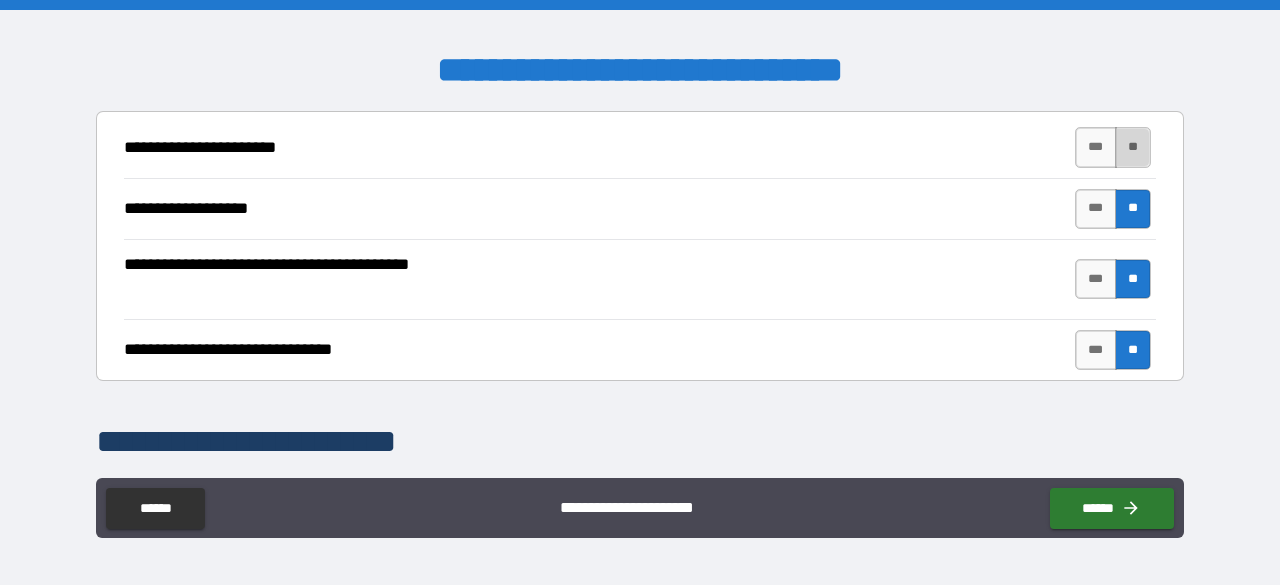 click on "**" at bounding box center (1133, 147) 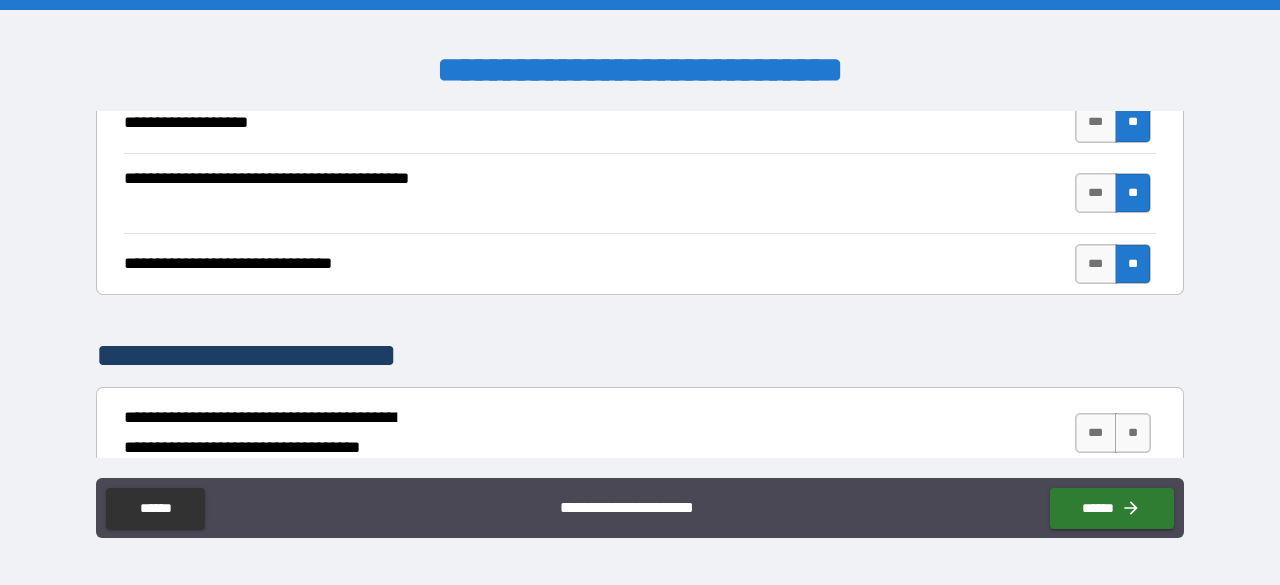 scroll, scrollTop: 6200, scrollLeft: 0, axis: vertical 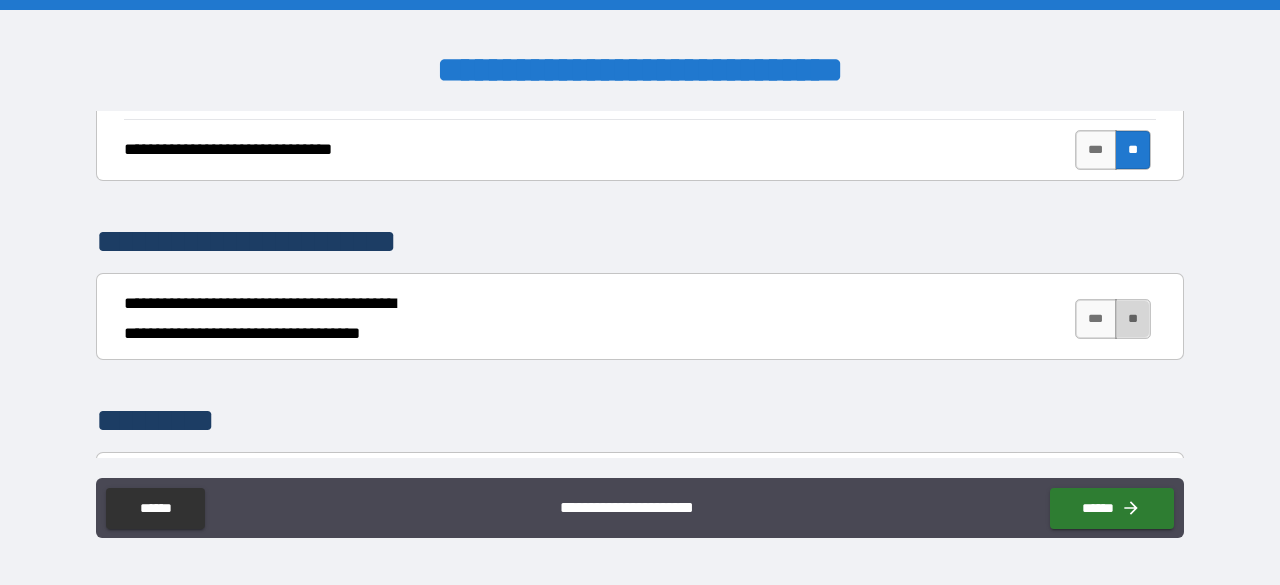 click on "**" at bounding box center (1133, 319) 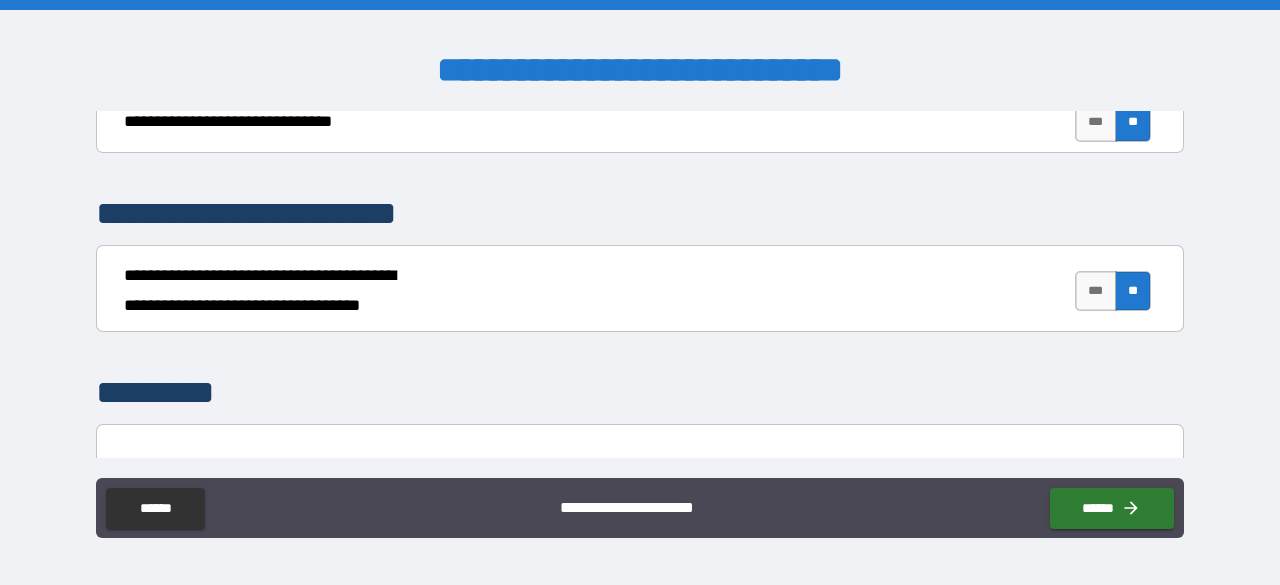 scroll, scrollTop: 6276, scrollLeft: 0, axis: vertical 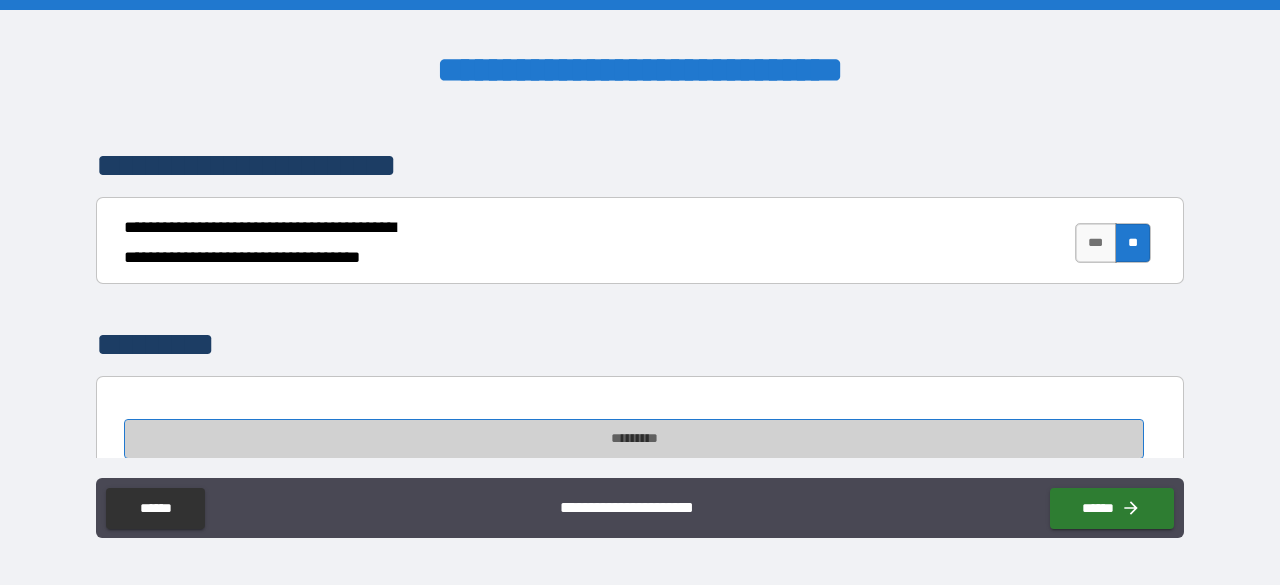 click on "*********" at bounding box center [634, 439] 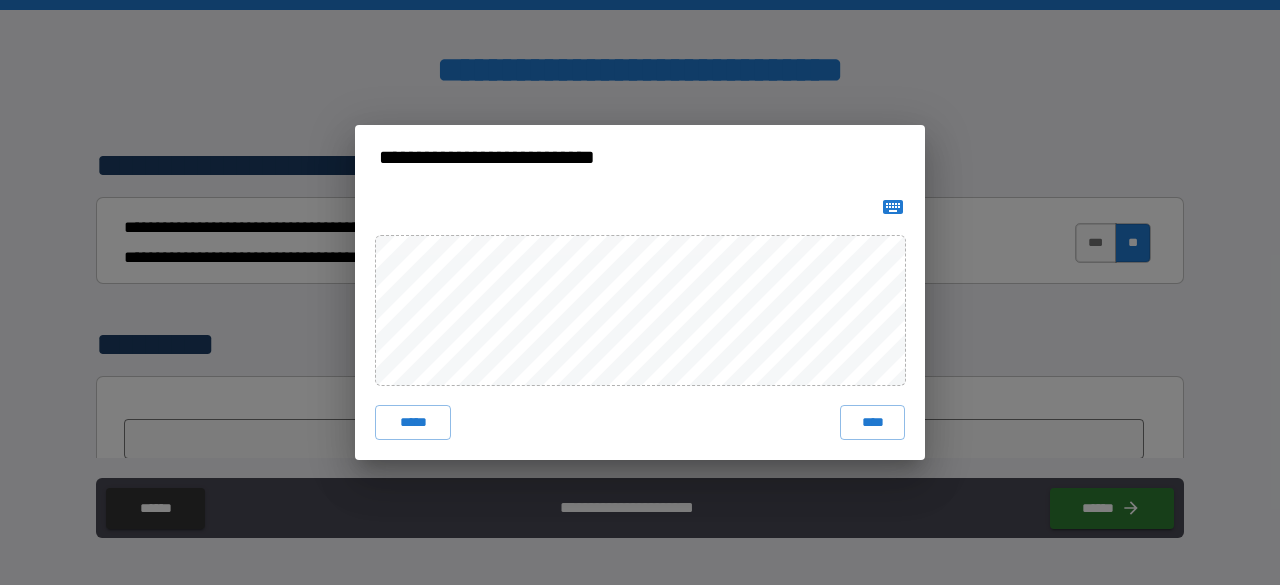 click on "***** ****" at bounding box center [640, 325] 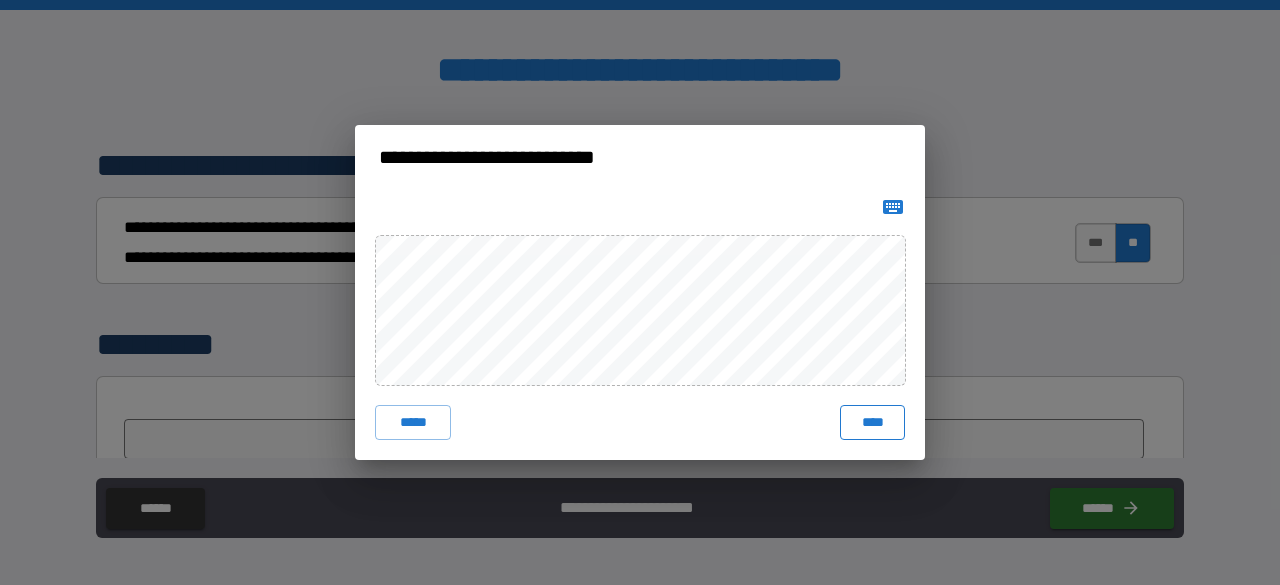 click on "****" at bounding box center [872, 423] 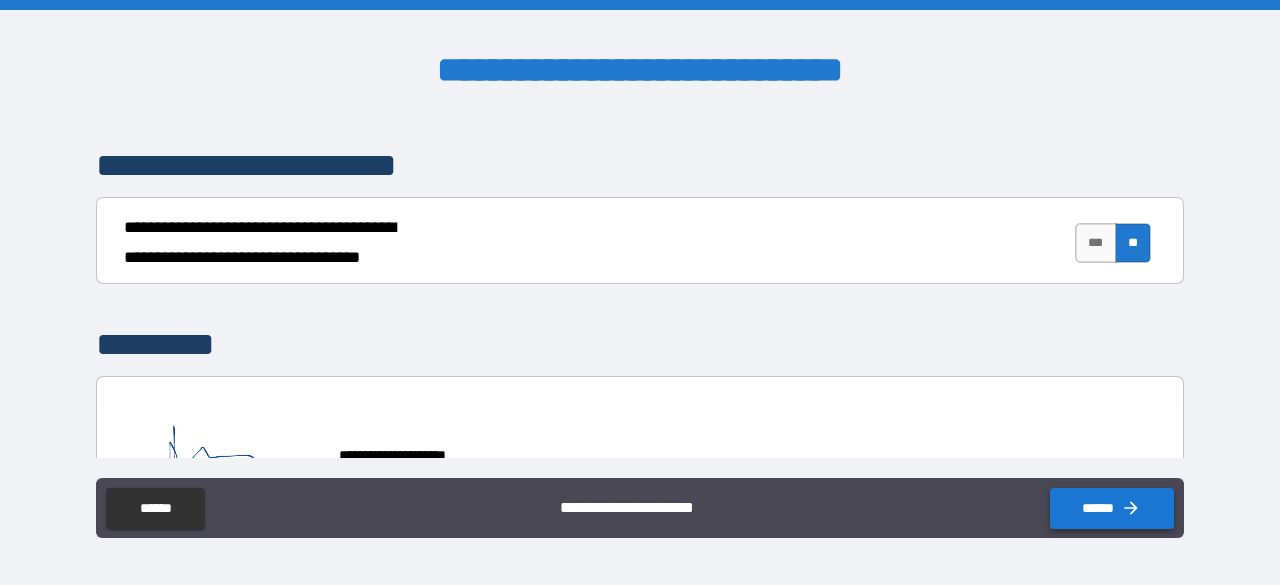 click on "******" at bounding box center (1112, 508) 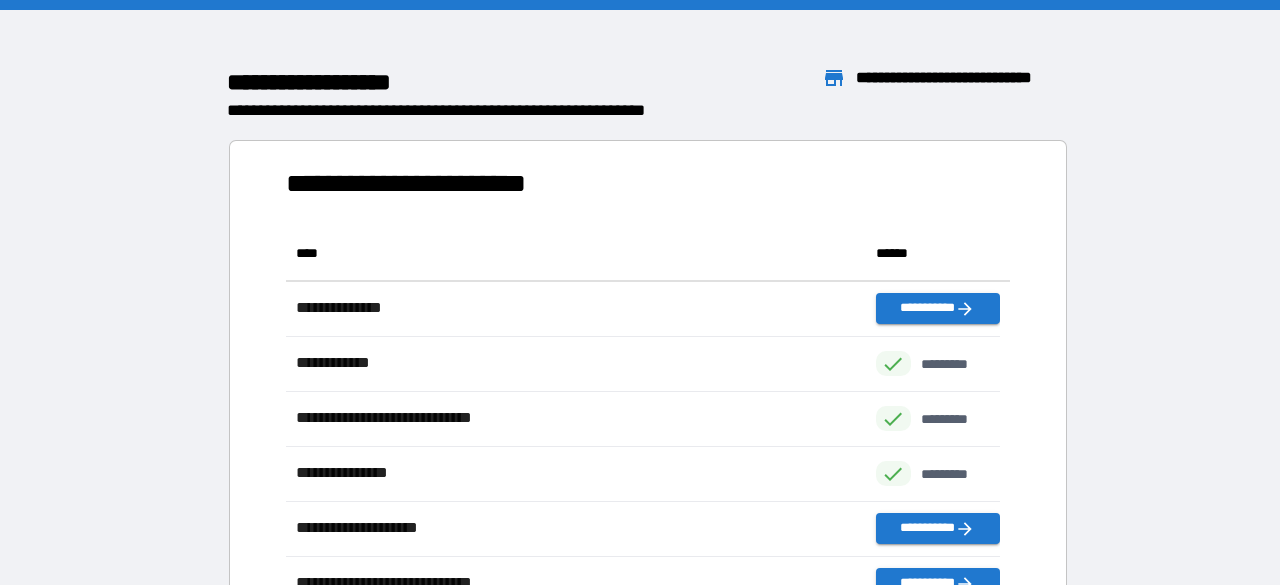 scroll, scrollTop: 425, scrollLeft: 698, axis: both 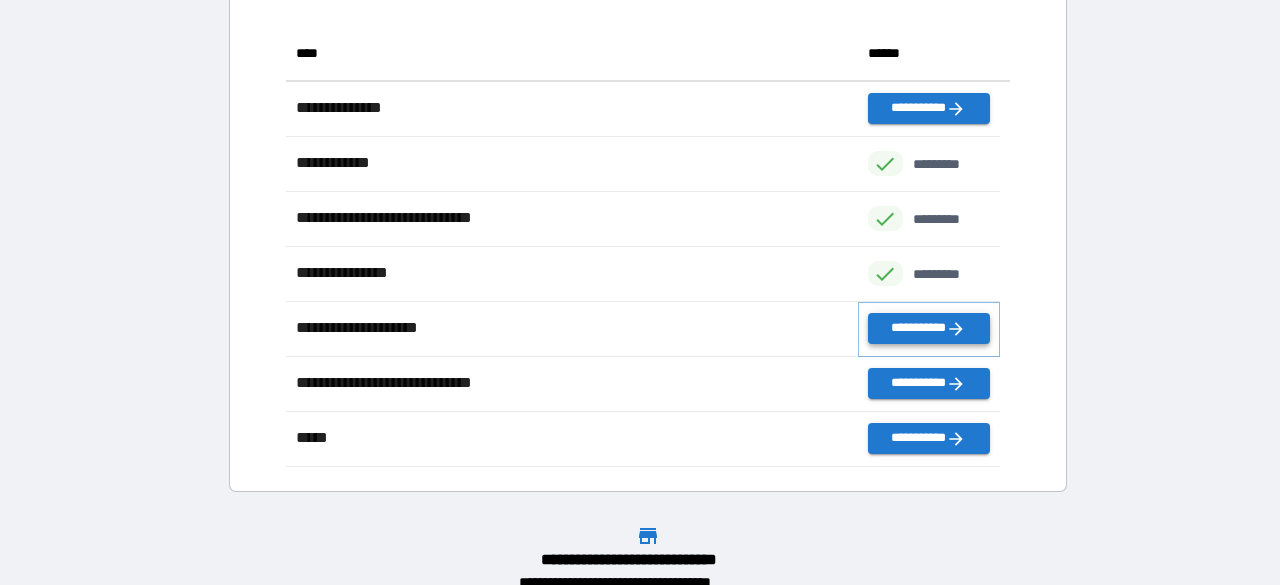 click on "**********" at bounding box center (929, 328) 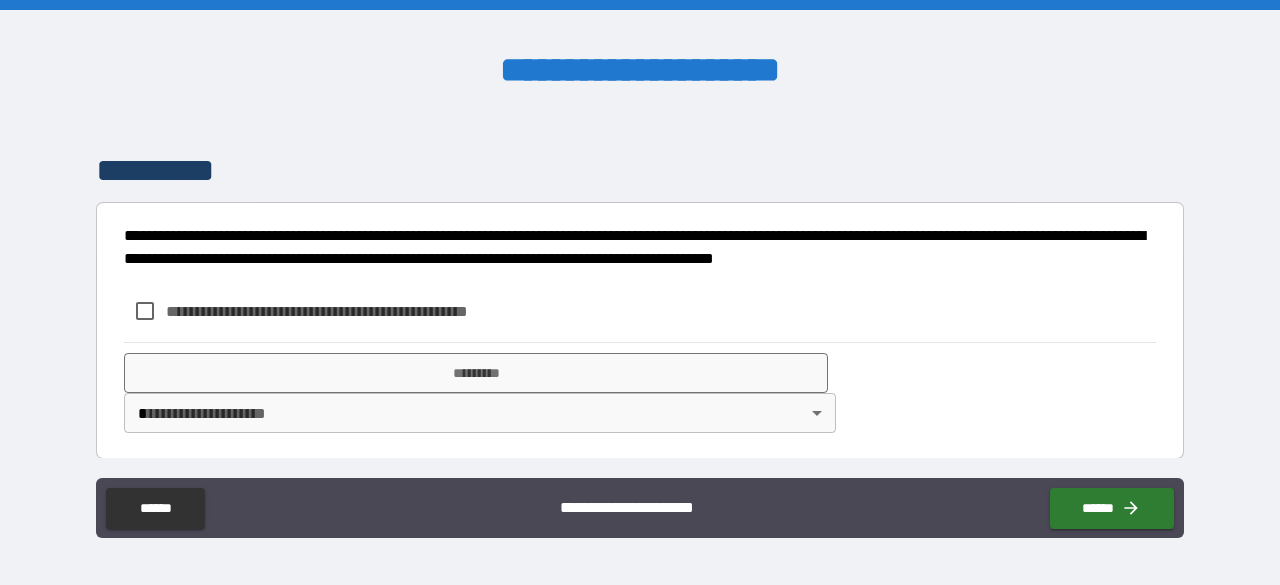 scroll, scrollTop: 610, scrollLeft: 0, axis: vertical 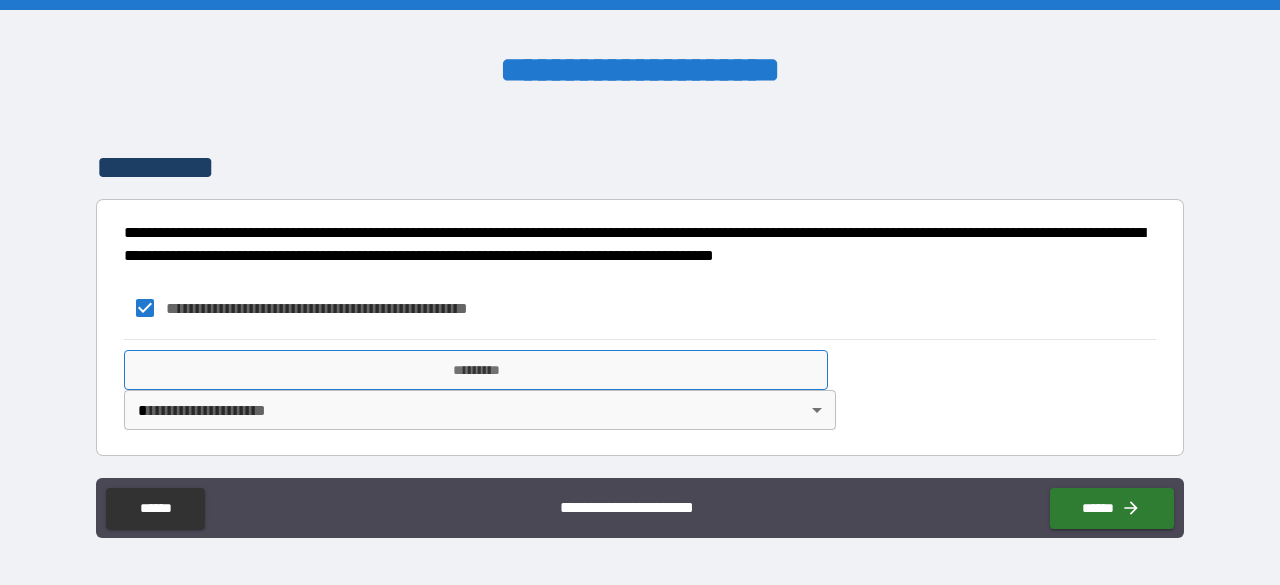 click on "*********" at bounding box center (476, 370) 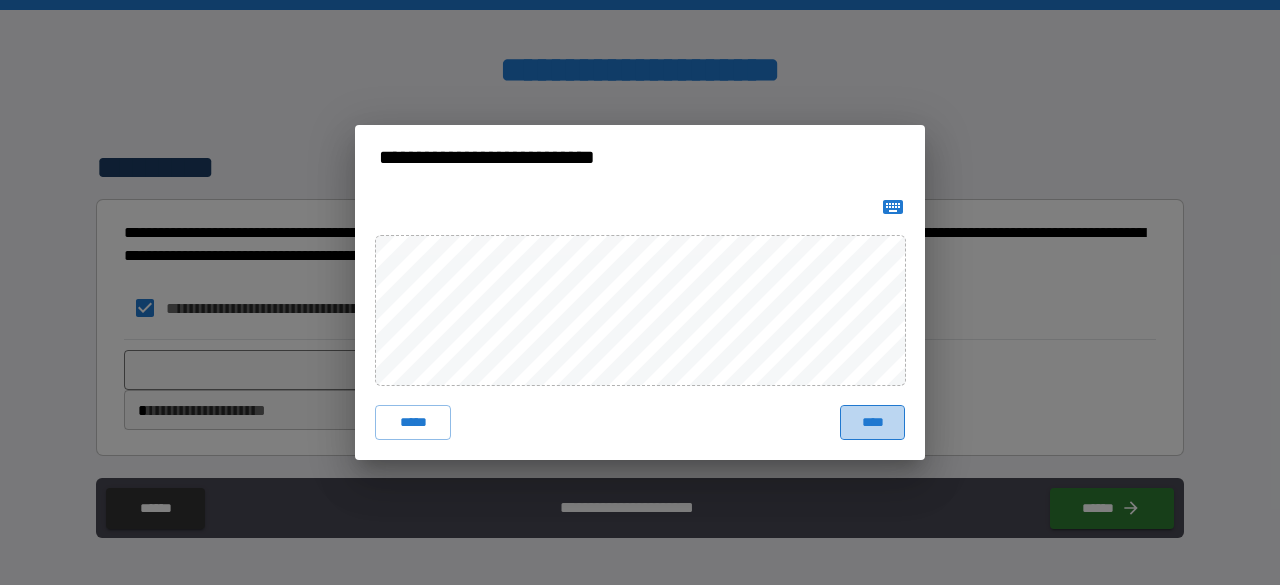 click on "****" at bounding box center (872, 423) 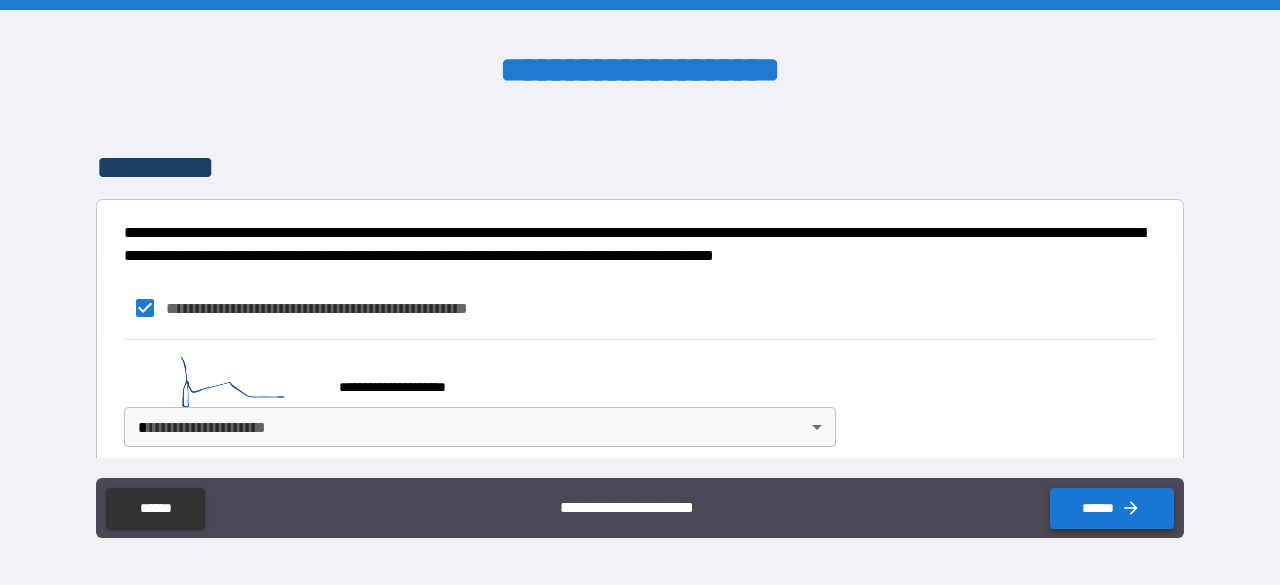 drag, startPoint x: 1146, startPoint y: 523, endPoint x: 1130, endPoint y: 519, distance: 16.492422 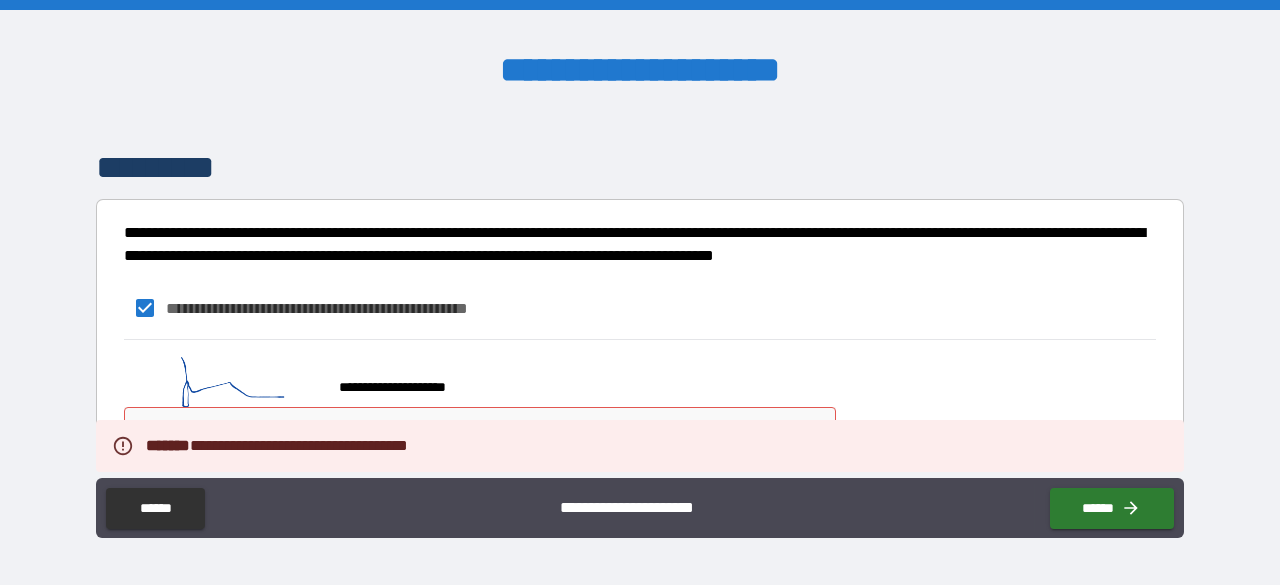 scroll, scrollTop: 627, scrollLeft: 0, axis: vertical 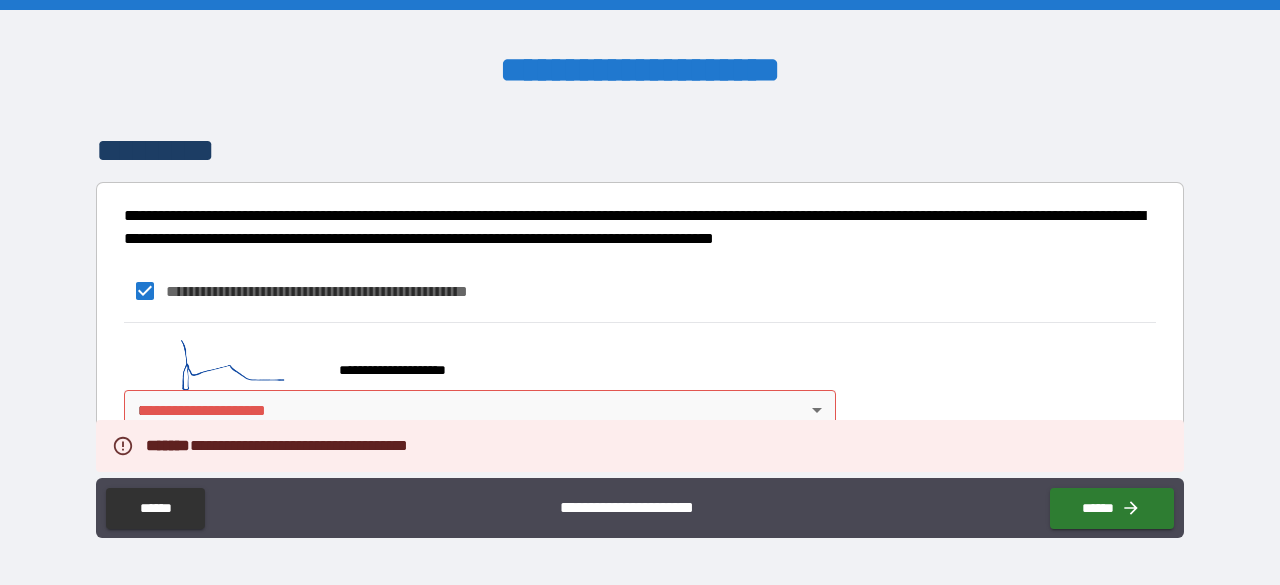 click on "**********" at bounding box center (640, 292) 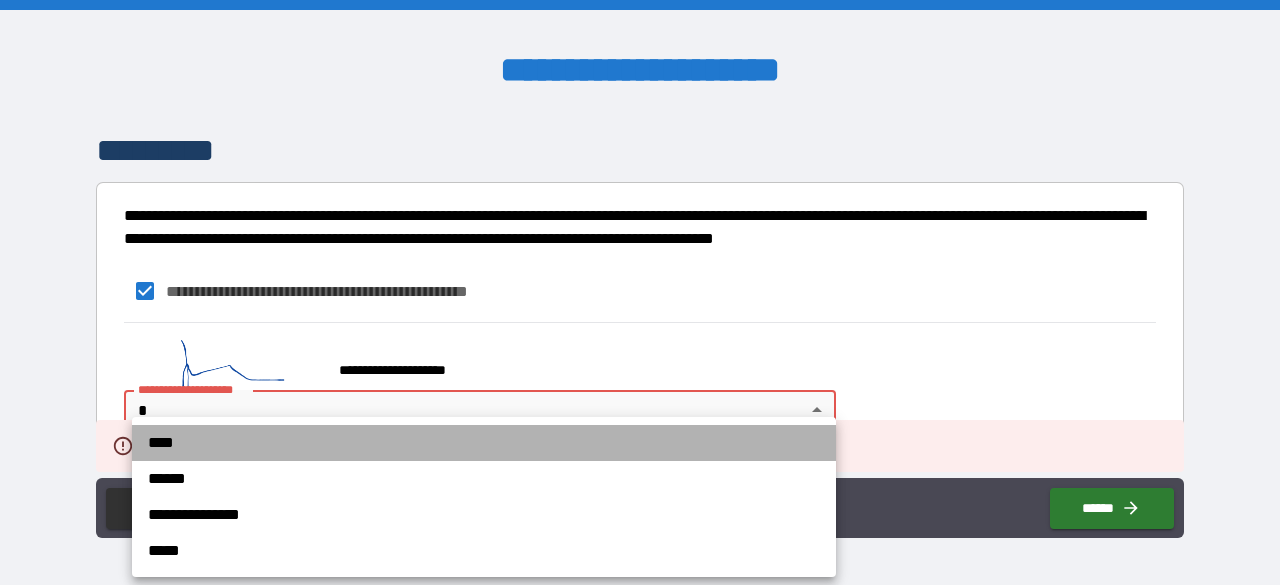 click on "****" at bounding box center (484, 443) 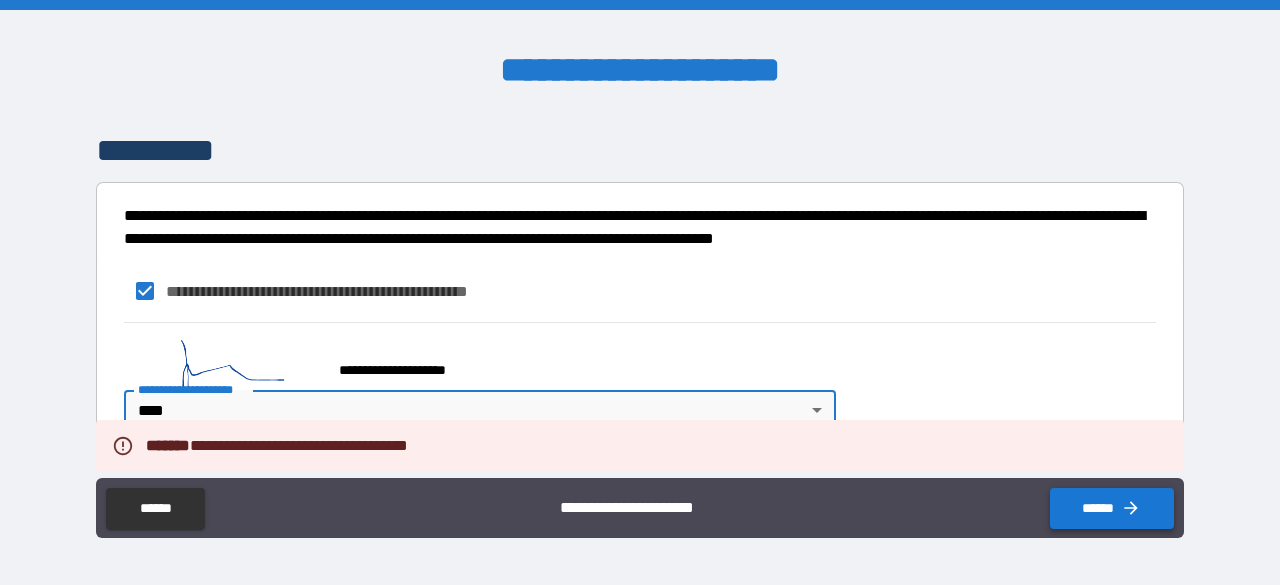 click on "******" at bounding box center [1112, 508] 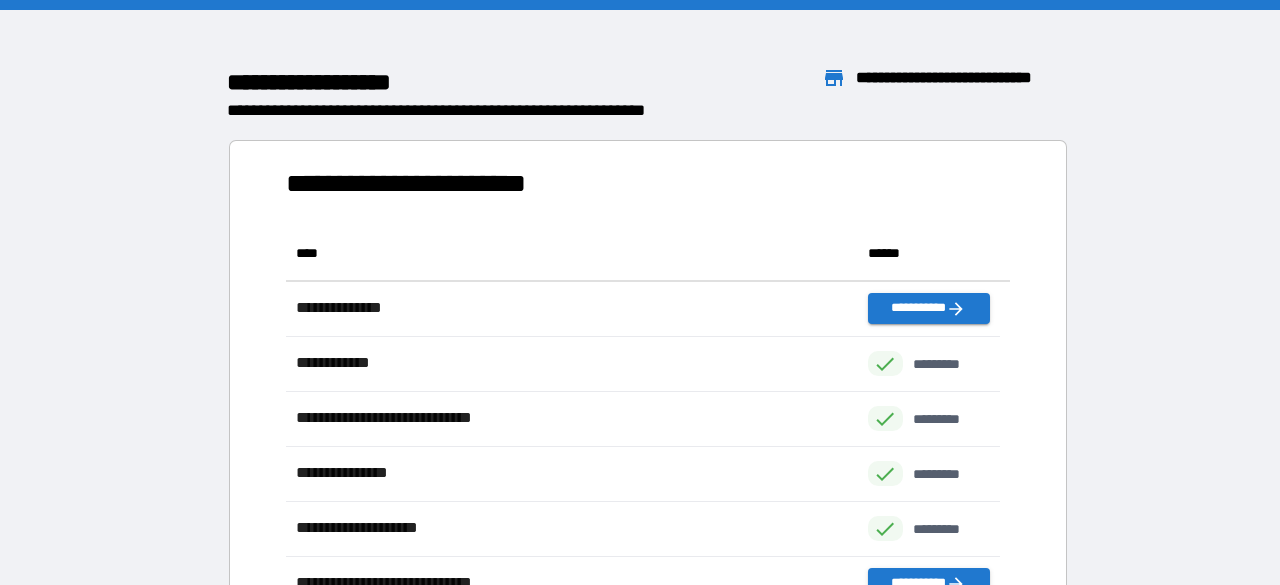 scroll, scrollTop: 16, scrollLeft: 16, axis: both 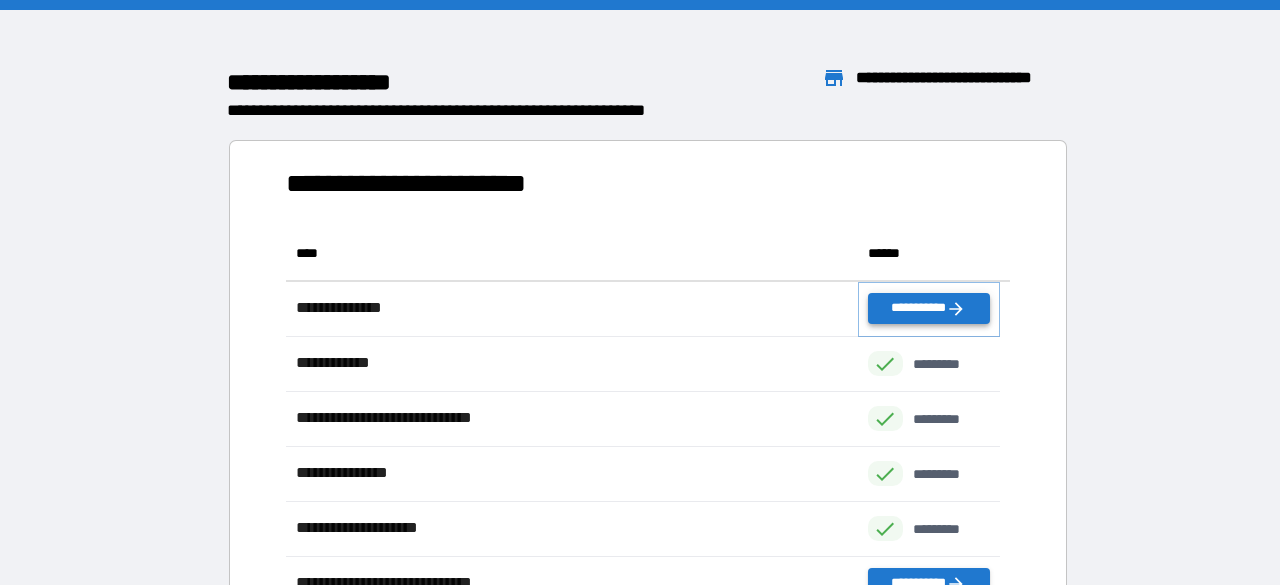 click on "**********" at bounding box center [929, 308] 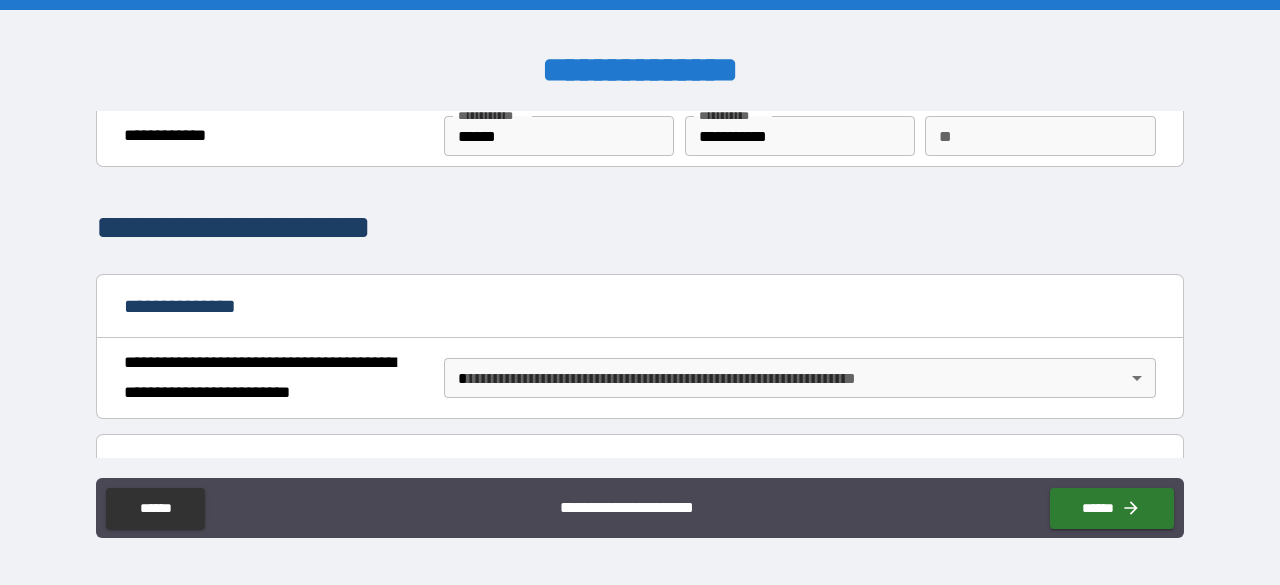 scroll, scrollTop: 100, scrollLeft: 0, axis: vertical 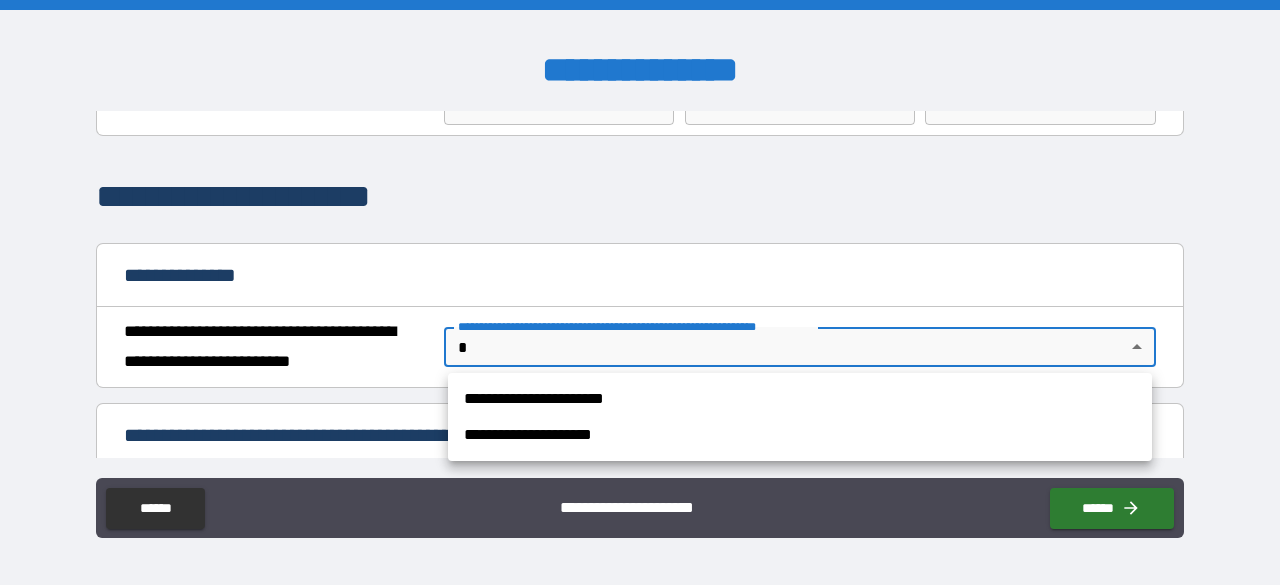 click on "**********" at bounding box center (640, 292) 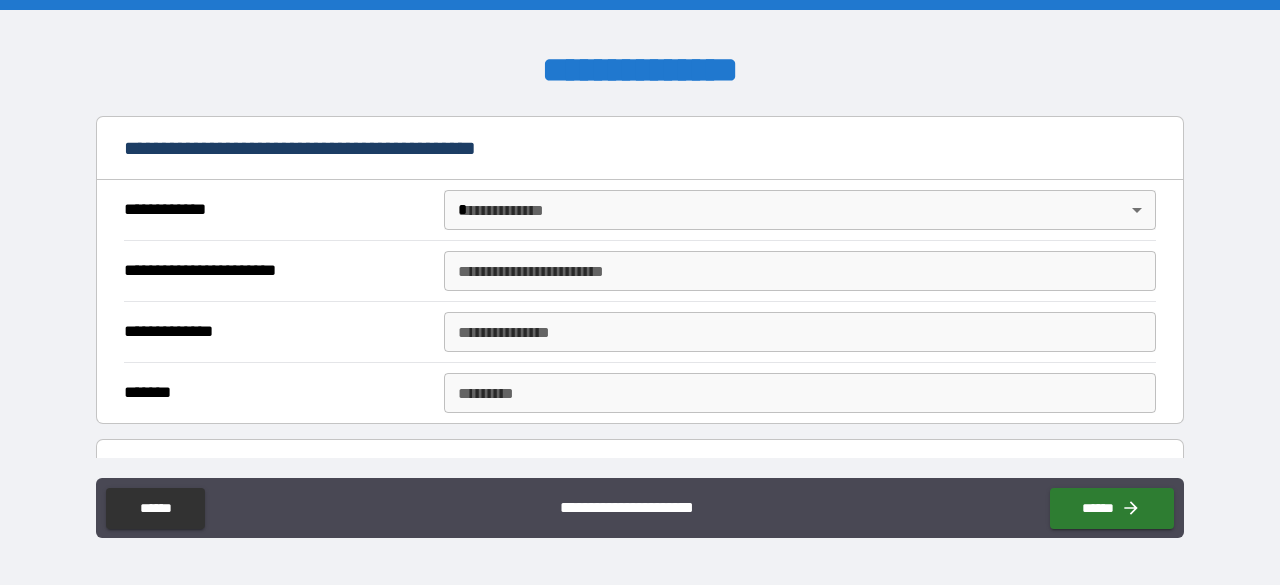 scroll, scrollTop: 400, scrollLeft: 0, axis: vertical 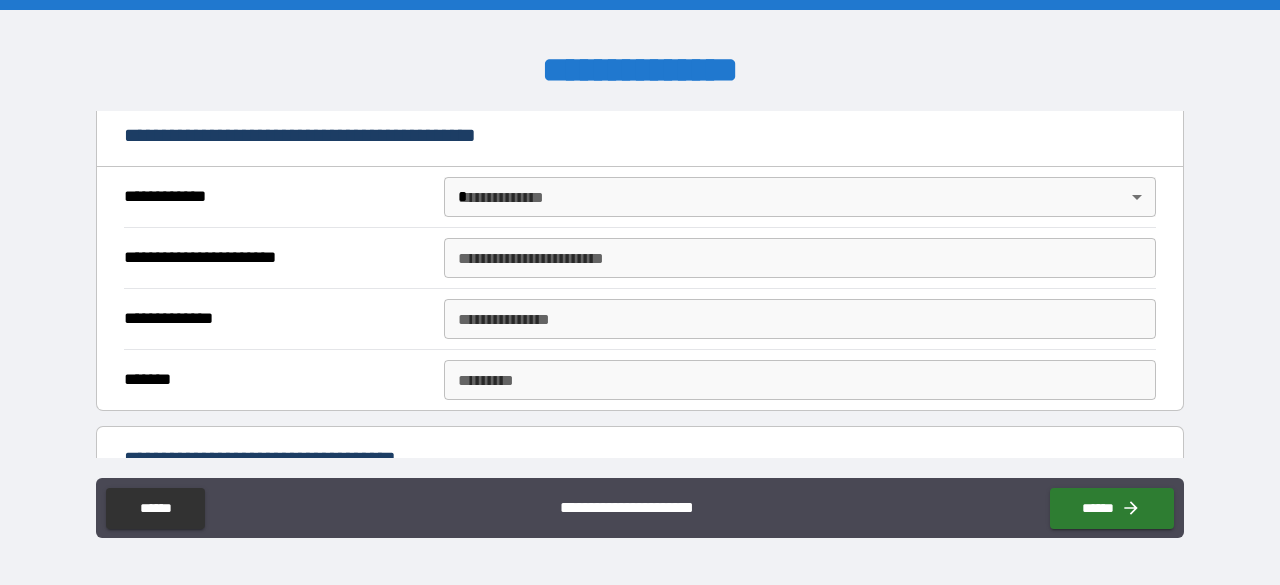 click on "**********" at bounding box center [640, 292] 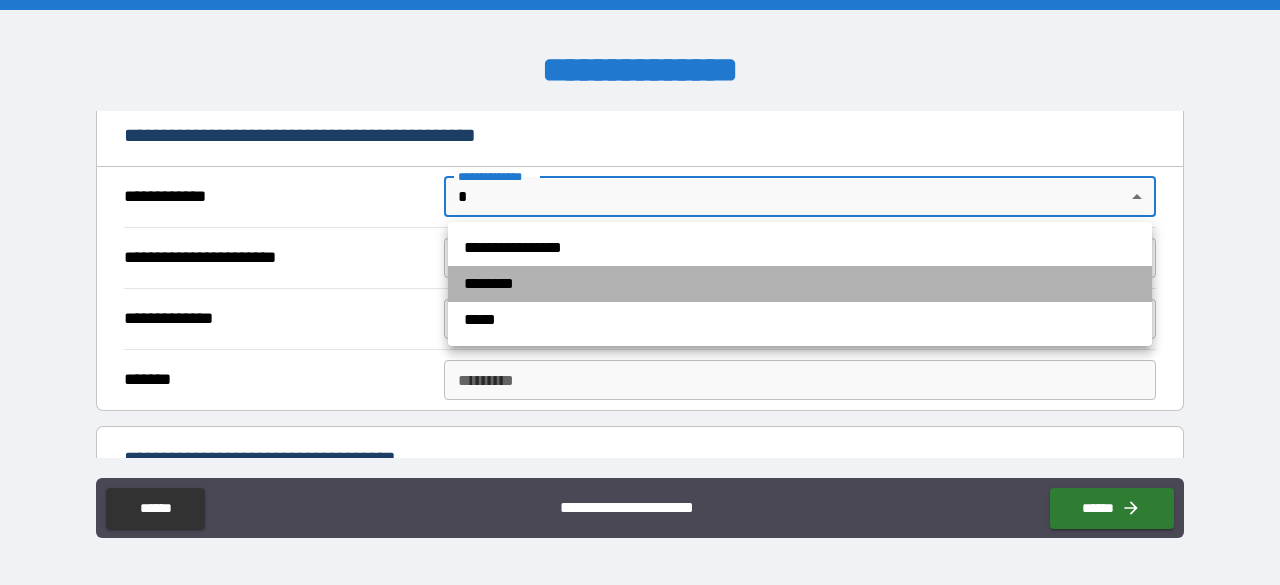 click on "********" at bounding box center (800, 284) 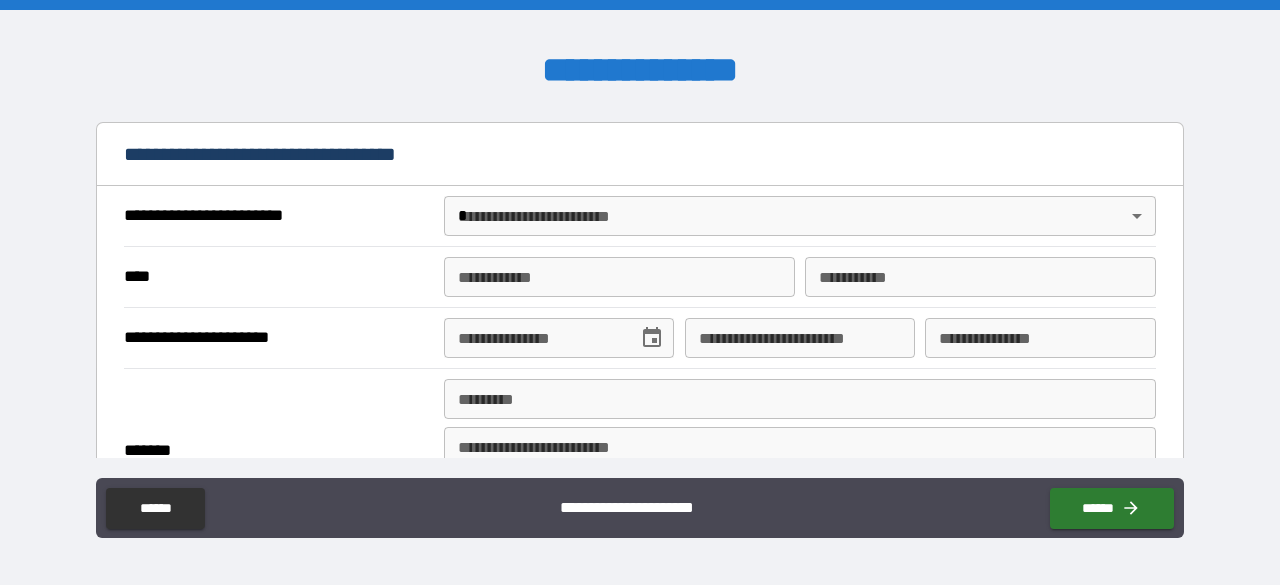 scroll, scrollTop: 600, scrollLeft: 0, axis: vertical 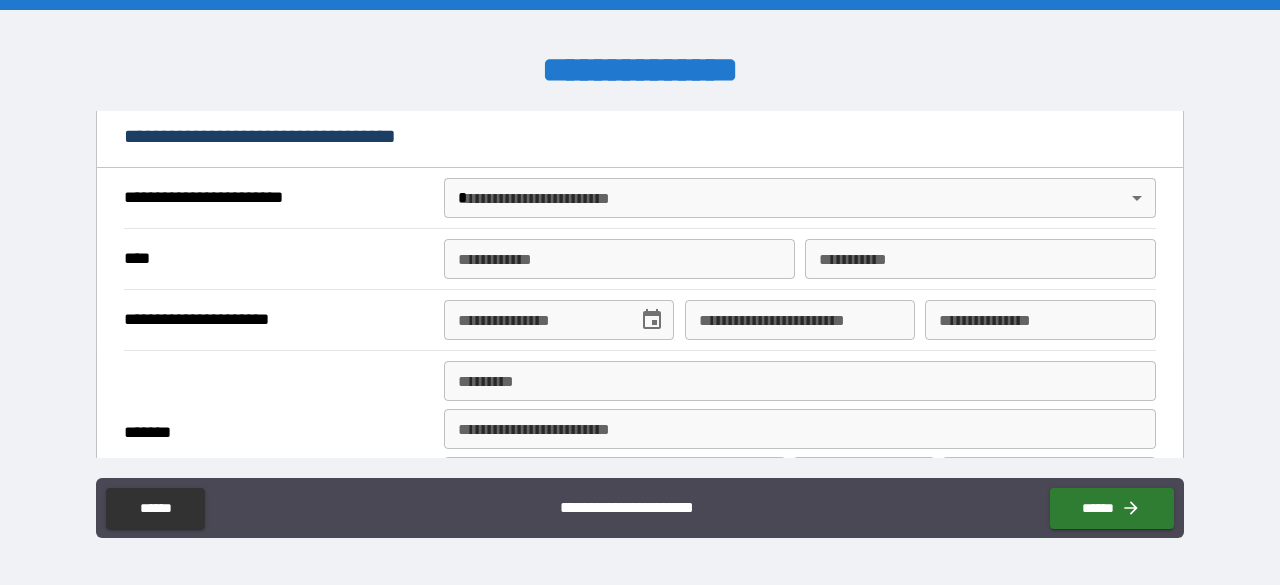 click on "**********" at bounding box center (640, 292) 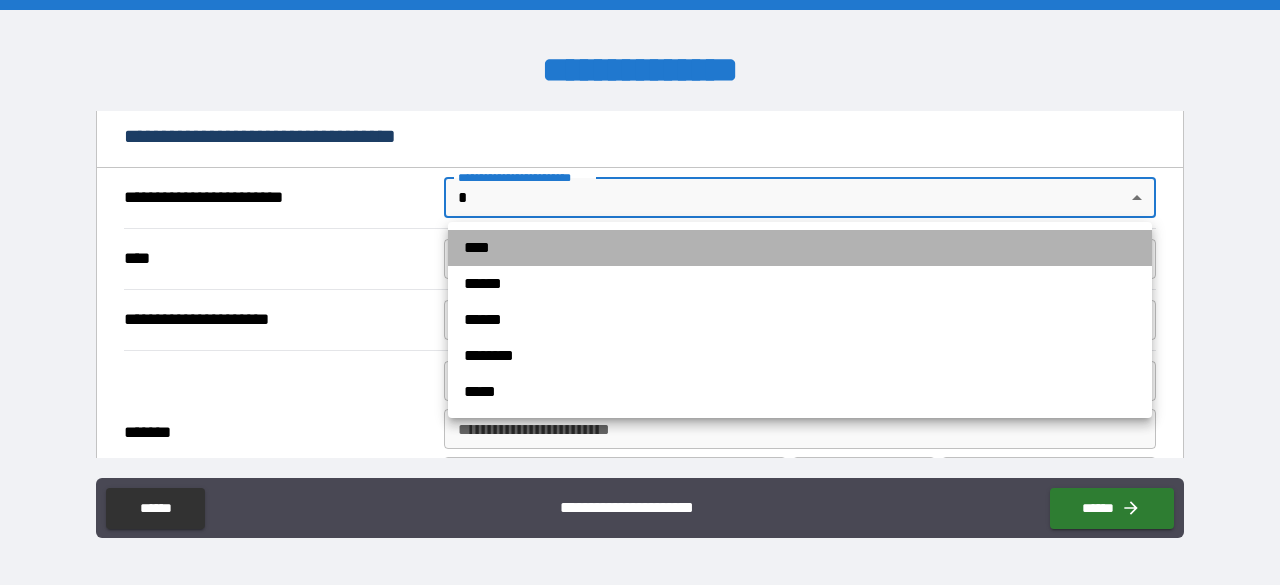 click on "****" at bounding box center [800, 248] 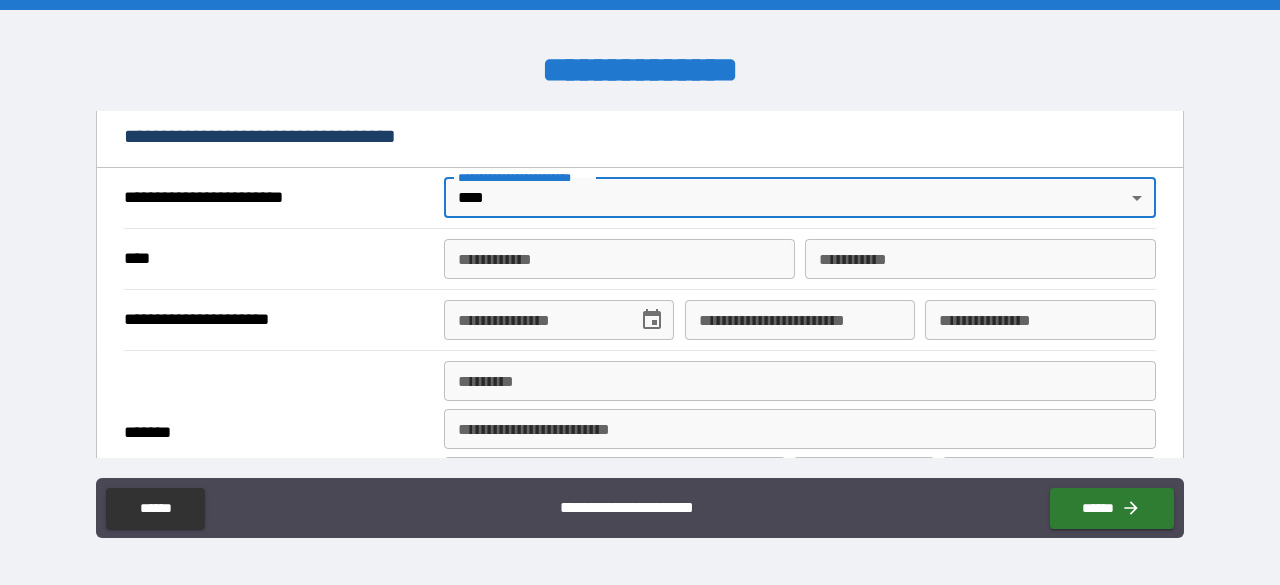 click on "**********" at bounding box center [619, 259] 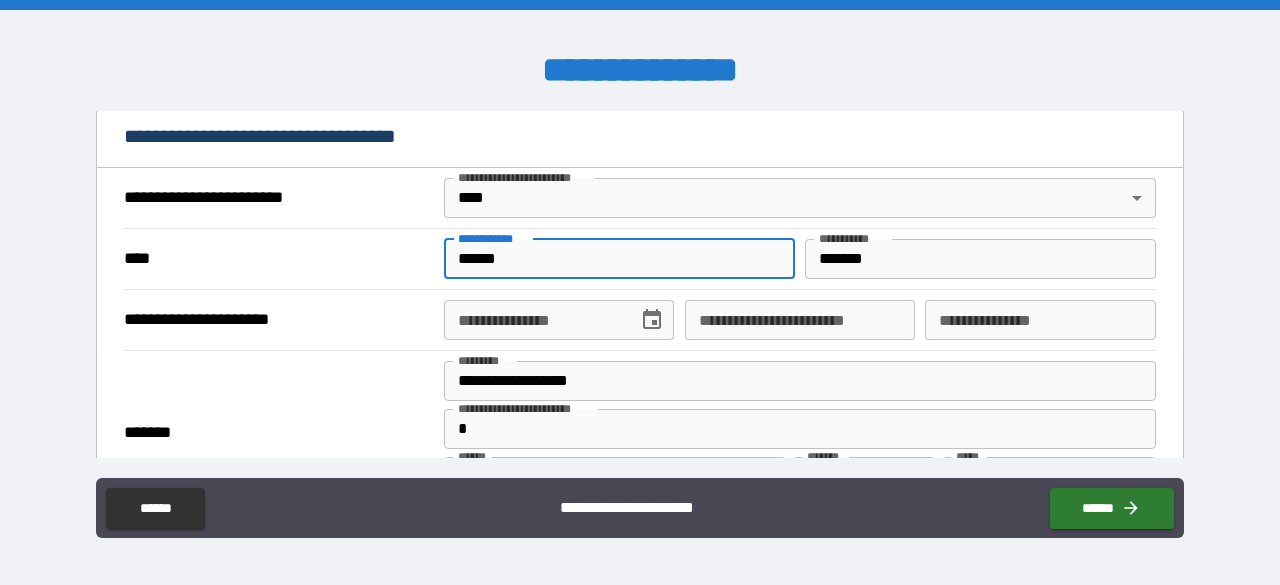click on "**********" at bounding box center [559, 320] 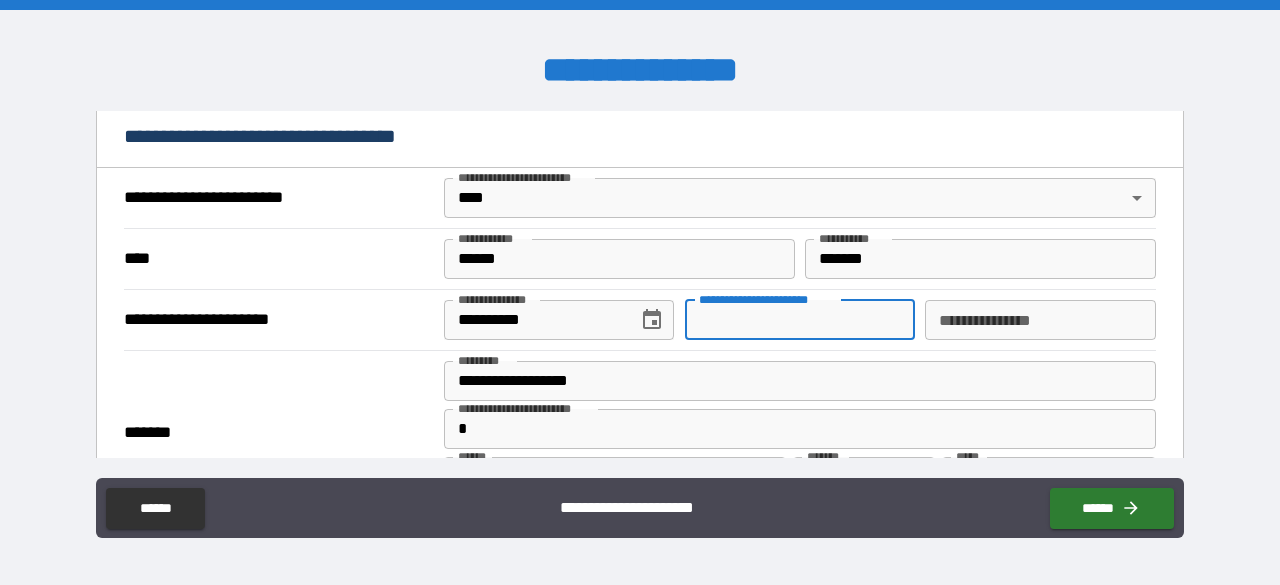 click on "**********" at bounding box center (800, 320) 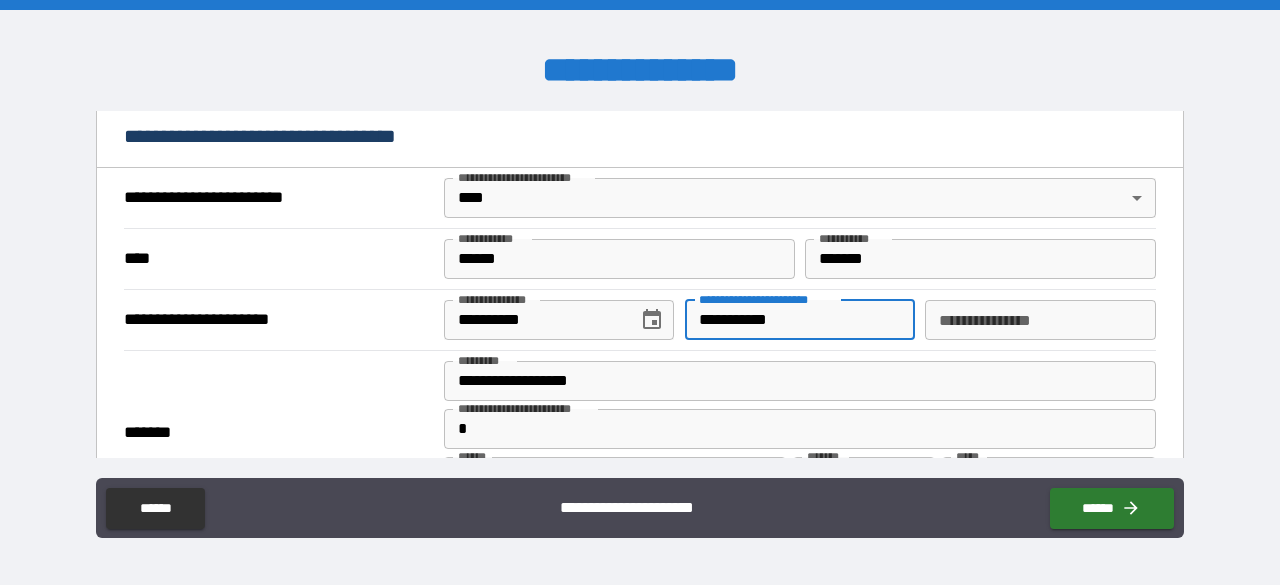 click on "**********" at bounding box center (1040, 320) 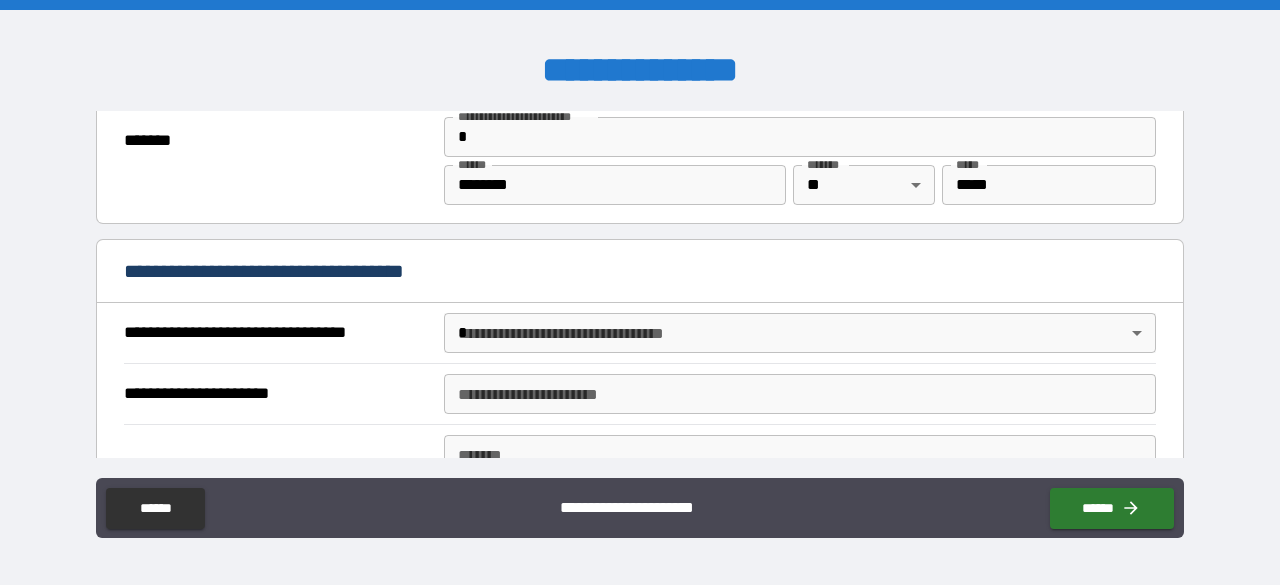scroll, scrollTop: 900, scrollLeft: 0, axis: vertical 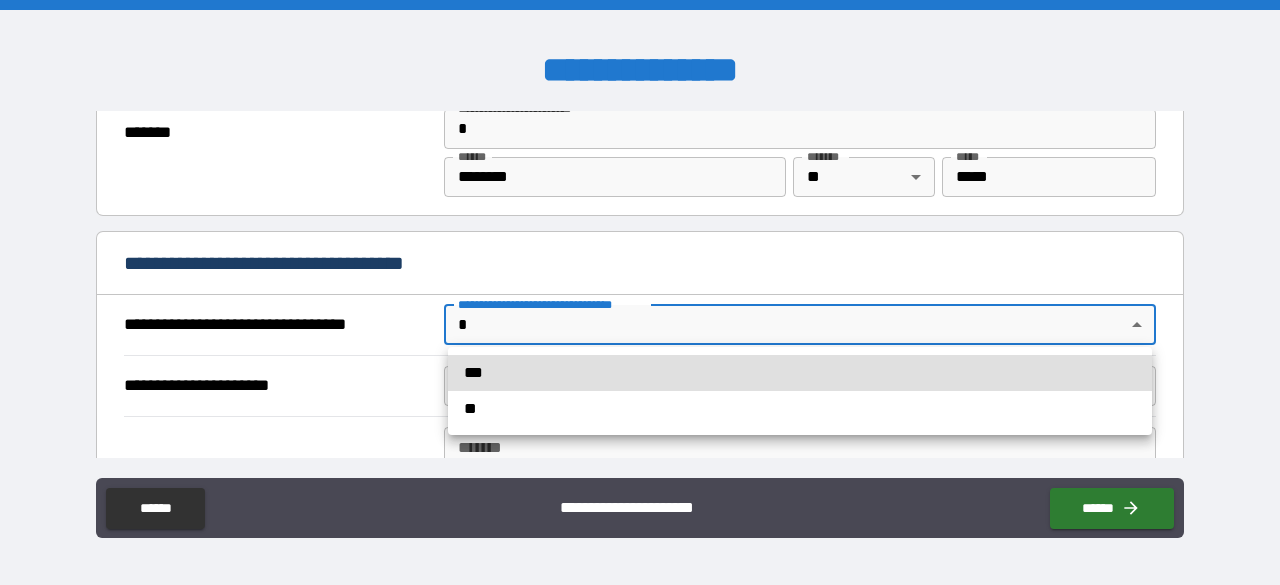 click on "**********" at bounding box center [640, 292] 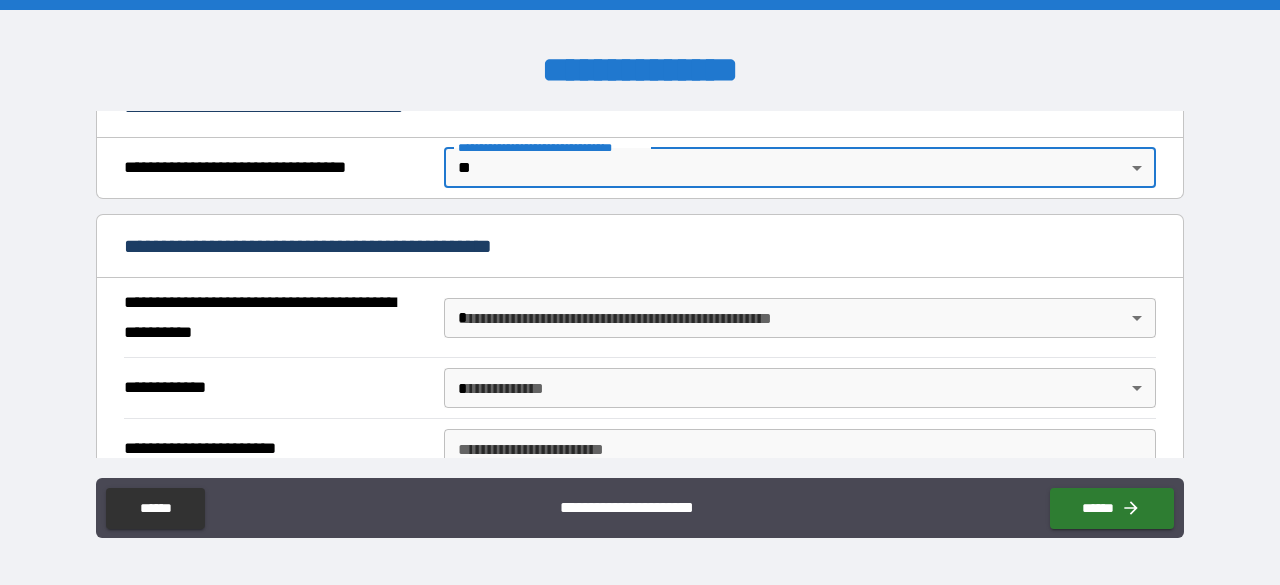 scroll, scrollTop: 1100, scrollLeft: 0, axis: vertical 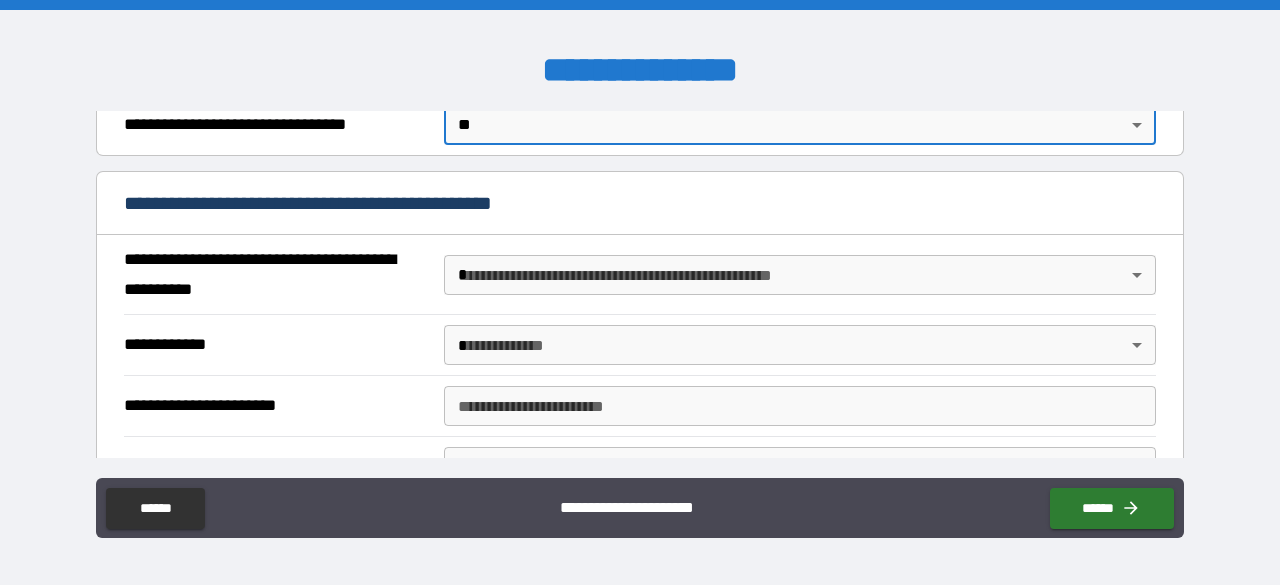click on "**********" at bounding box center (640, 292) 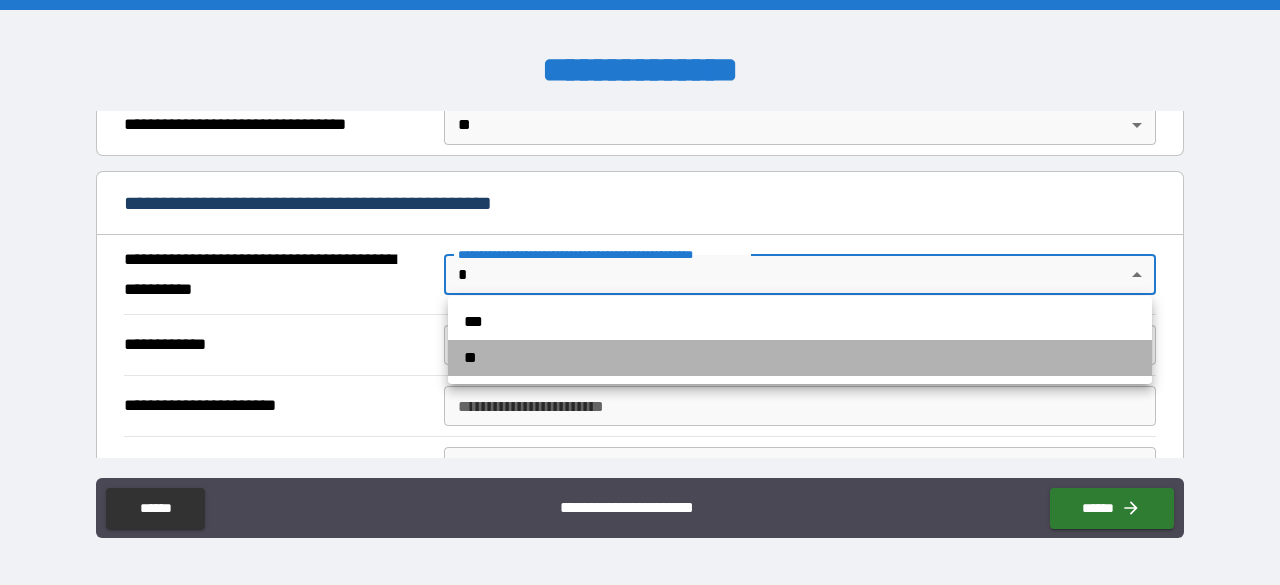 click on "**" at bounding box center (800, 358) 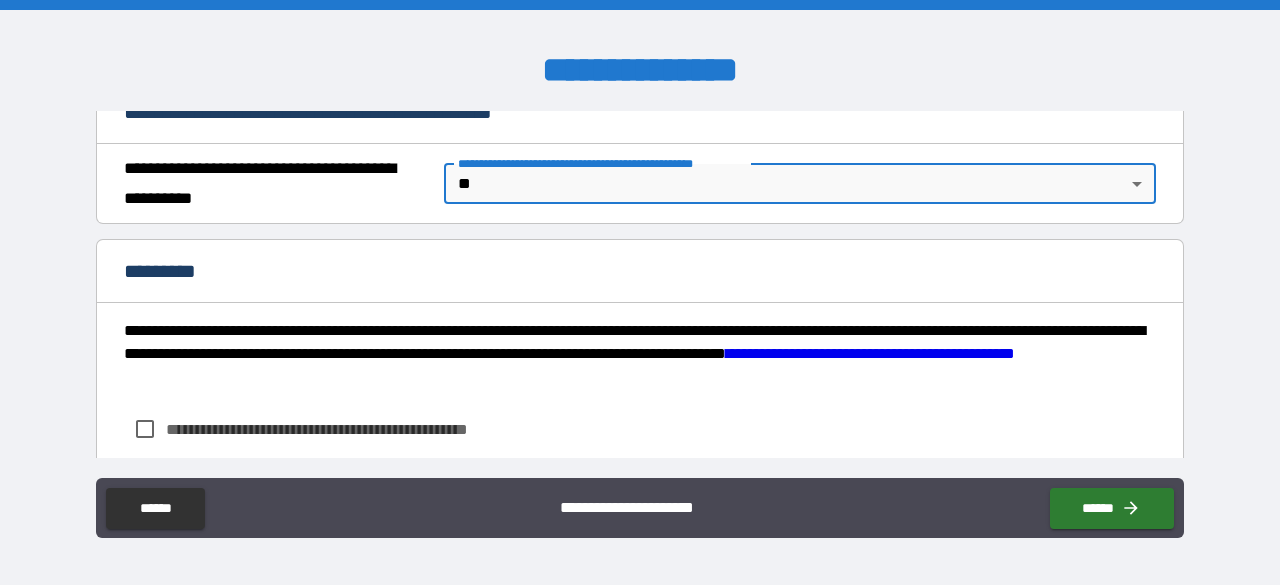 scroll, scrollTop: 1300, scrollLeft: 0, axis: vertical 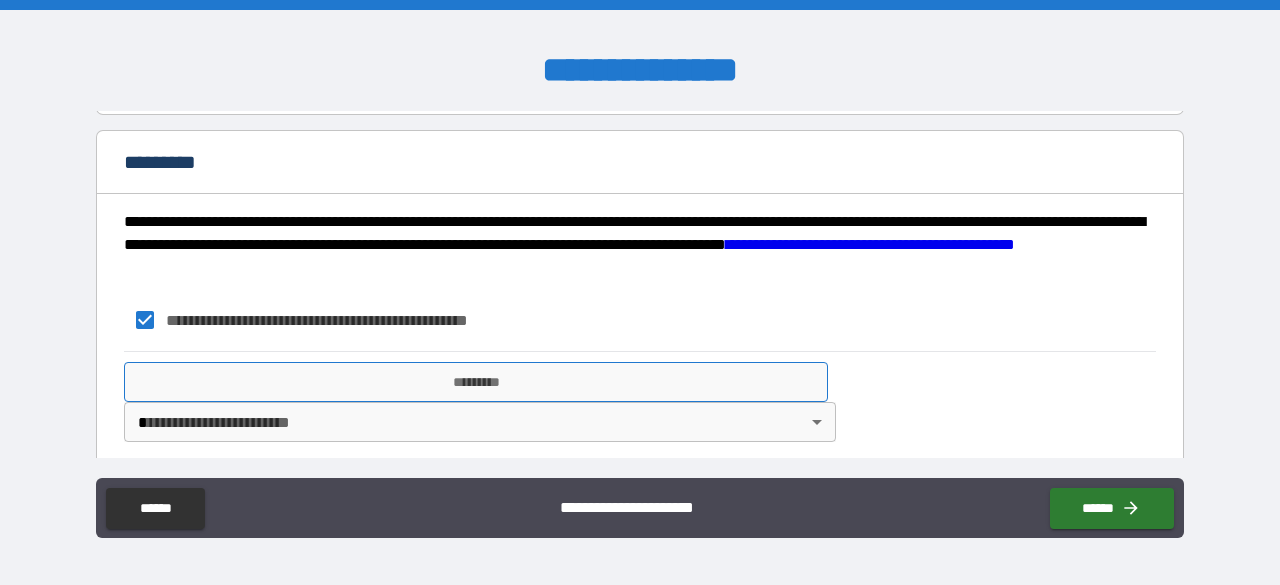click on "*********" at bounding box center (476, 382) 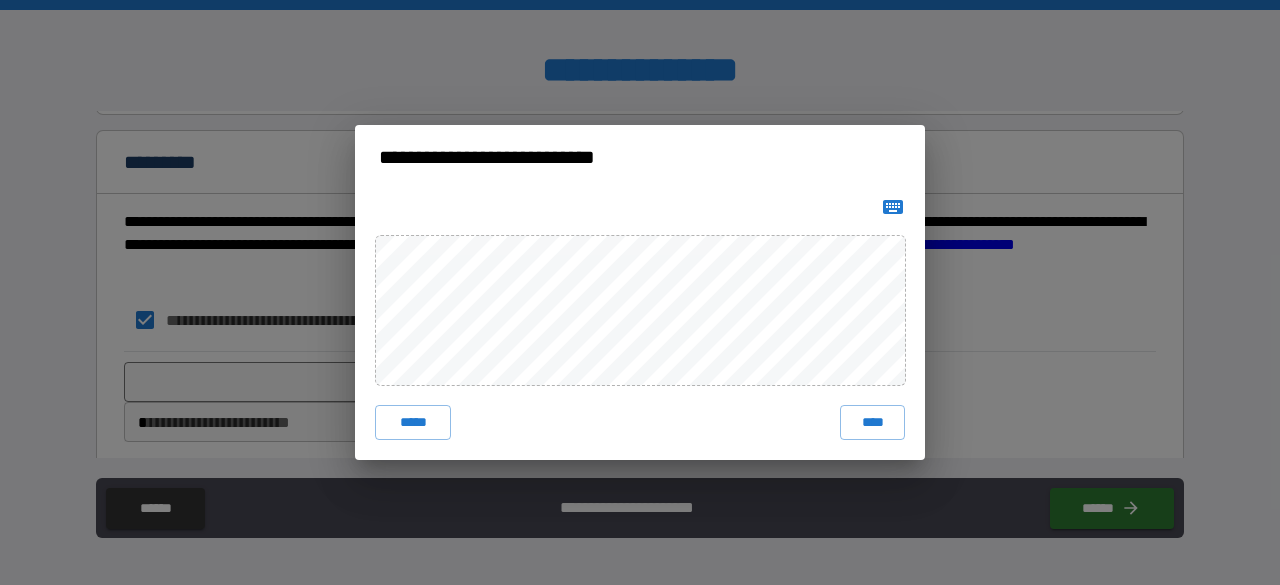 click on "****" at bounding box center [872, 423] 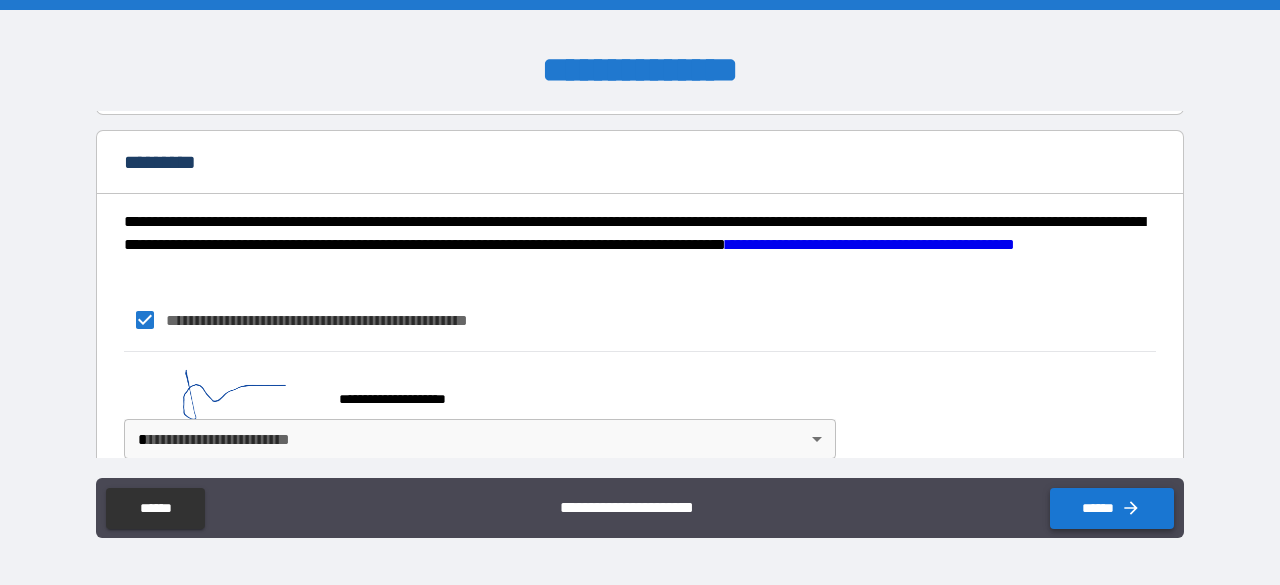click on "******" at bounding box center (1112, 508) 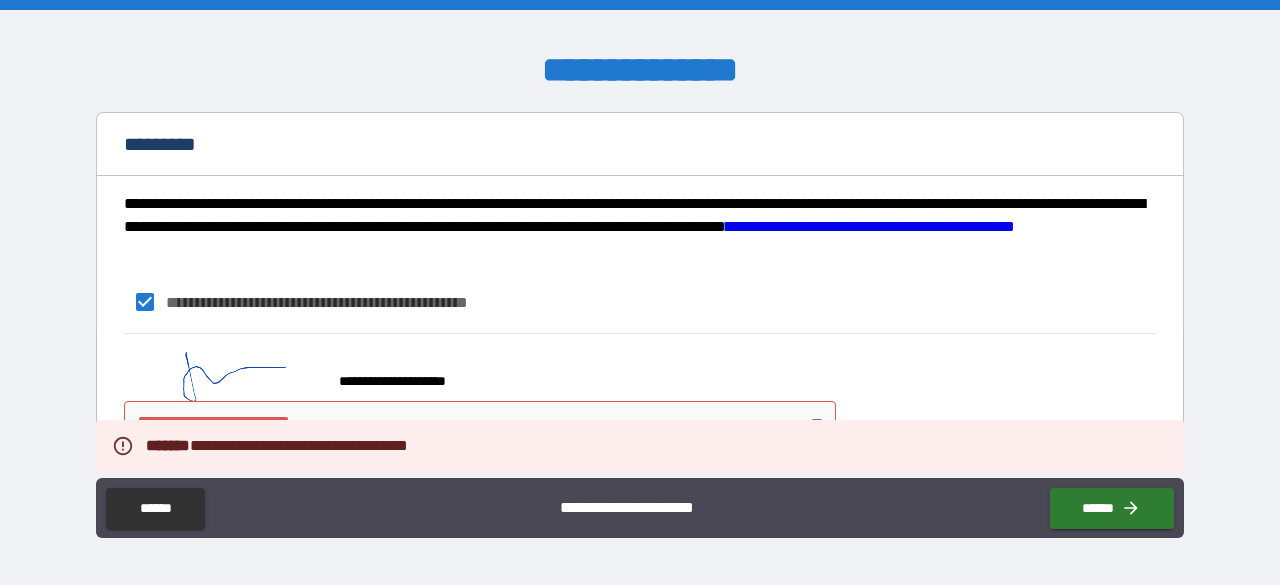 scroll, scrollTop: 1323, scrollLeft: 0, axis: vertical 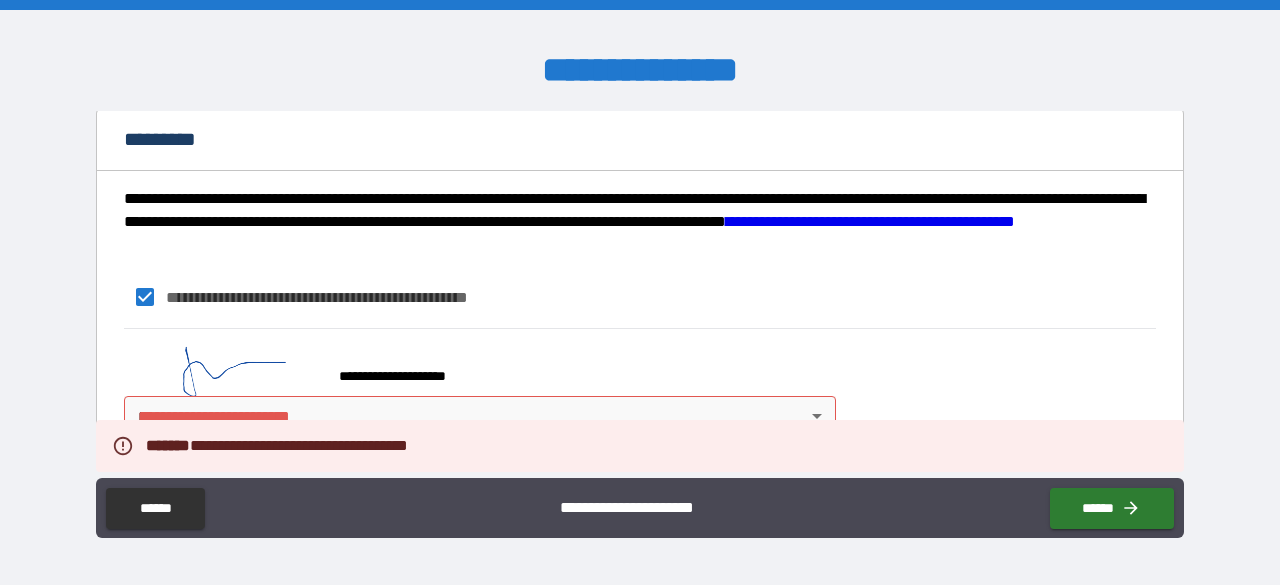 click on "**********" at bounding box center (640, 292) 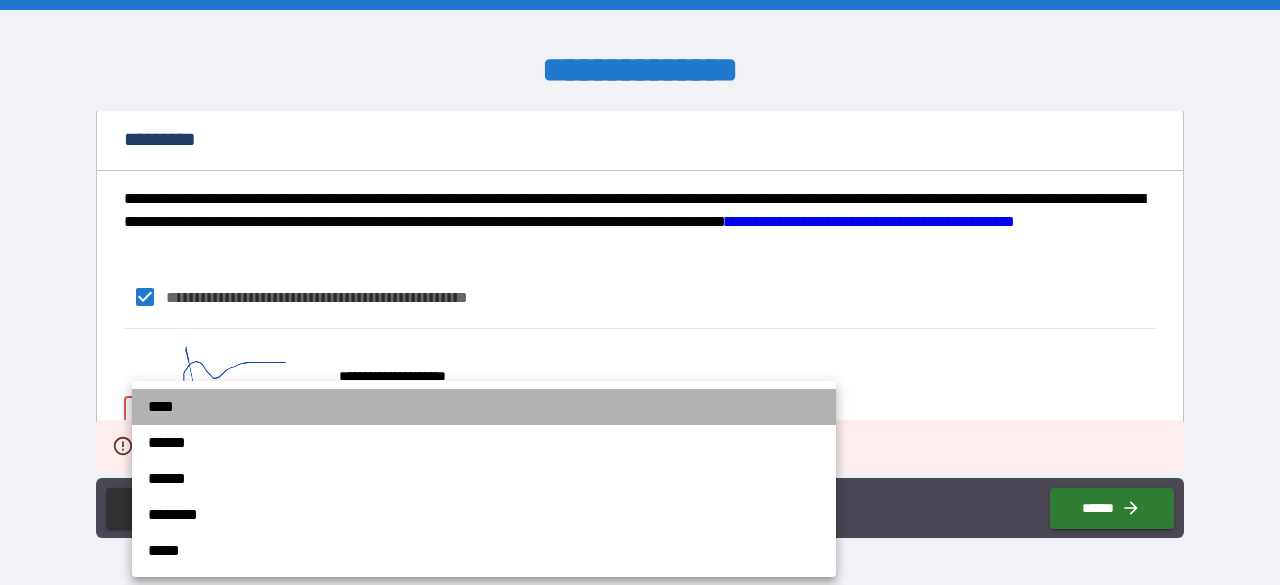 click on "****" at bounding box center (484, 407) 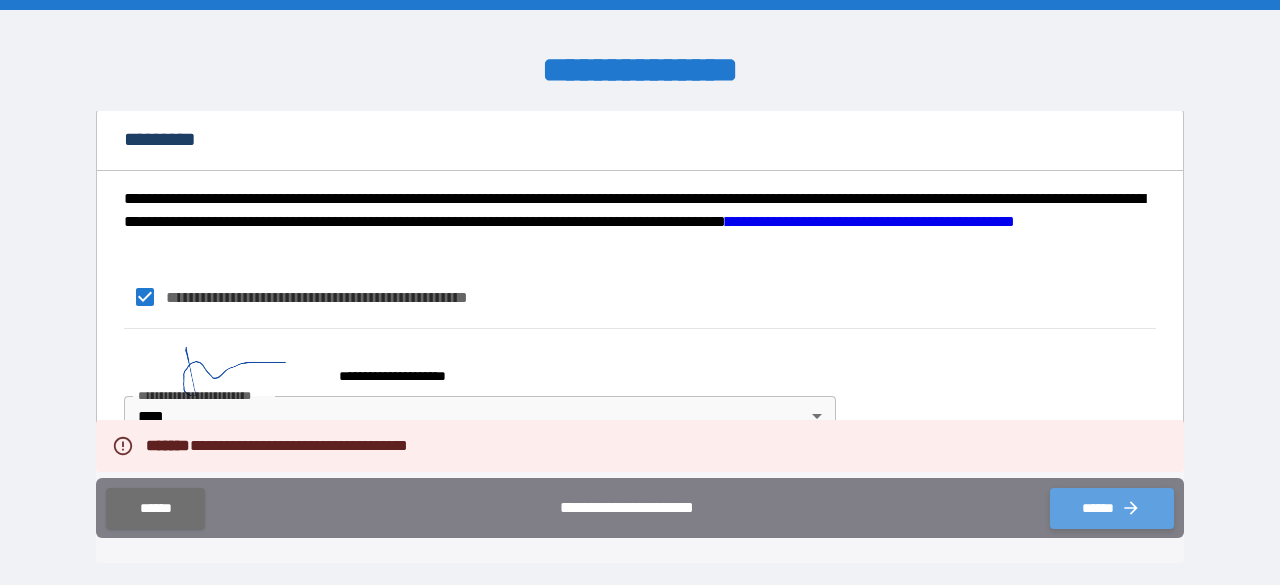 click on "******" at bounding box center (1112, 508) 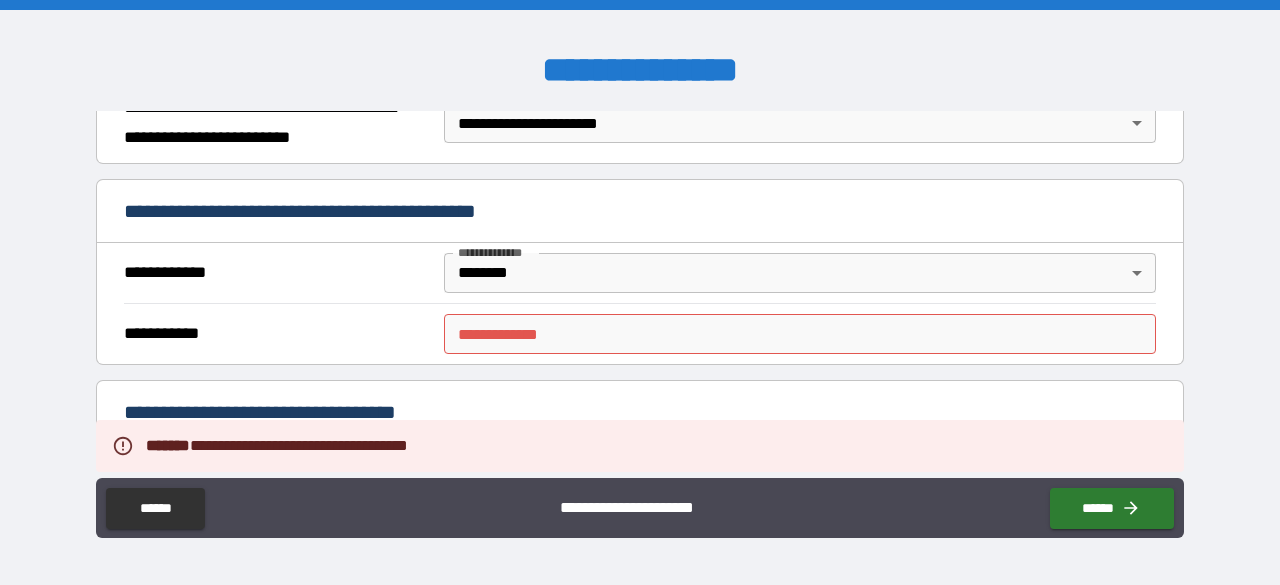 scroll, scrollTop: 323, scrollLeft: 0, axis: vertical 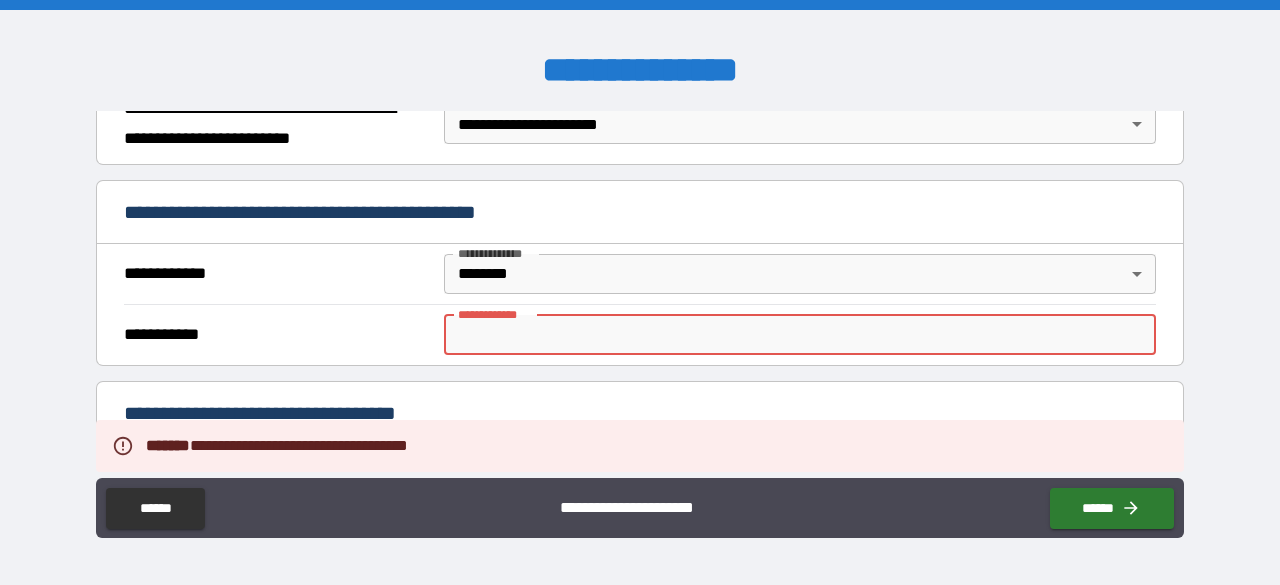 click on "**********" at bounding box center (800, 335) 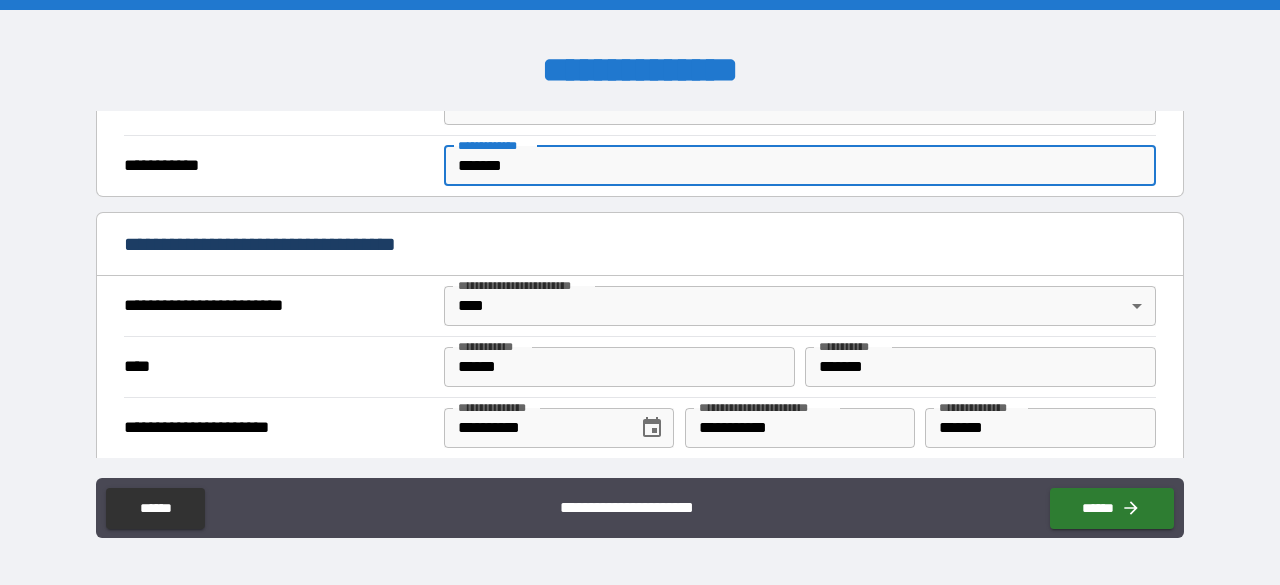 scroll, scrollTop: 623, scrollLeft: 0, axis: vertical 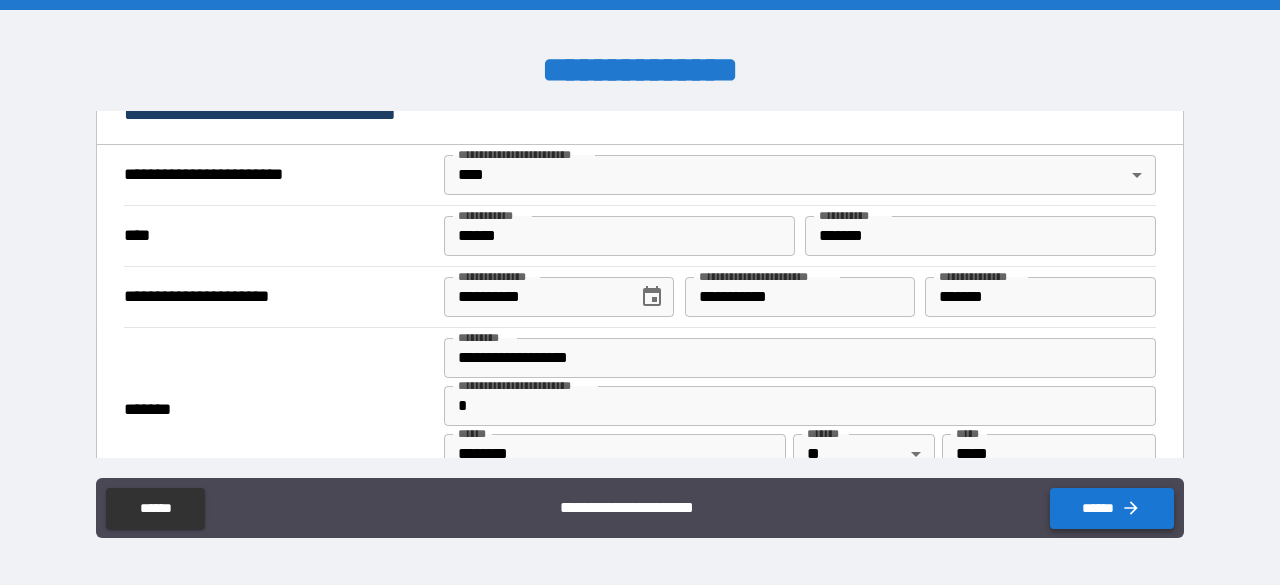click on "******" at bounding box center [1112, 508] 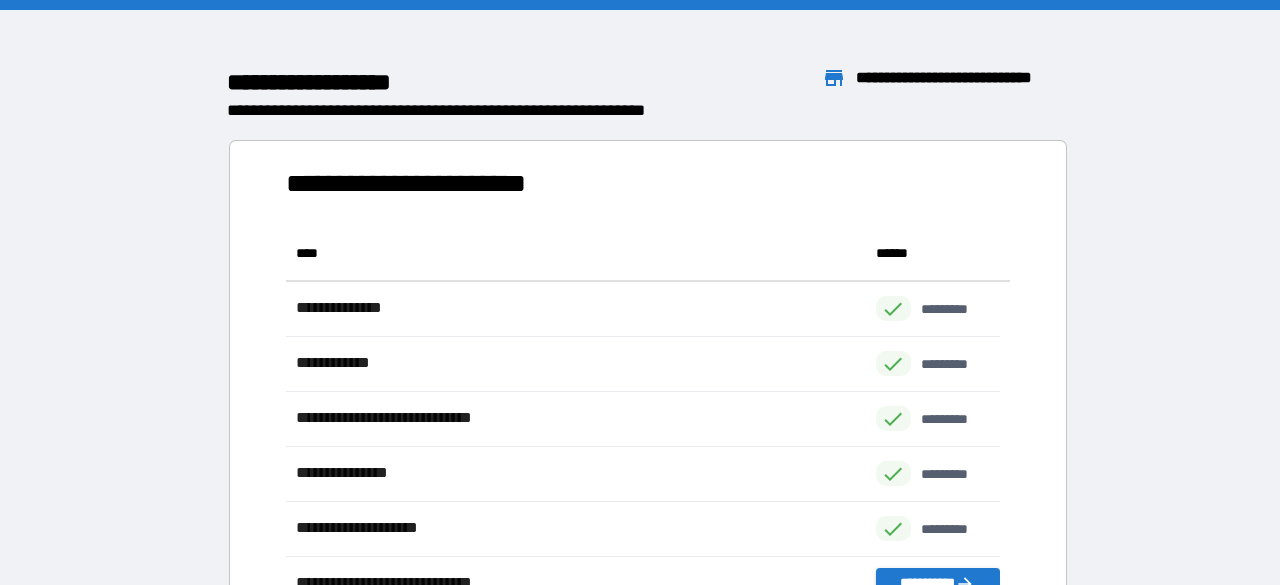 scroll, scrollTop: 16, scrollLeft: 16, axis: both 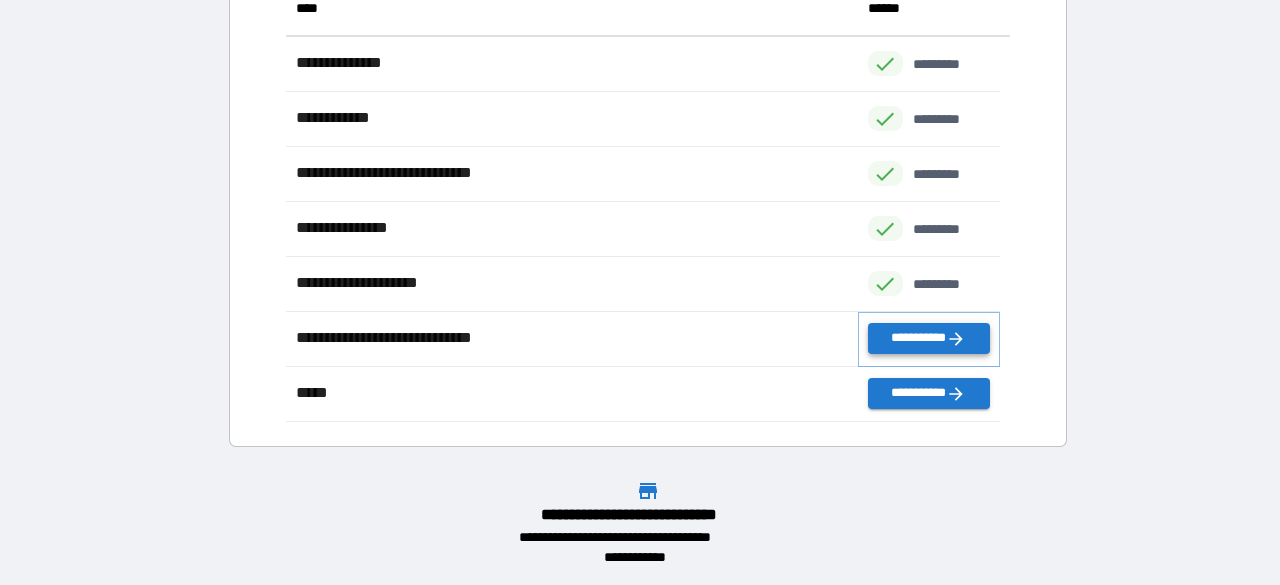 click on "**********" at bounding box center [929, 338] 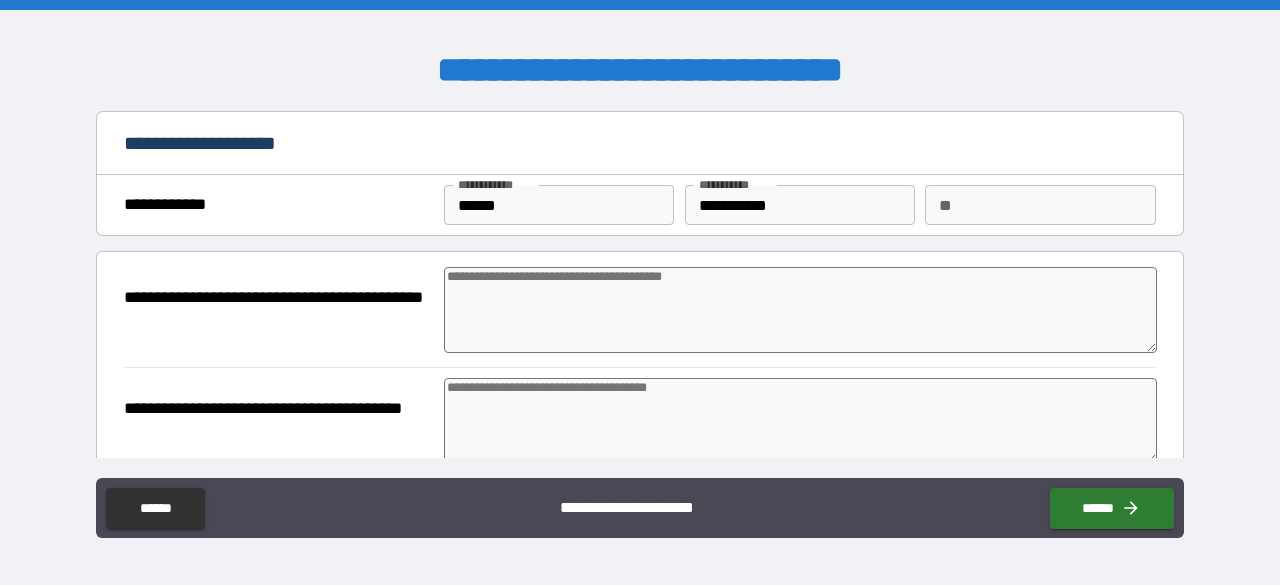 click on "**********" at bounding box center [800, 205] 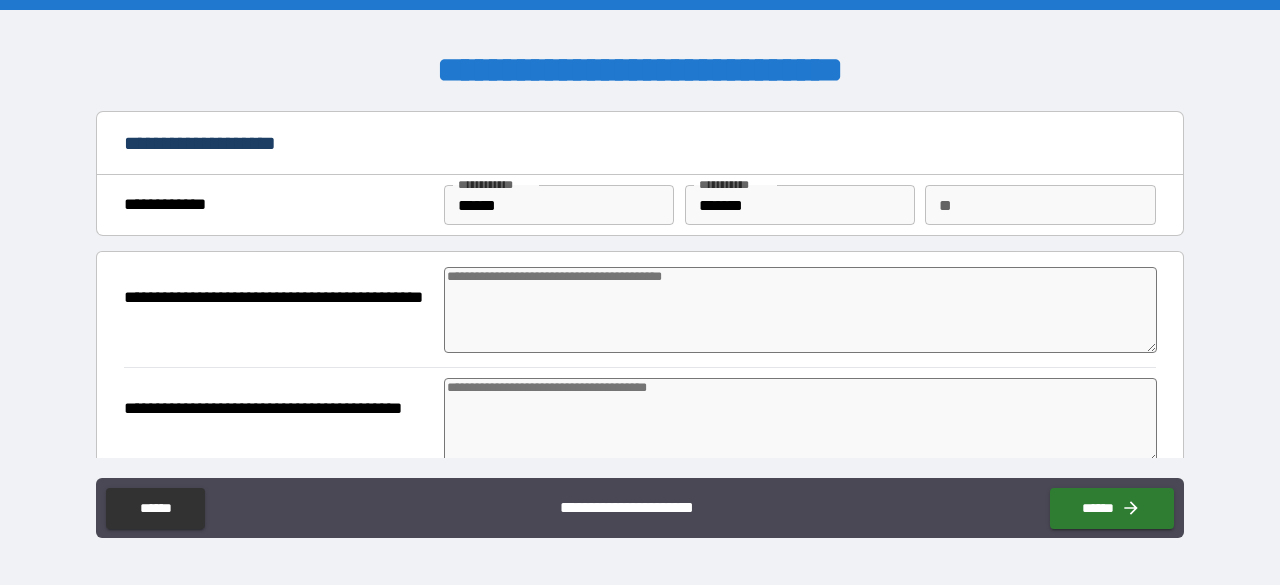 click at bounding box center (800, 310) 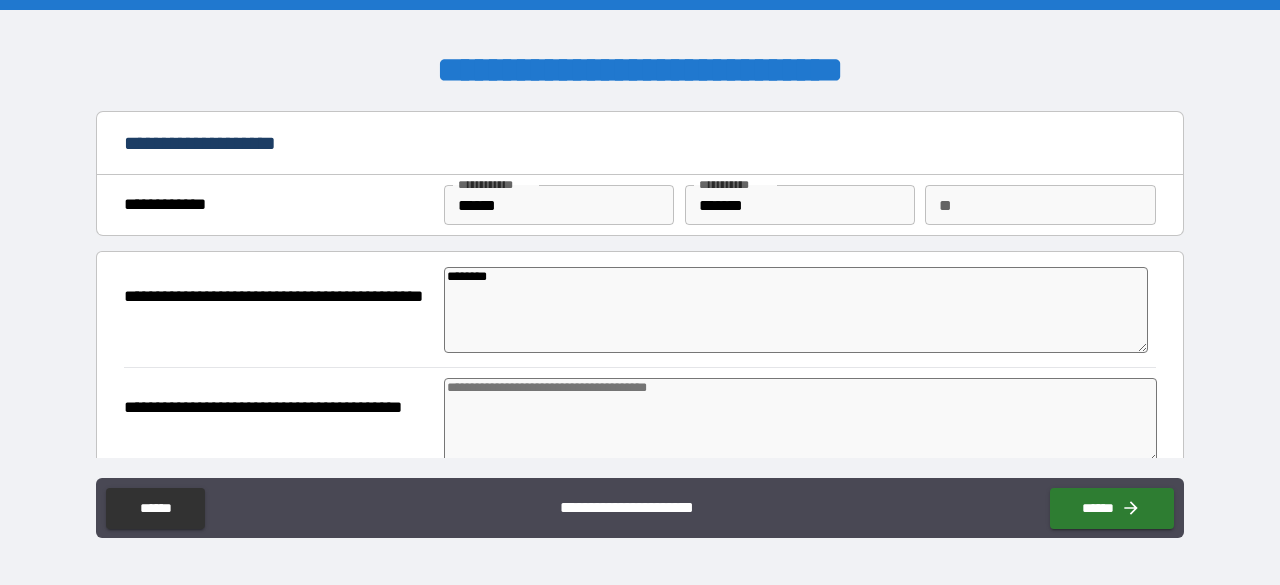 click at bounding box center (800, 421) 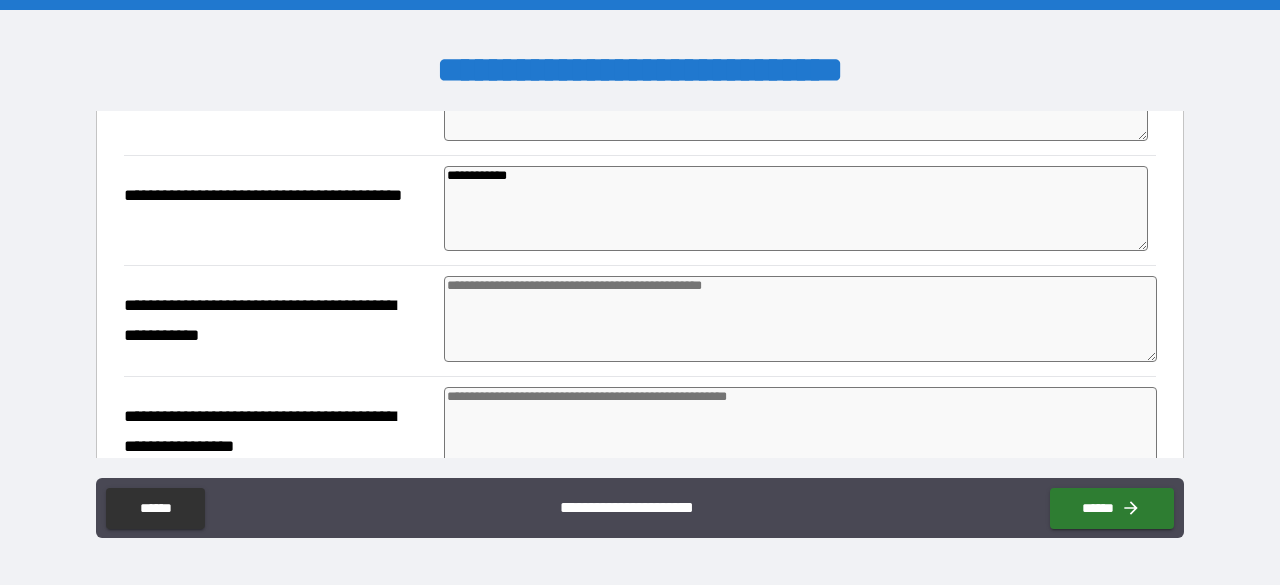 scroll, scrollTop: 300, scrollLeft: 0, axis: vertical 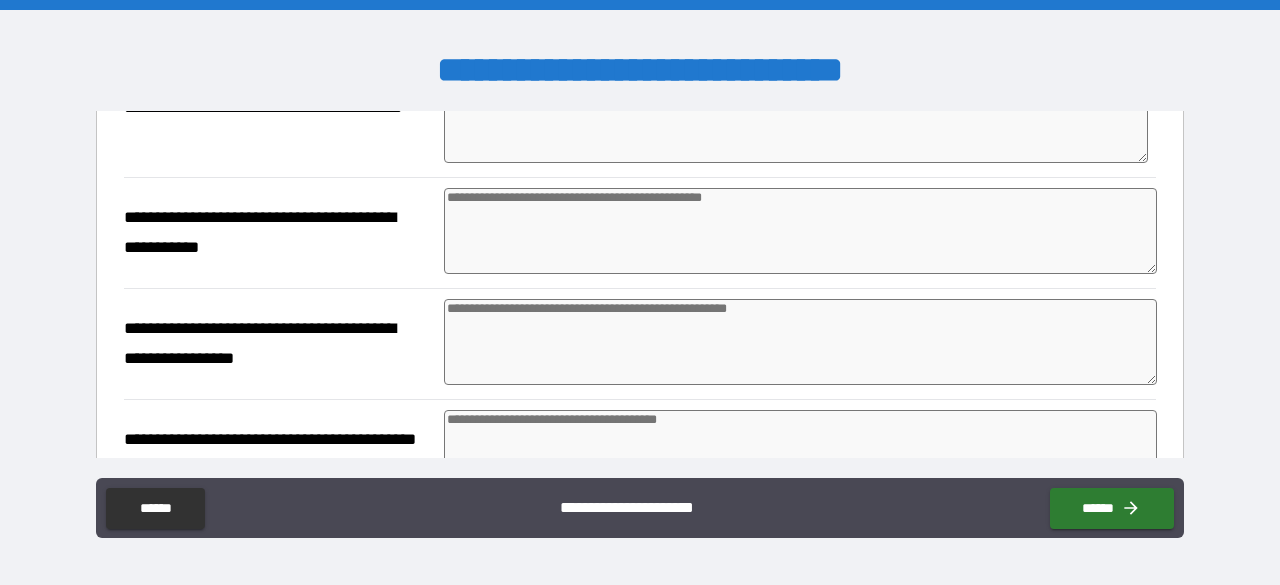 click at bounding box center (800, 231) 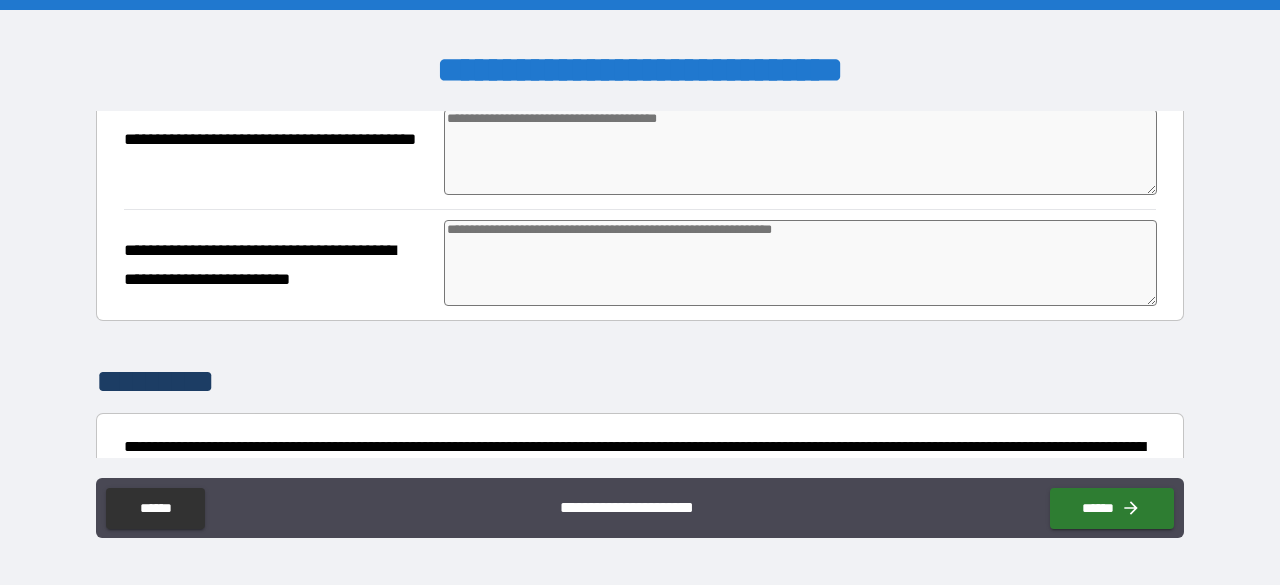 scroll, scrollTop: 800, scrollLeft: 0, axis: vertical 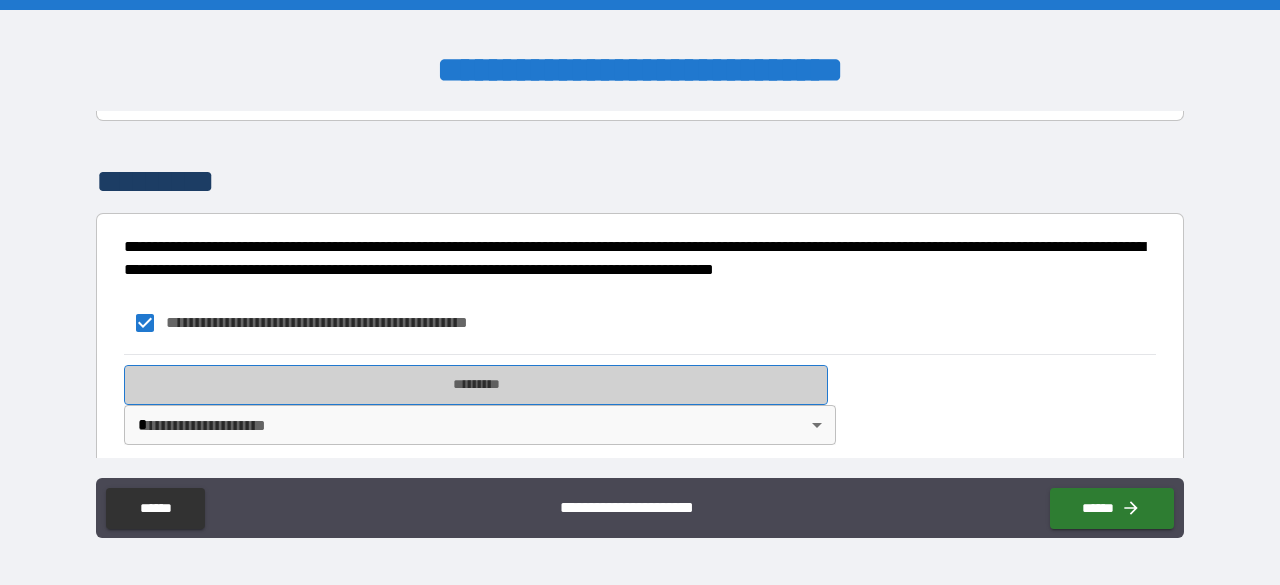 click on "*********" at bounding box center [476, 385] 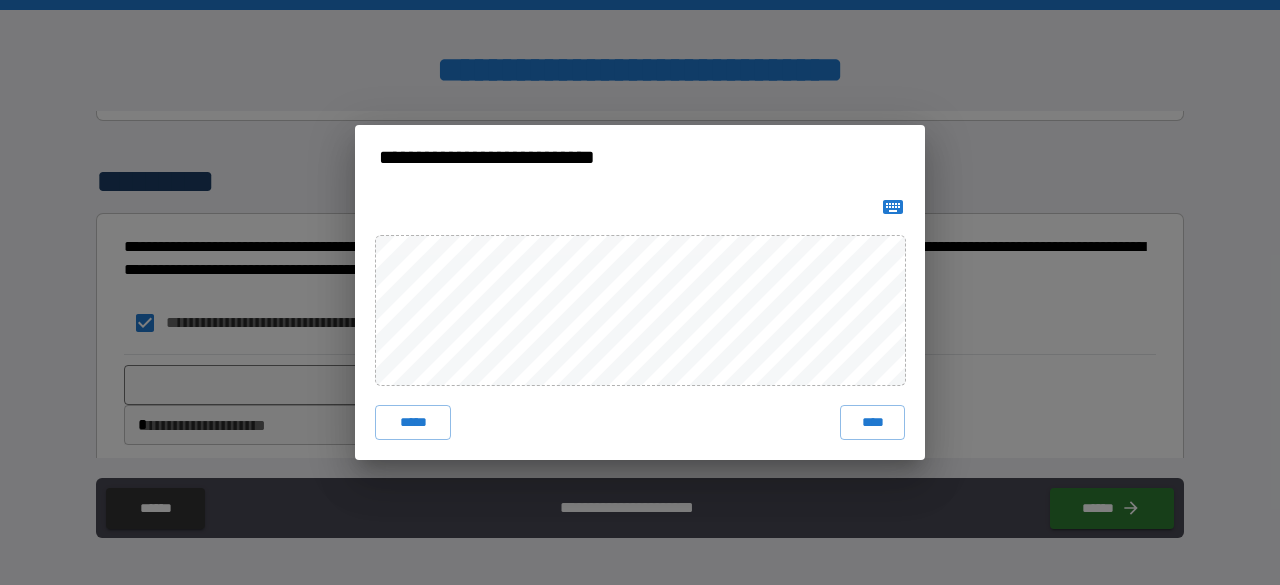 click on "****" at bounding box center [872, 423] 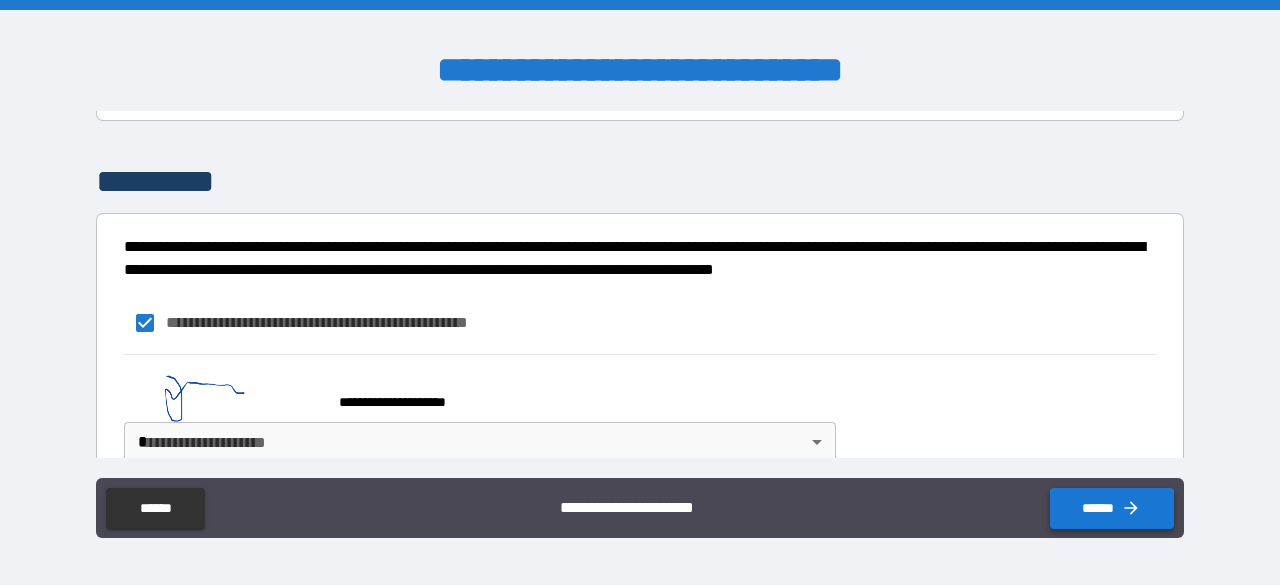 click on "******" at bounding box center [1112, 508] 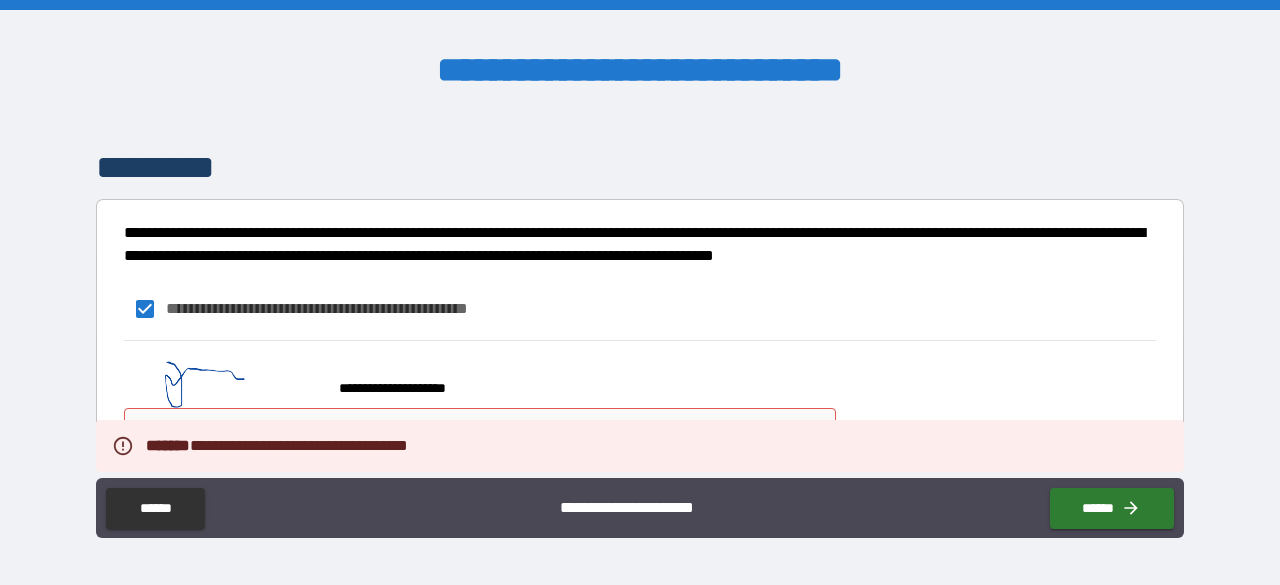 scroll, scrollTop: 828, scrollLeft: 0, axis: vertical 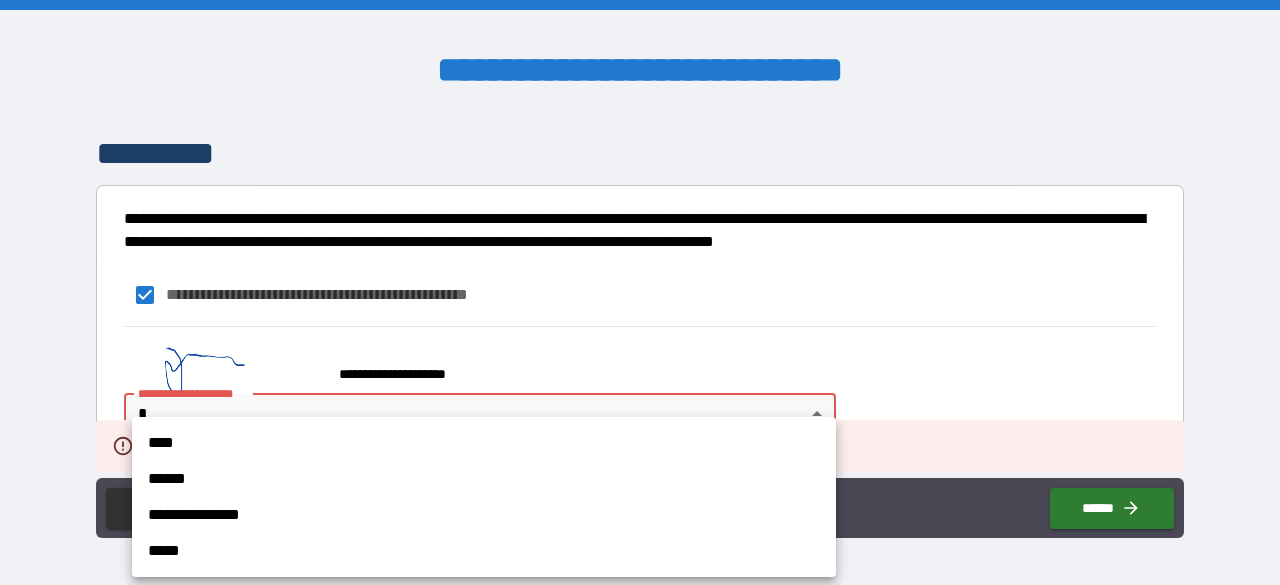 click on "**********" at bounding box center (640, 292) 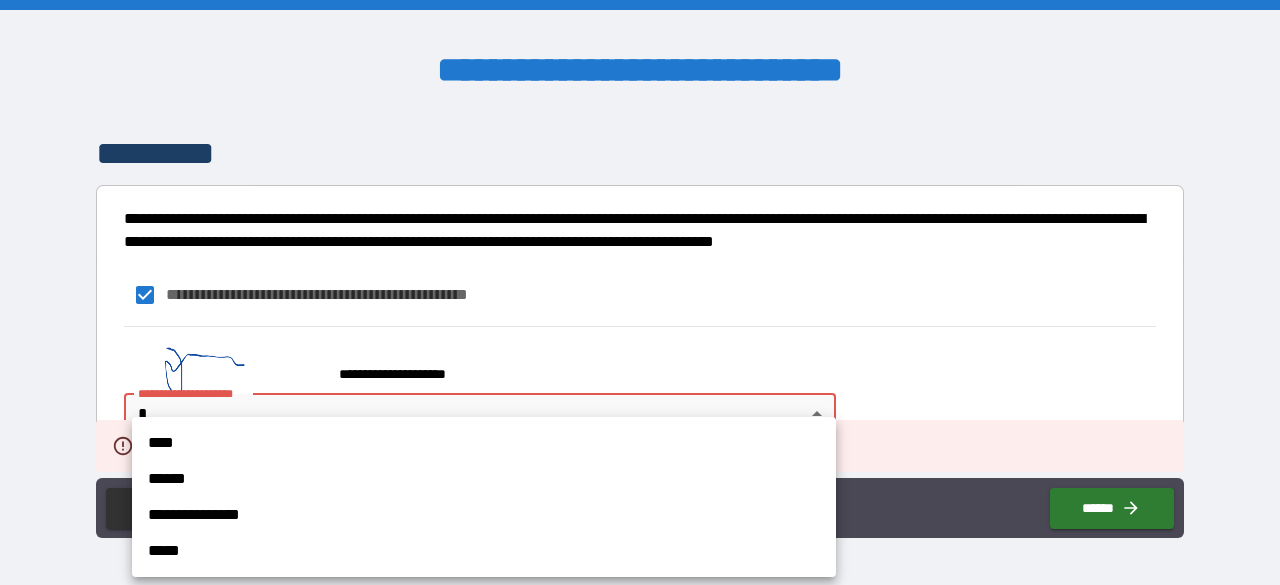 click on "**********" at bounding box center (484, 497) 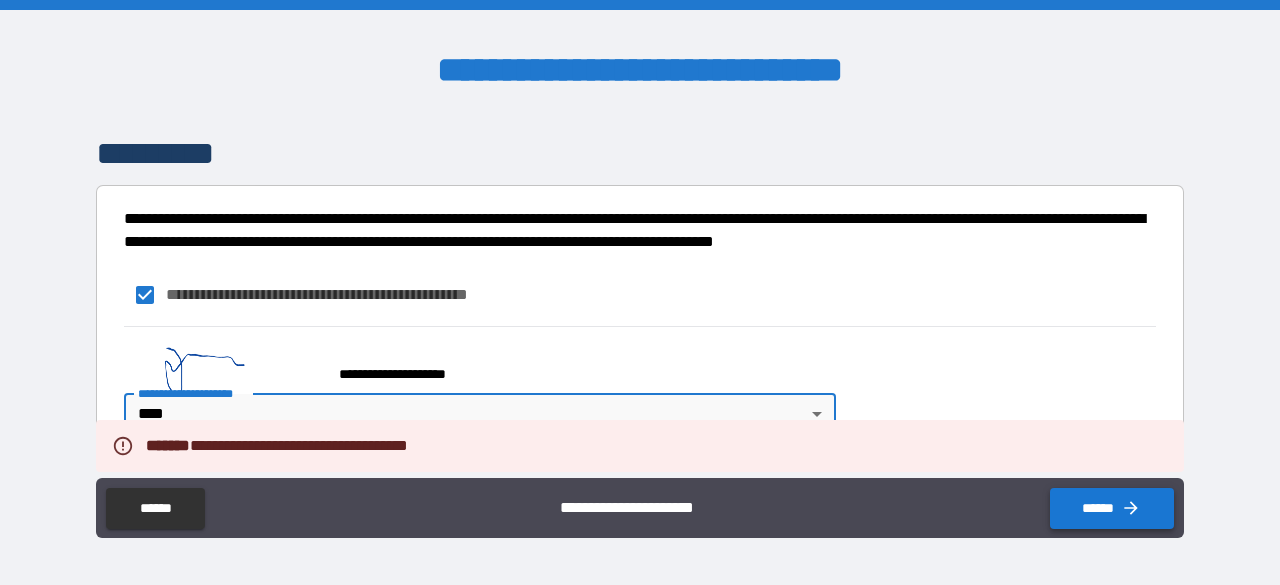 click on "******" at bounding box center (1112, 508) 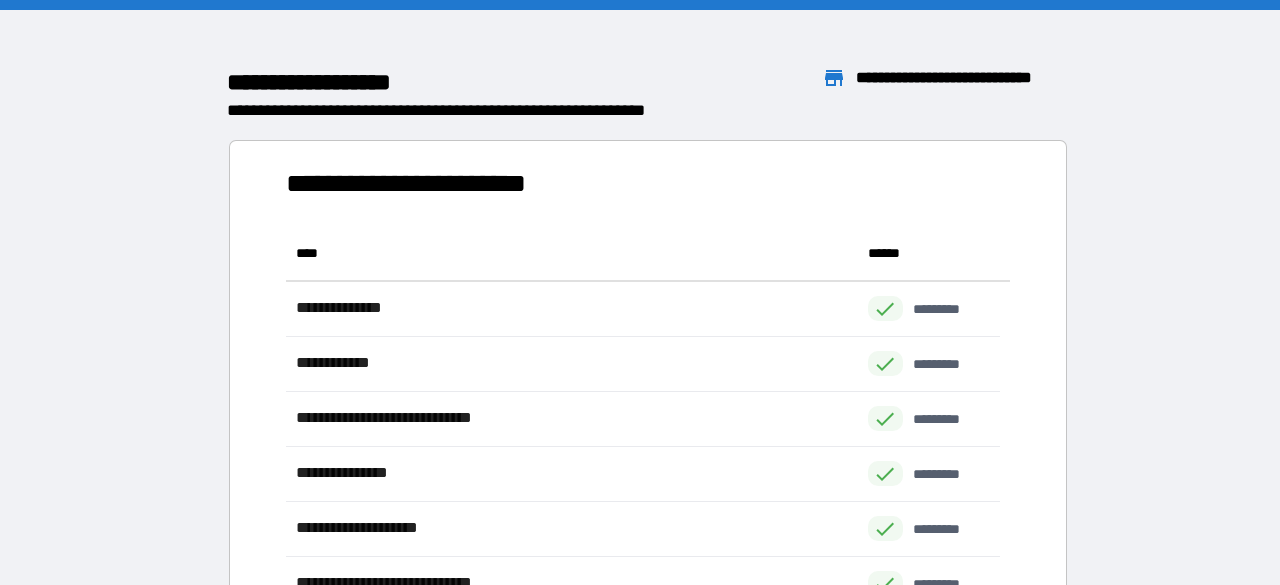 scroll, scrollTop: 425, scrollLeft: 698, axis: both 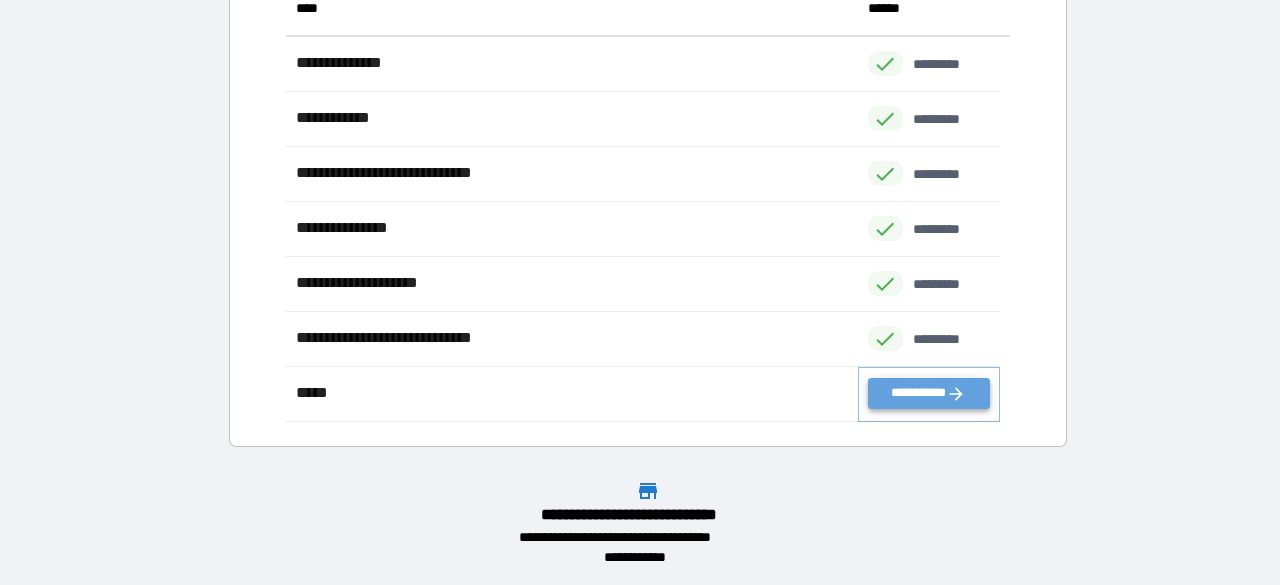 click on "**********" at bounding box center (929, 393) 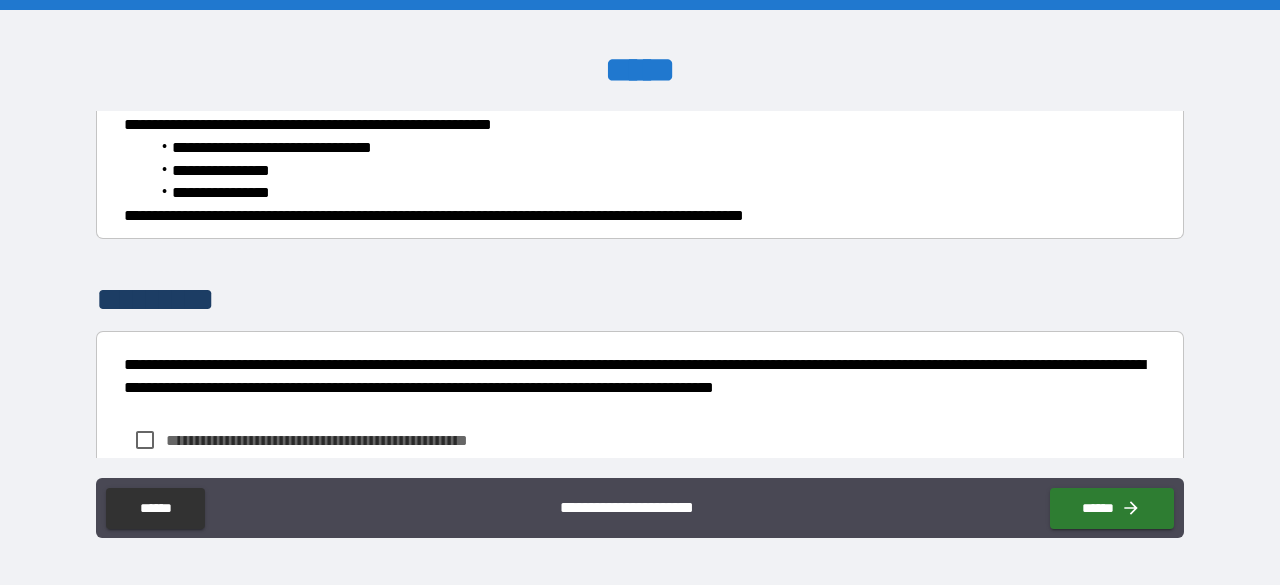 scroll, scrollTop: 300, scrollLeft: 0, axis: vertical 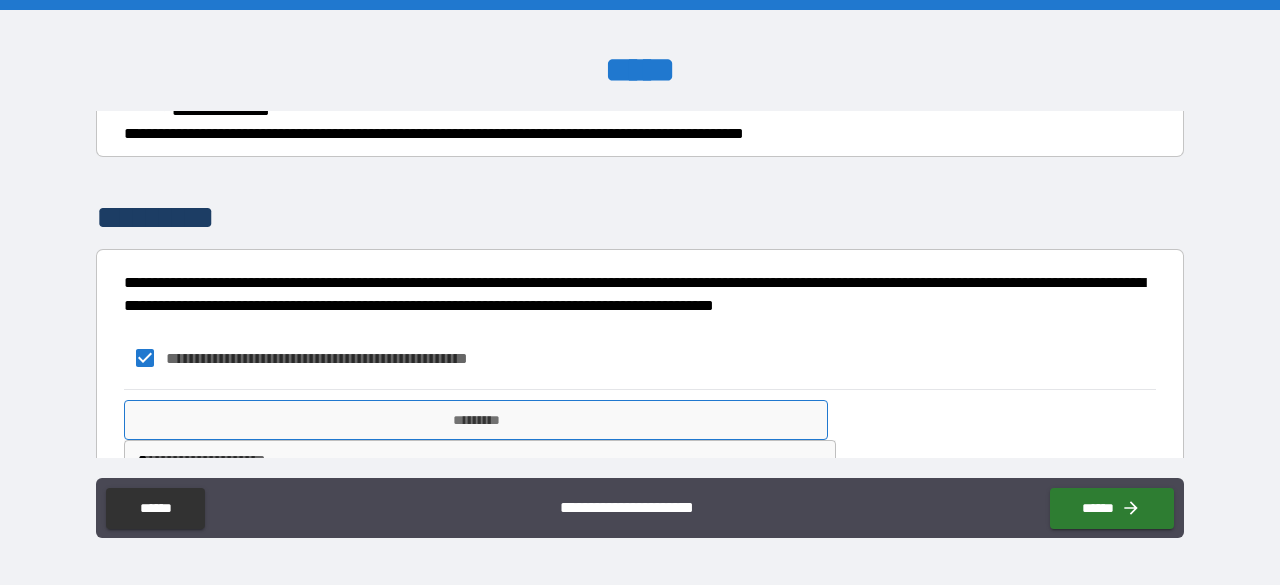 click on "*********" at bounding box center (476, 420) 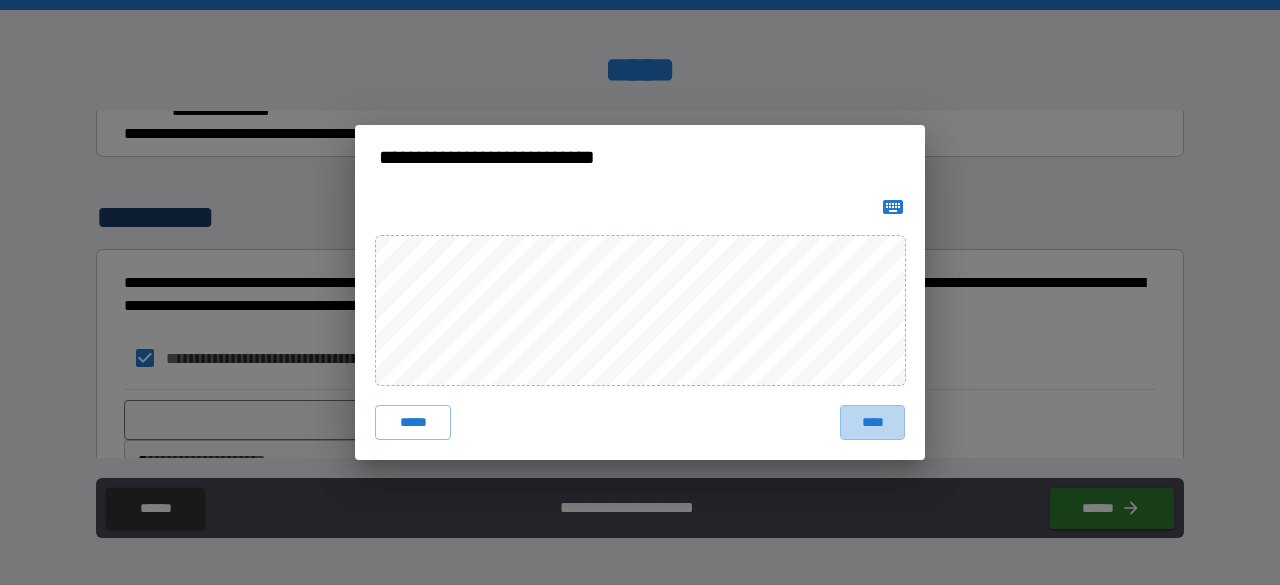 drag, startPoint x: 873, startPoint y: 433, endPoint x: 863, endPoint y: 438, distance: 11.18034 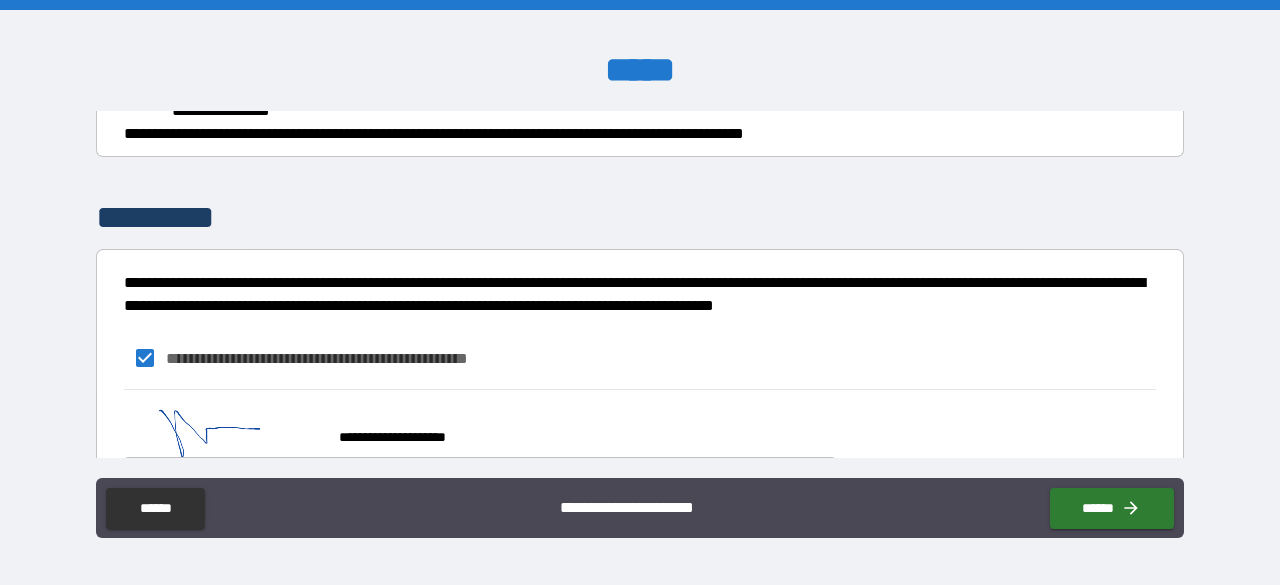 scroll, scrollTop: 367, scrollLeft: 0, axis: vertical 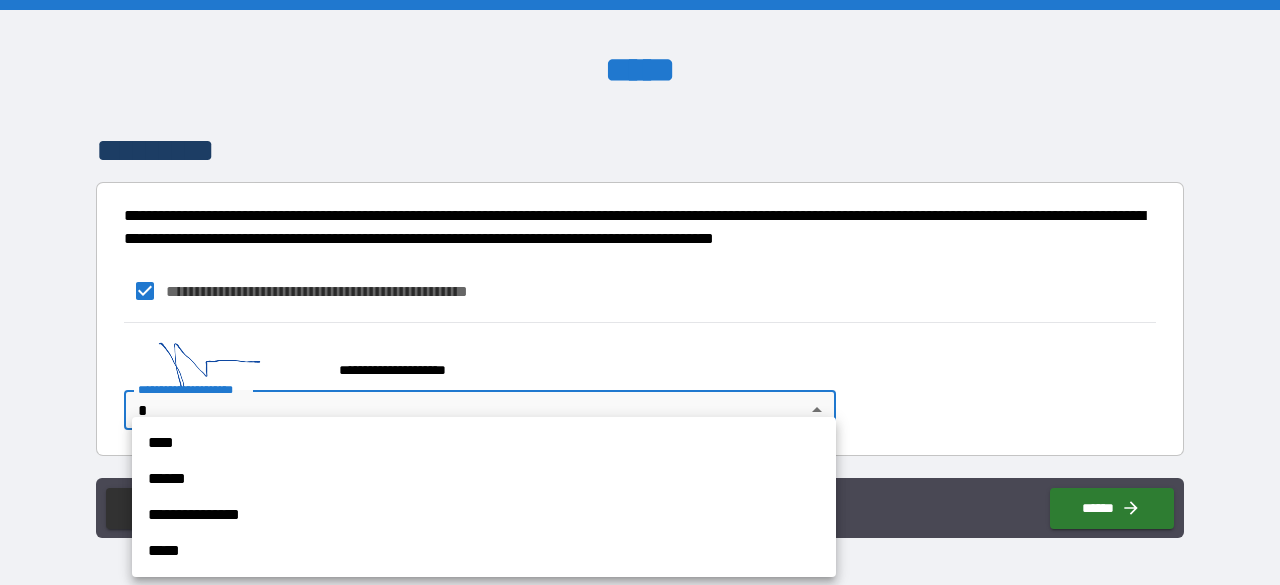 click on "**********" at bounding box center (640, 292) 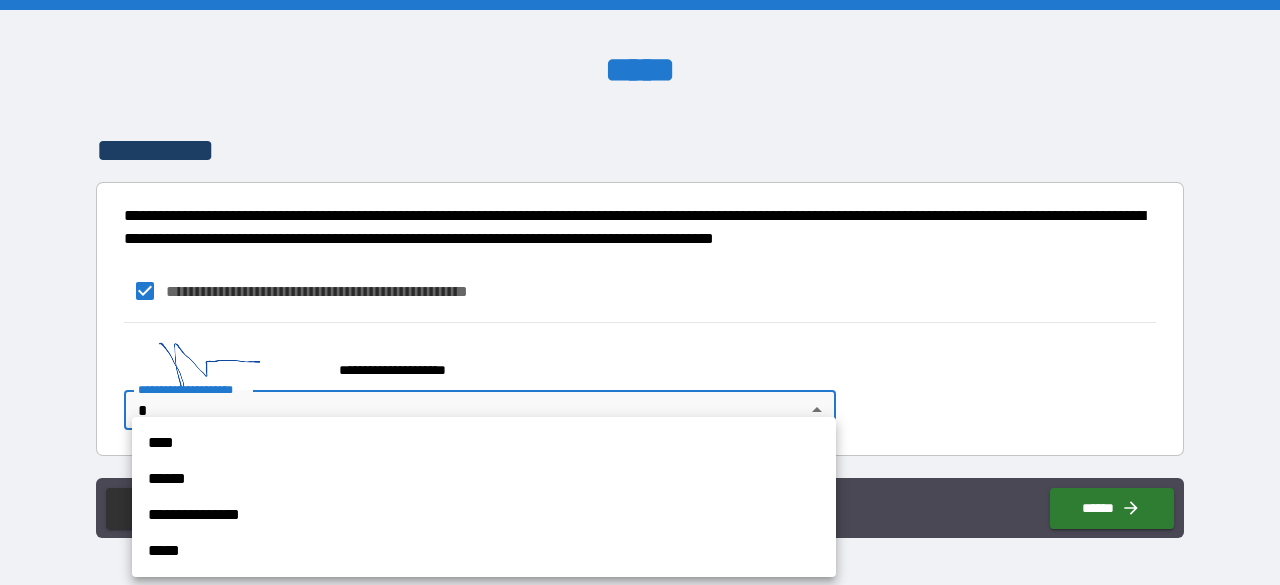 click on "****" at bounding box center [484, 443] 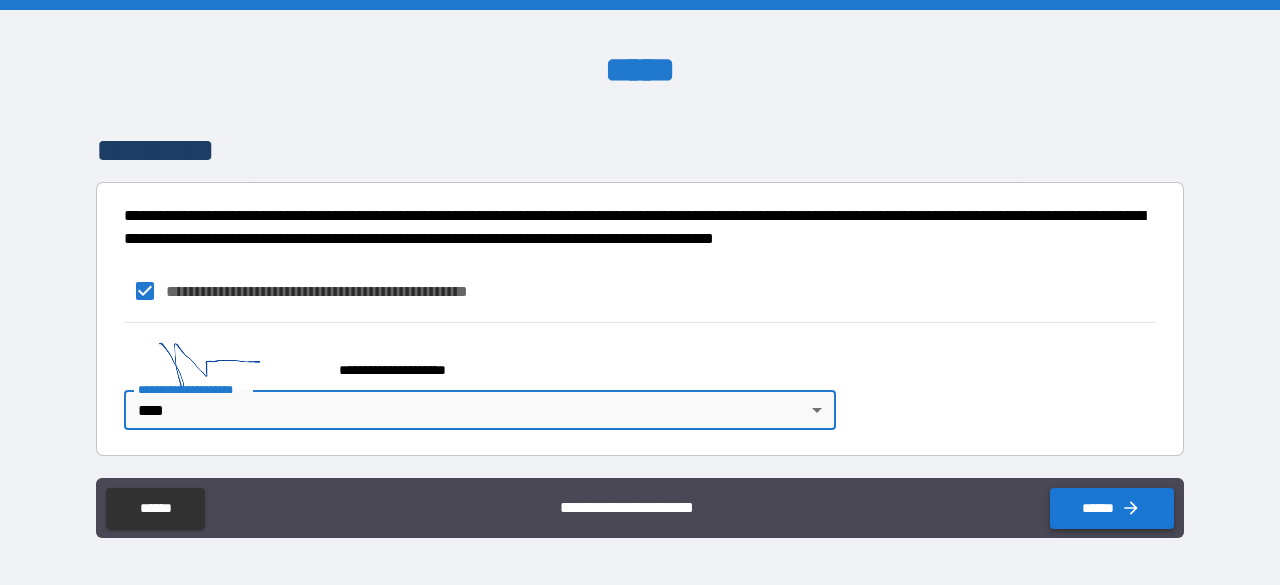 click 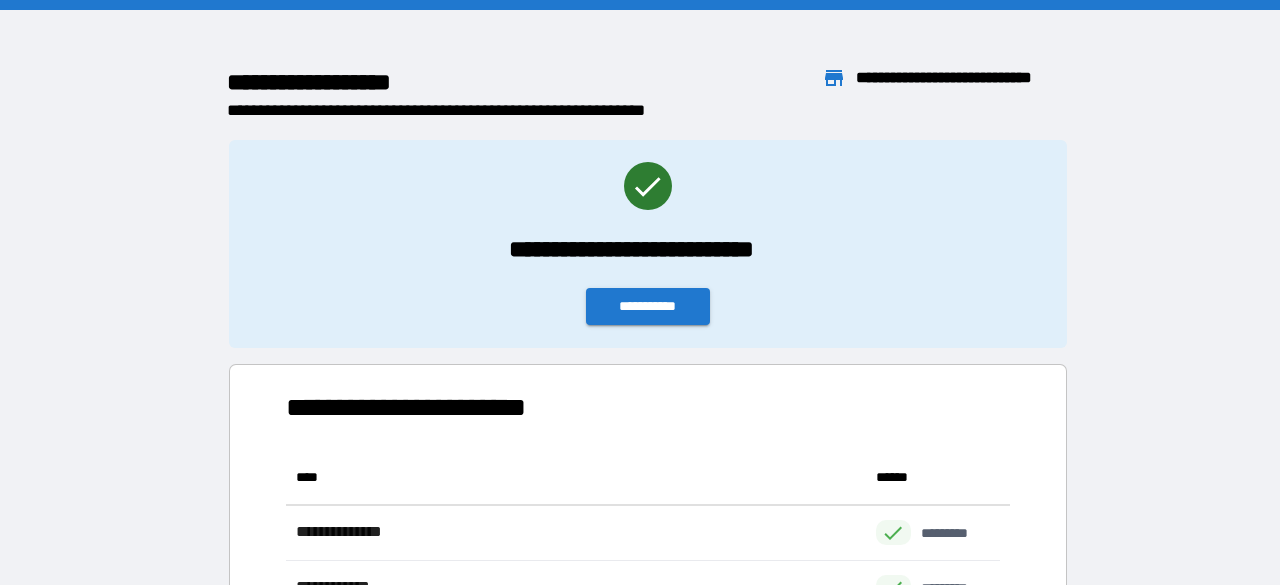 scroll, scrollTop: 16, scrollLeft: 16, axis: both 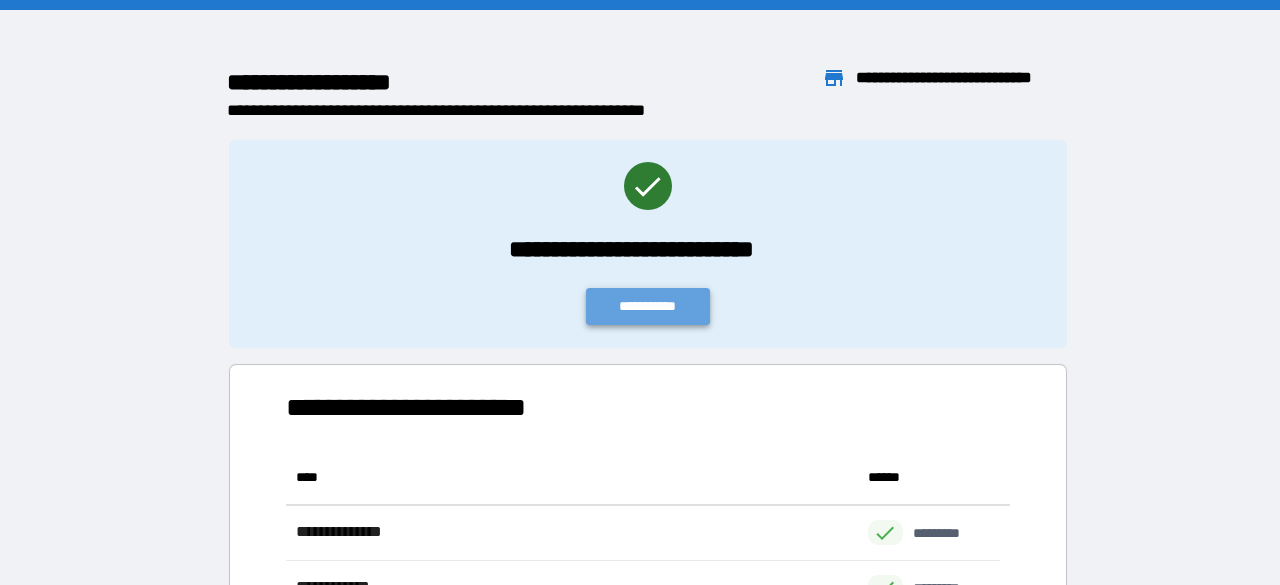 click on "**********" at bounding box center [648, 306] 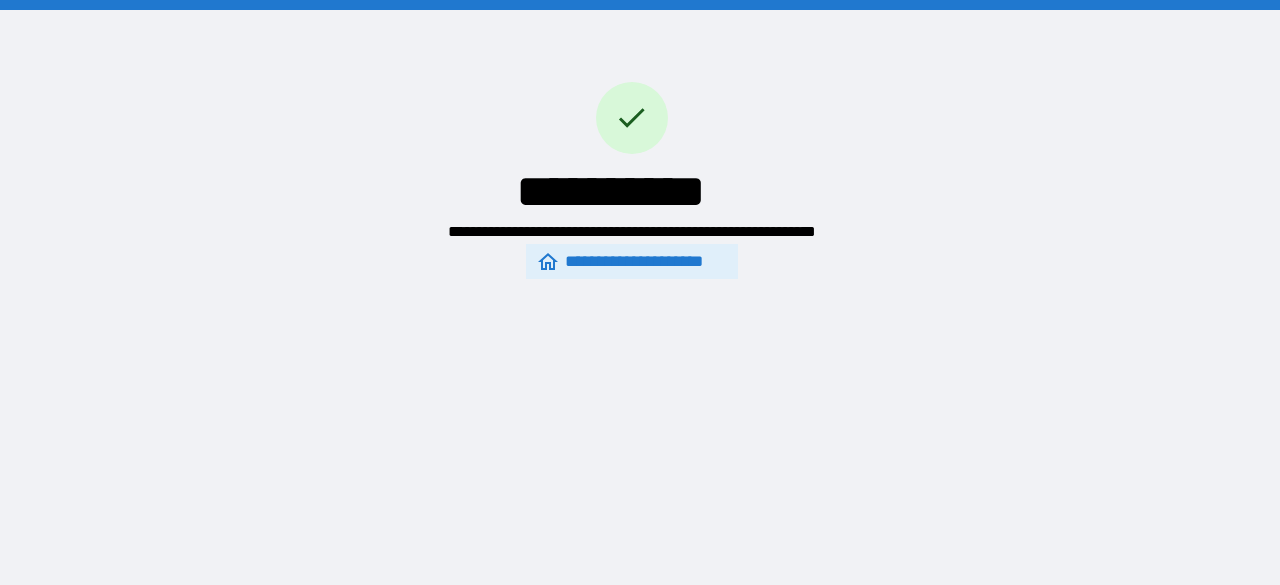 click on "**********" at bounding box center [631, 262] 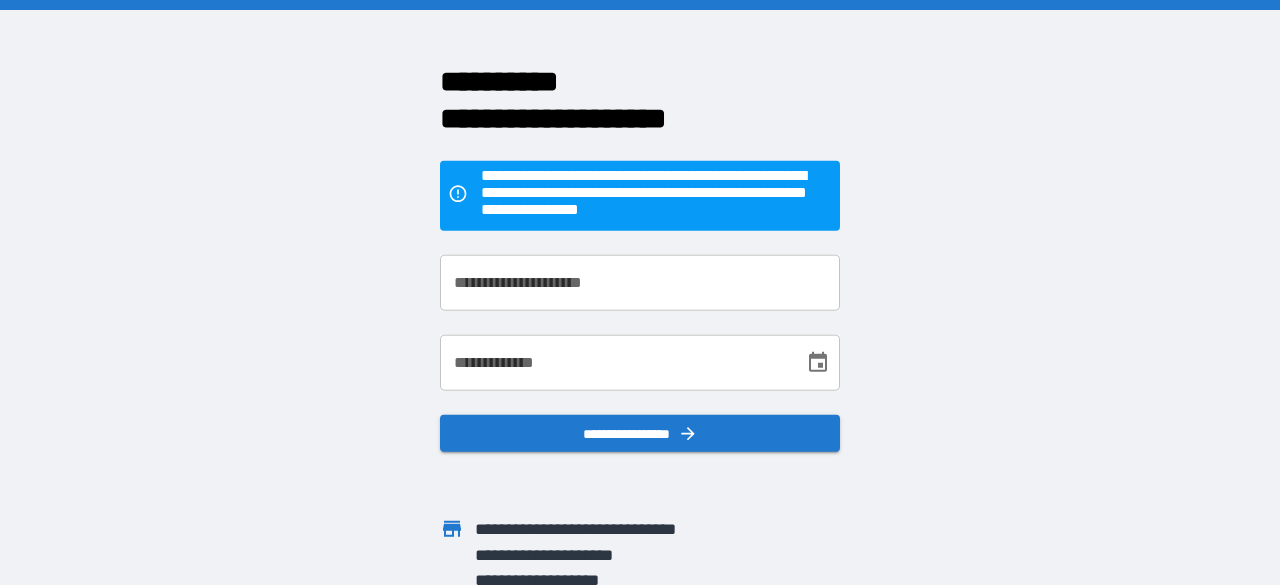 scroll, scrollTop: 34, scrollLeft: 0, axis: vertical 